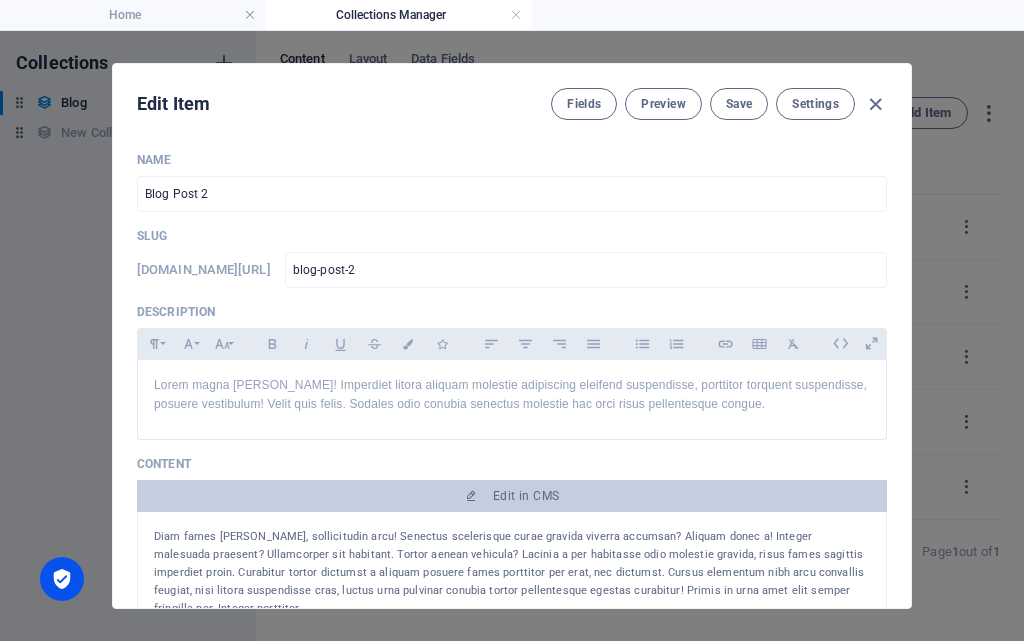 select on "Web Development" 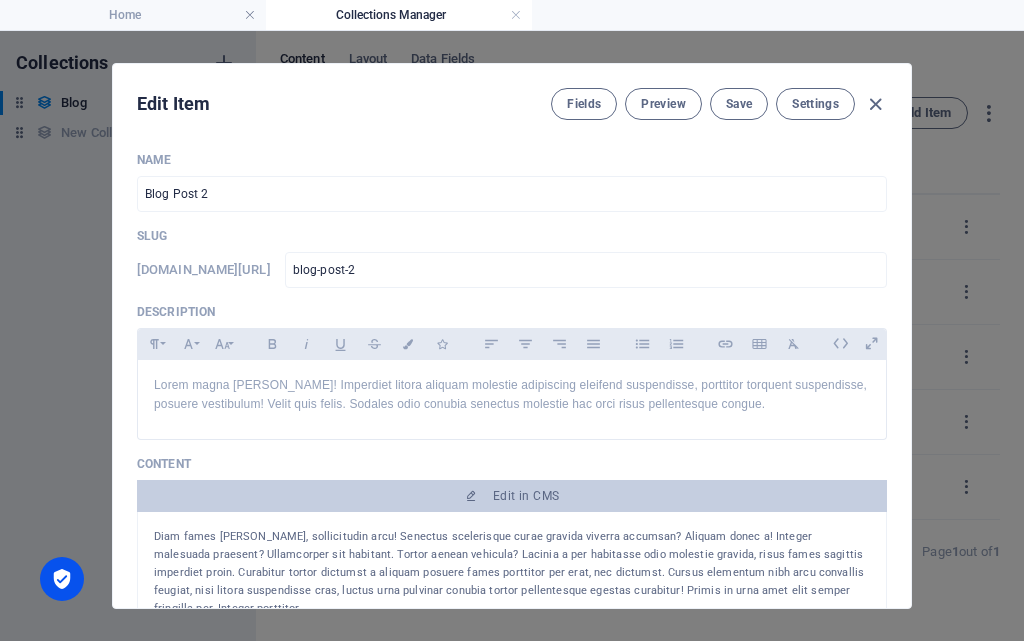 scroll, scrollTop: 0, scrollLeft: 0, axis: both 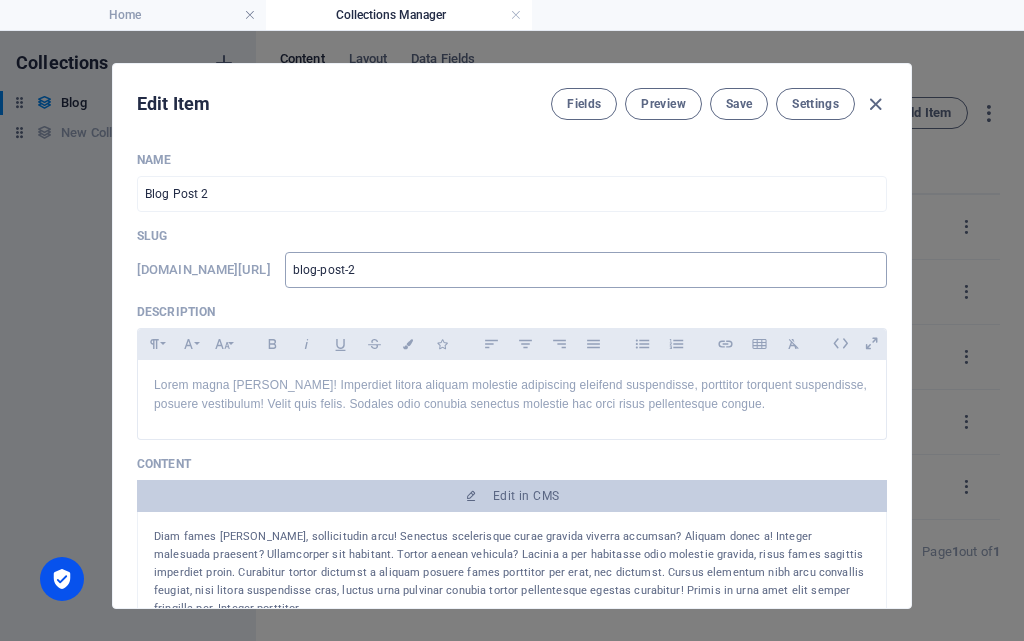 click on "blog-post-2" at bounding box center (586, 270) 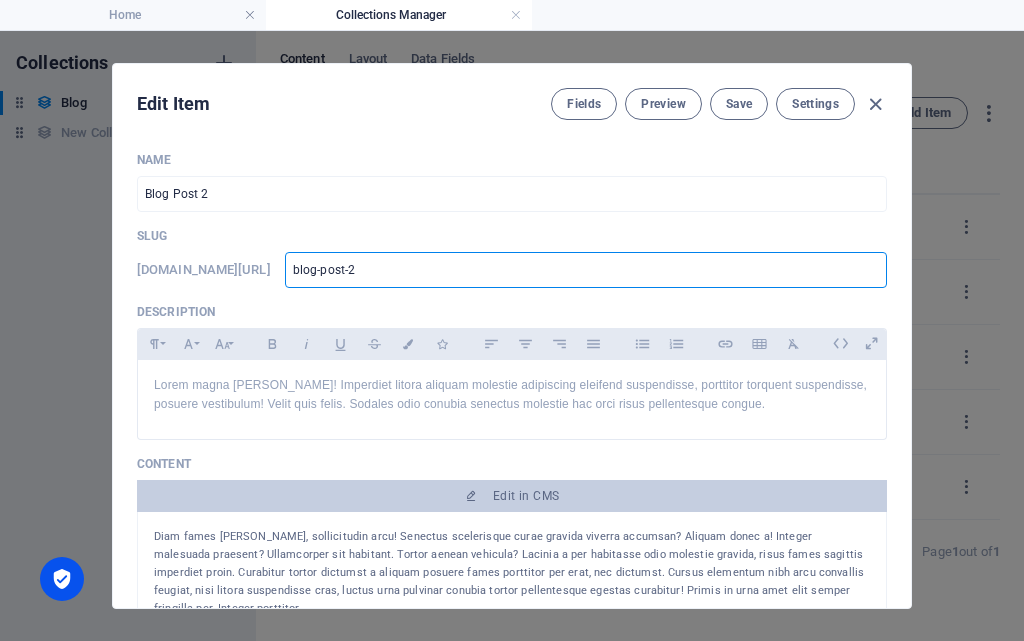 click on "blog-post-2" at bounding box center [586, 270] 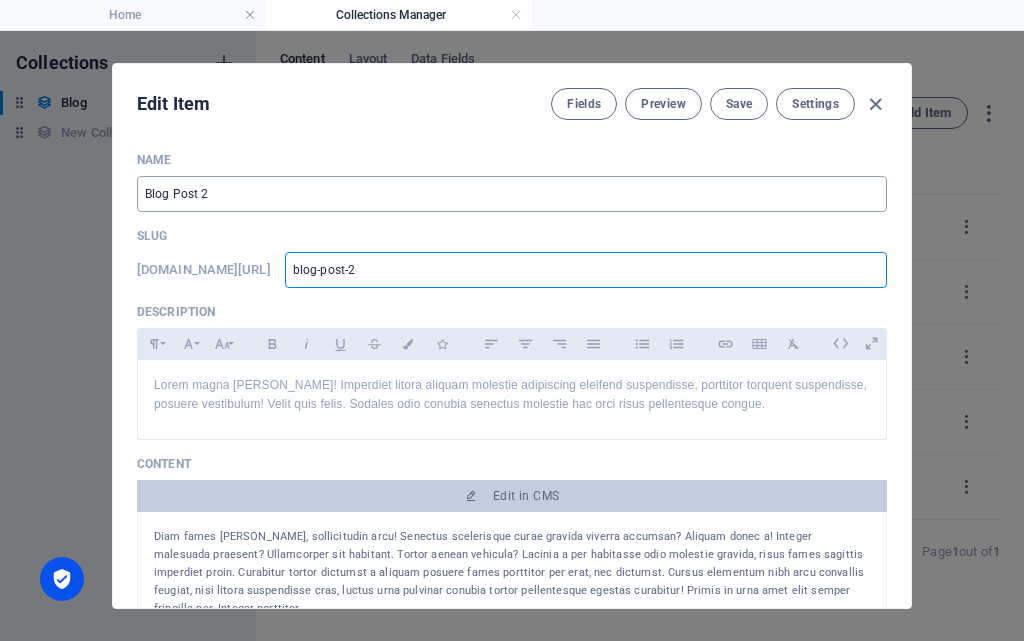 click on "Blog Post 2" at bounding box center (512, 194) 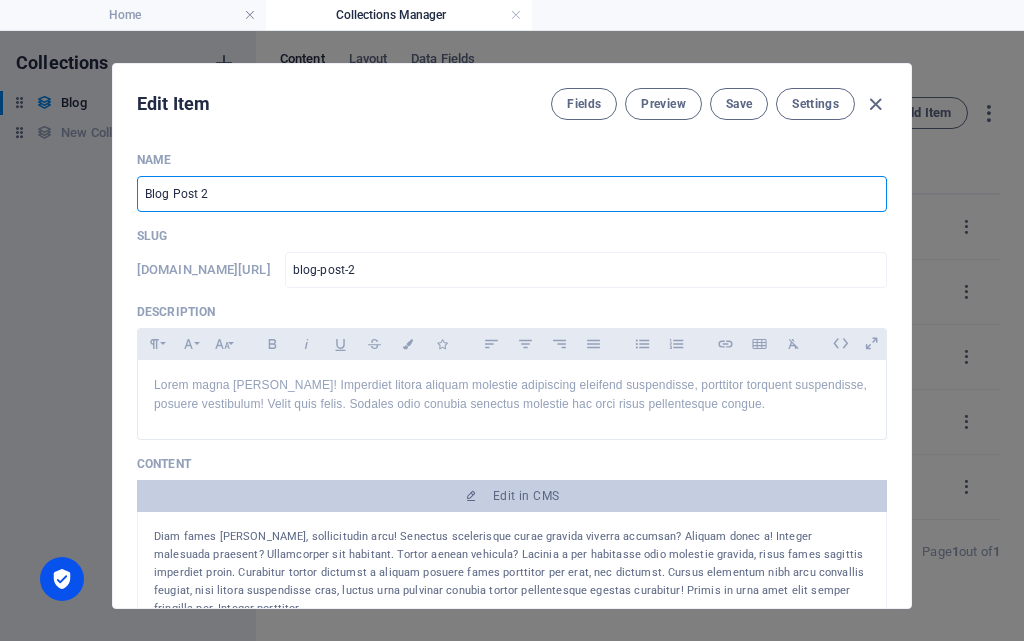click on "Blog Post 2" at bounding box center [512, 194] 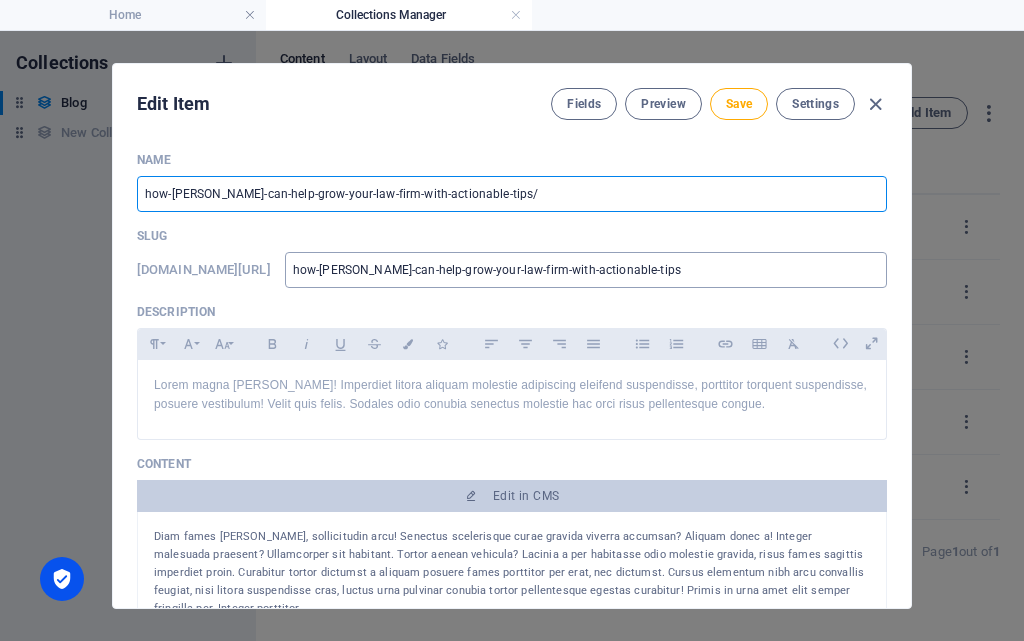 type on "how-[PERSON_NAME]-can-help-grow-your-law-firm-with-actionable-tips/" 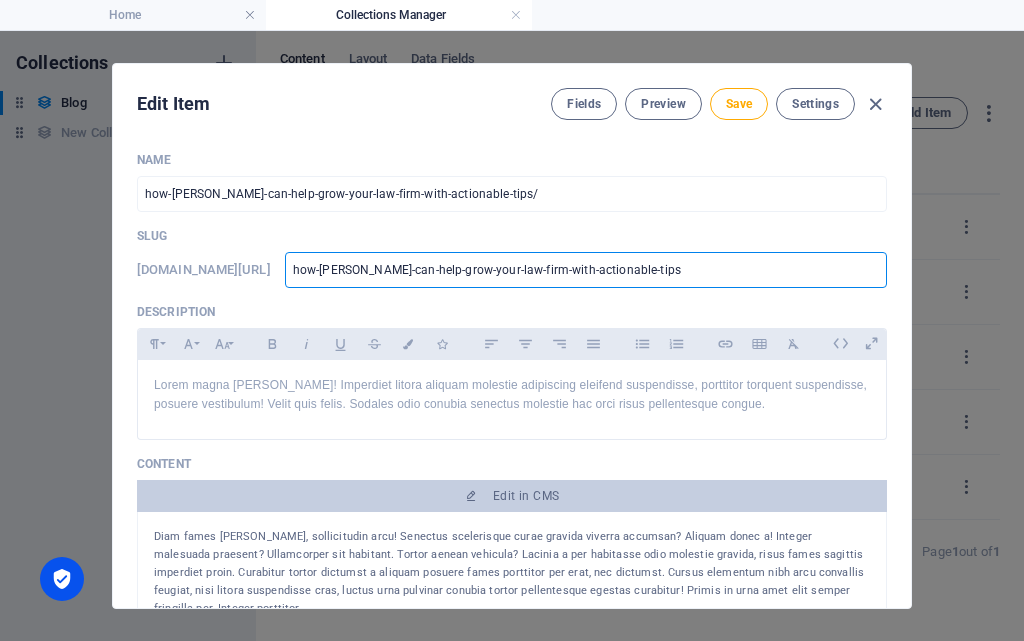 type on "how-seo-can-helpgrow-your-law-firm-with-actionable-tips" 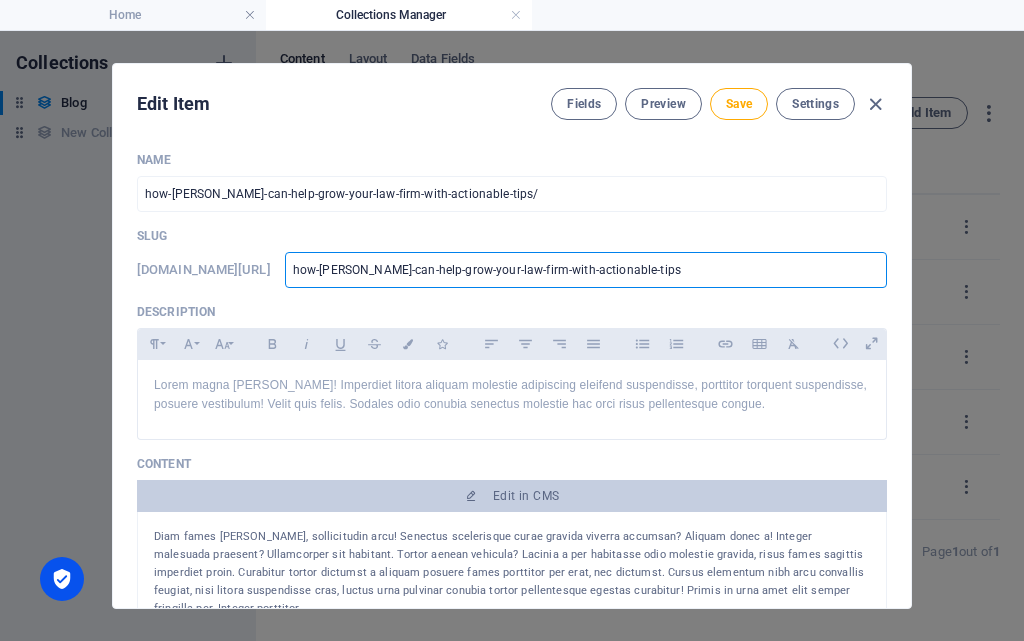 type on "how-seo-can-helpgrow-your-law-firm-with-actionable-tips" 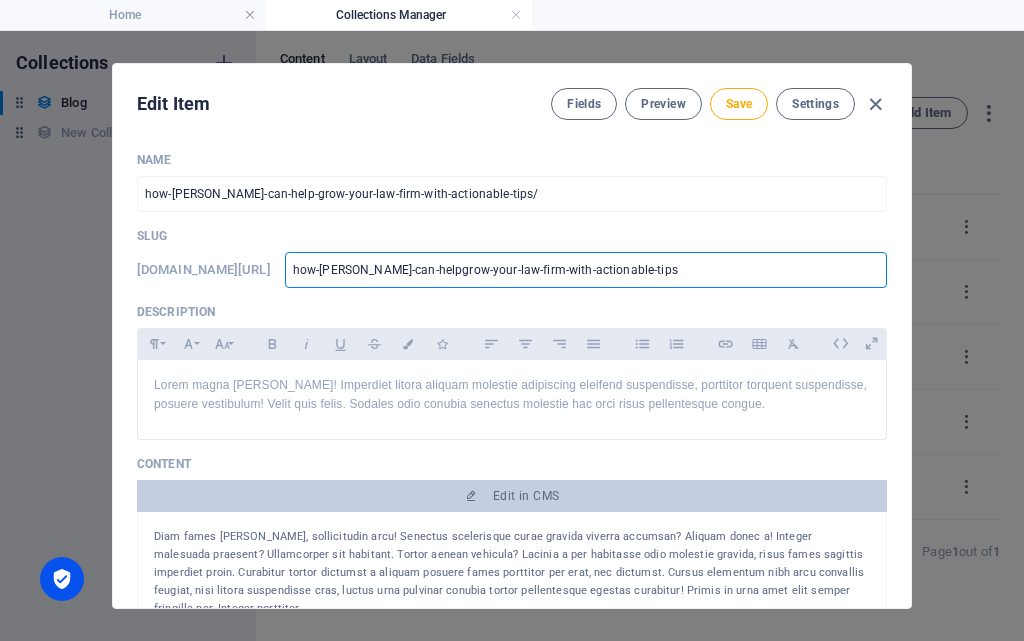 type on "how-seo-can-helgrow-your-law-firm-with-actionable-tips" 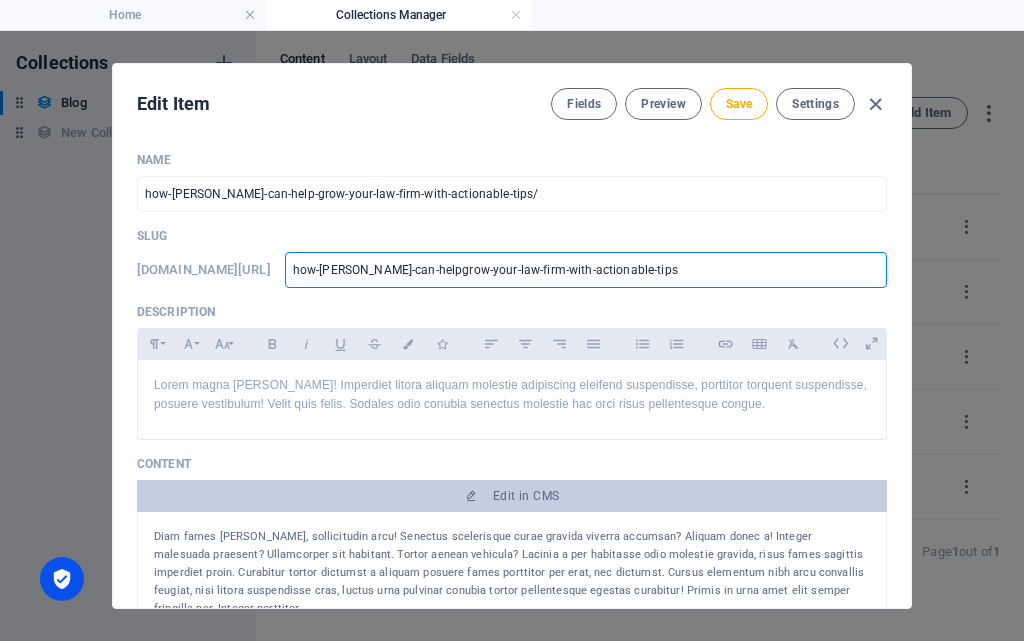 type on "how-seo-can-helgrow-your-law-firm-with-actionable-tips" 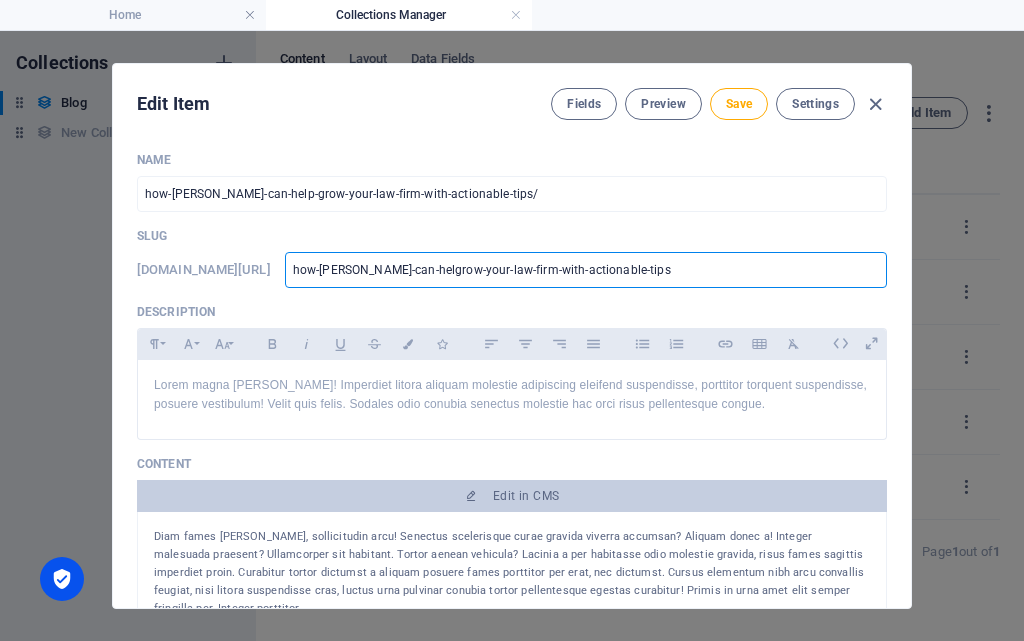 type on "how-seo-can-hegrow-your-law-firm-with-actionable-tips" 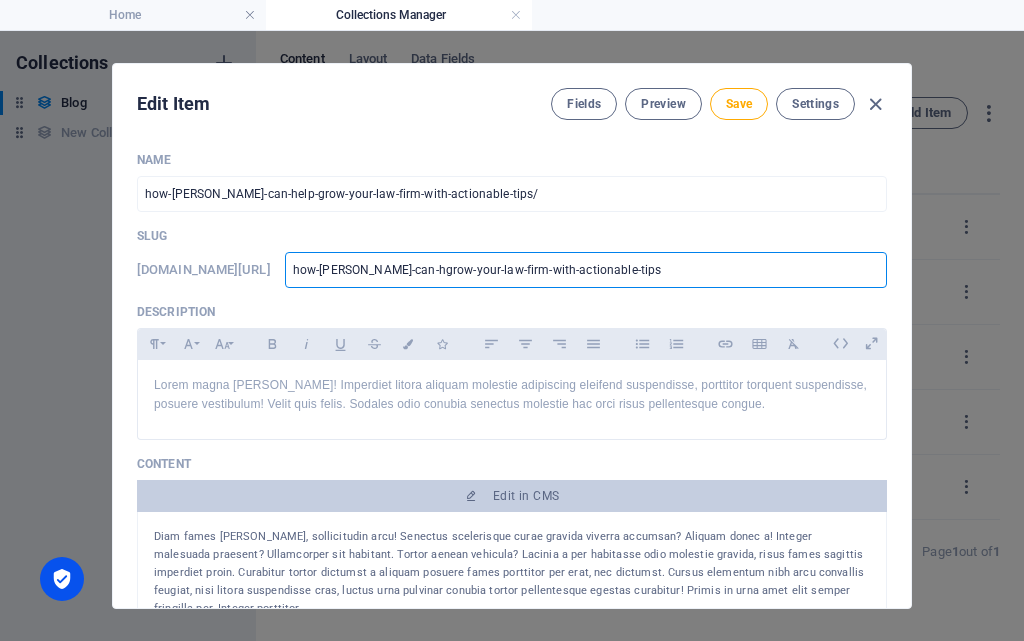 type on "how-seo-can-grow-your-law-firm-with-actionable-tips" 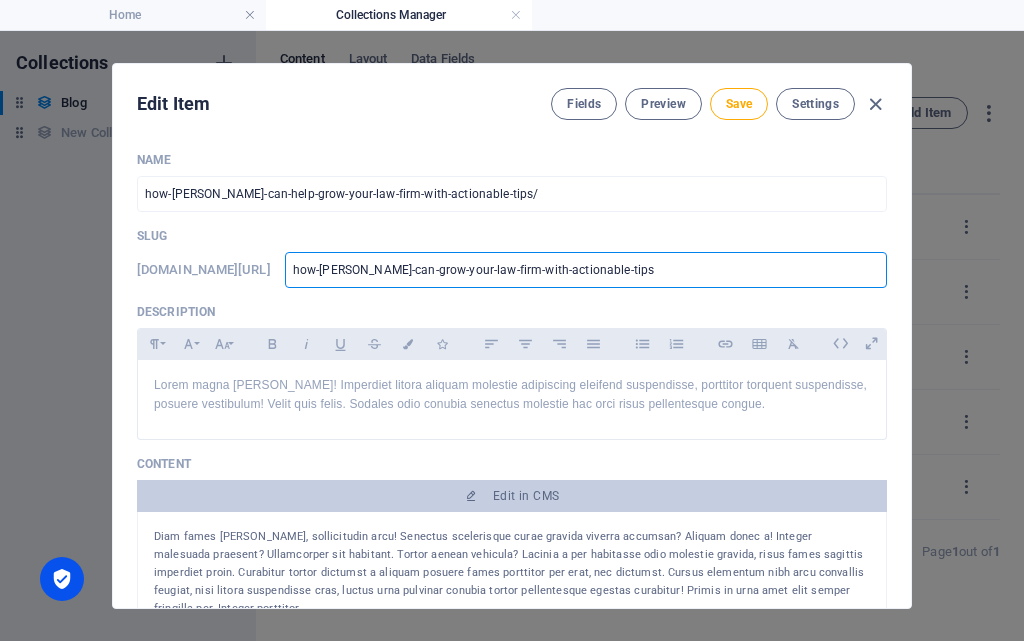 type on "how-seo-cangrow-your-law-firm-with-actionable-tips" 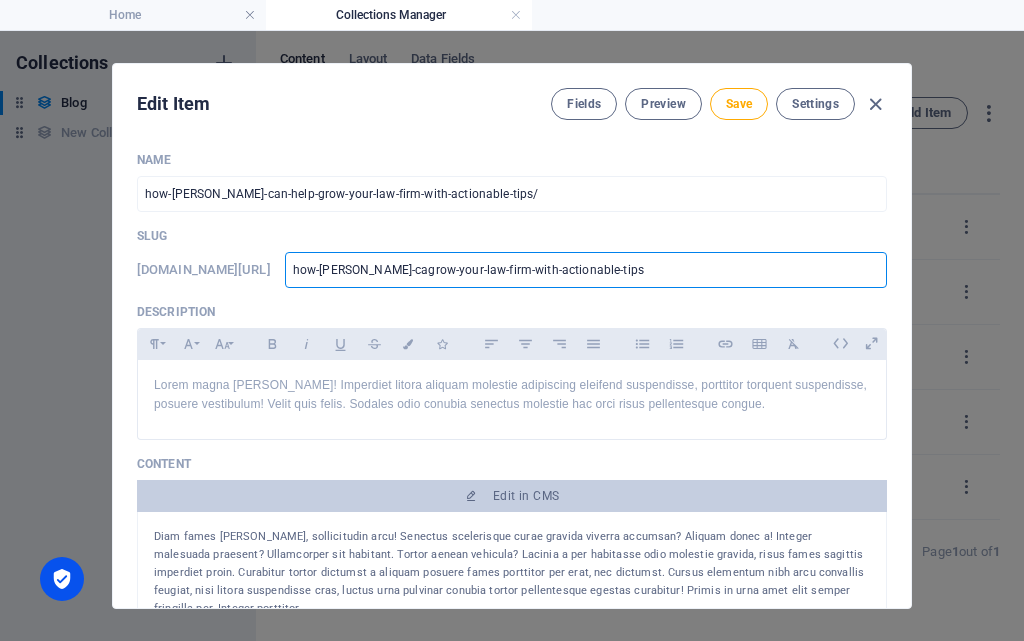 type on "how-seo-cgrow-your-law-firm-with-actionable-tips" 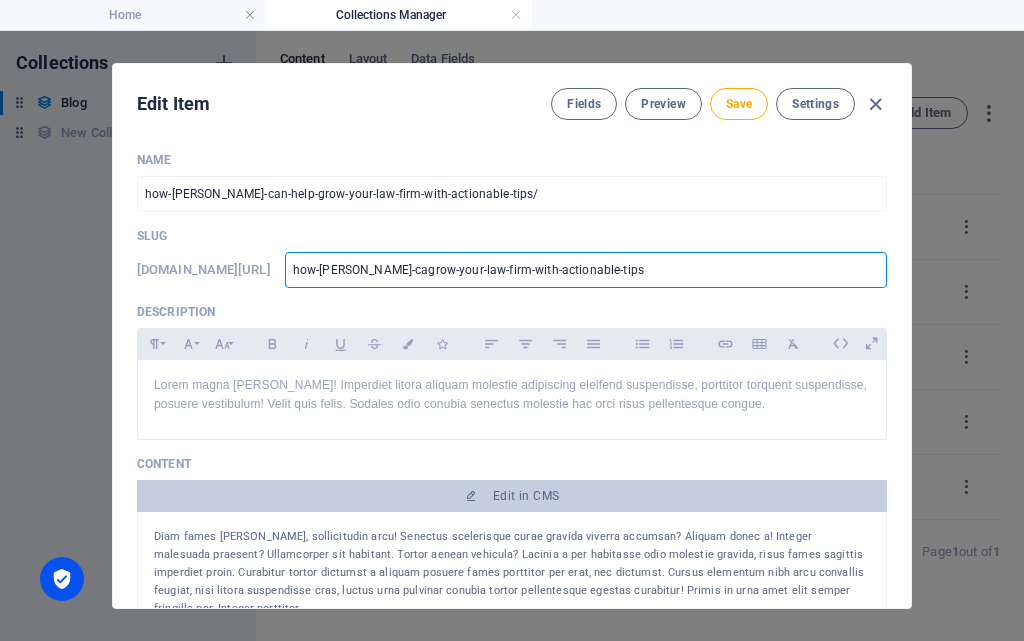 type on "how-seo-cgrow-your-law-firm-with-actionable-tips" 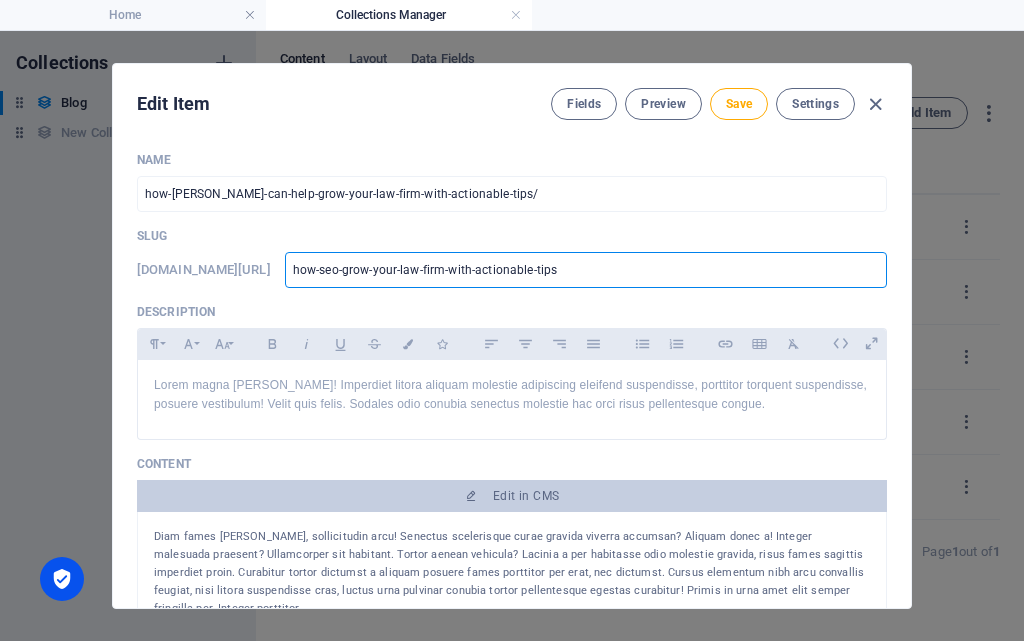 type on "how-seogrow-your-law-firm-with-actionable-tips" 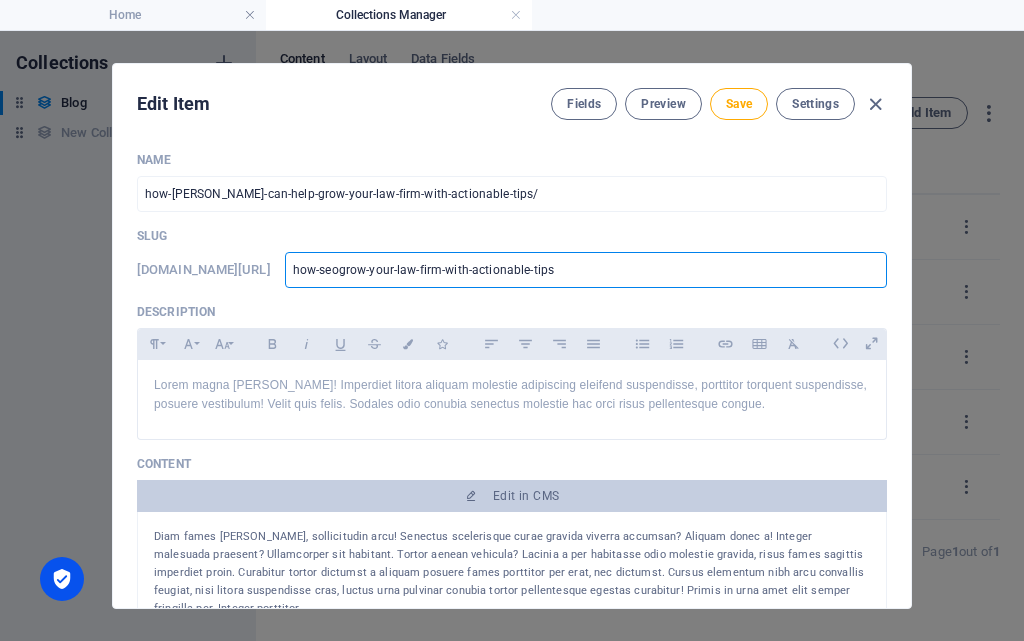 type on "how-segrow-your-law-firm-with-actionable-tips" 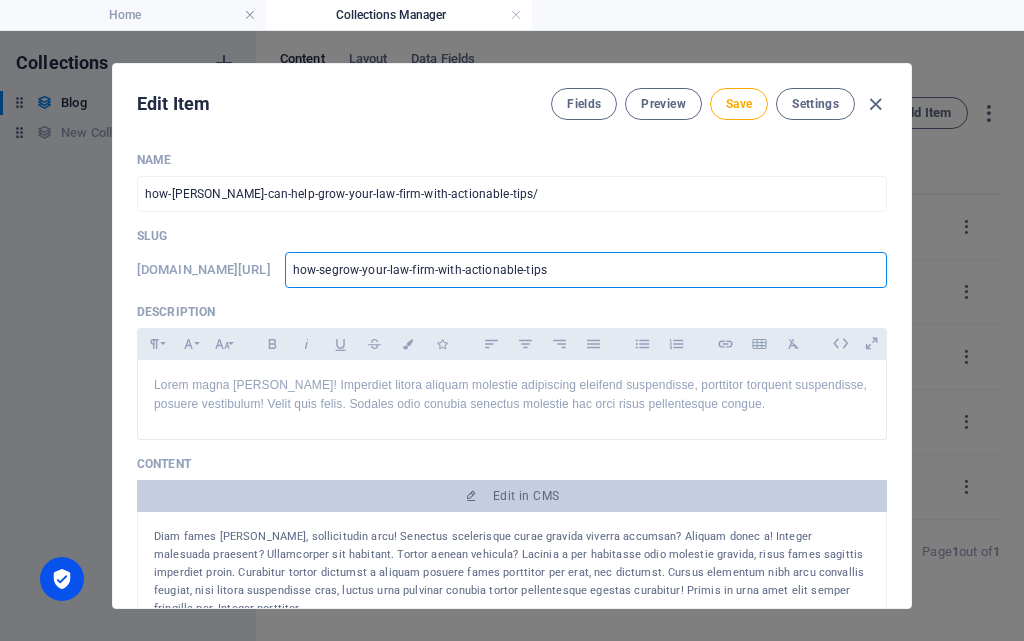 type on "how-sgrow-your-law-firm-with-actionable-tips" 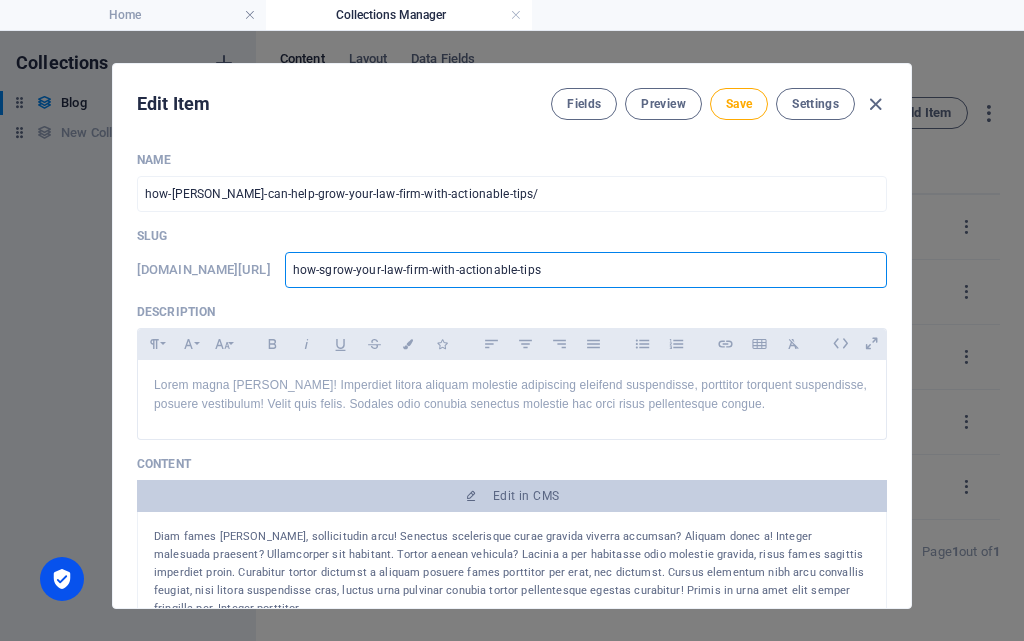 type on "how-grow-your-law-firm-with-actionable-tips" 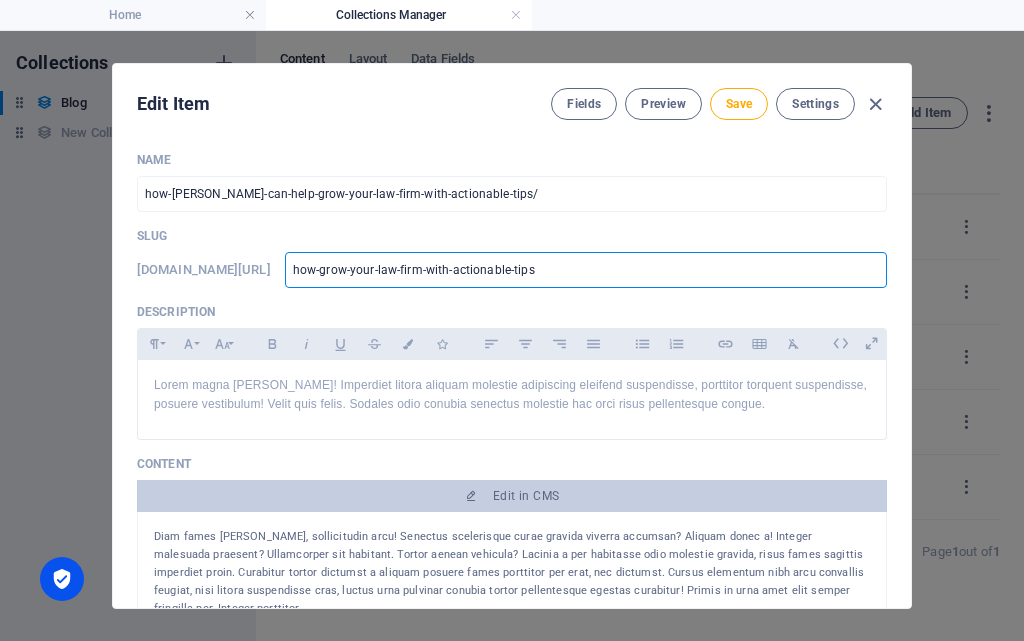 type on "howgrow-your-law-firm-with-actionable-tips" 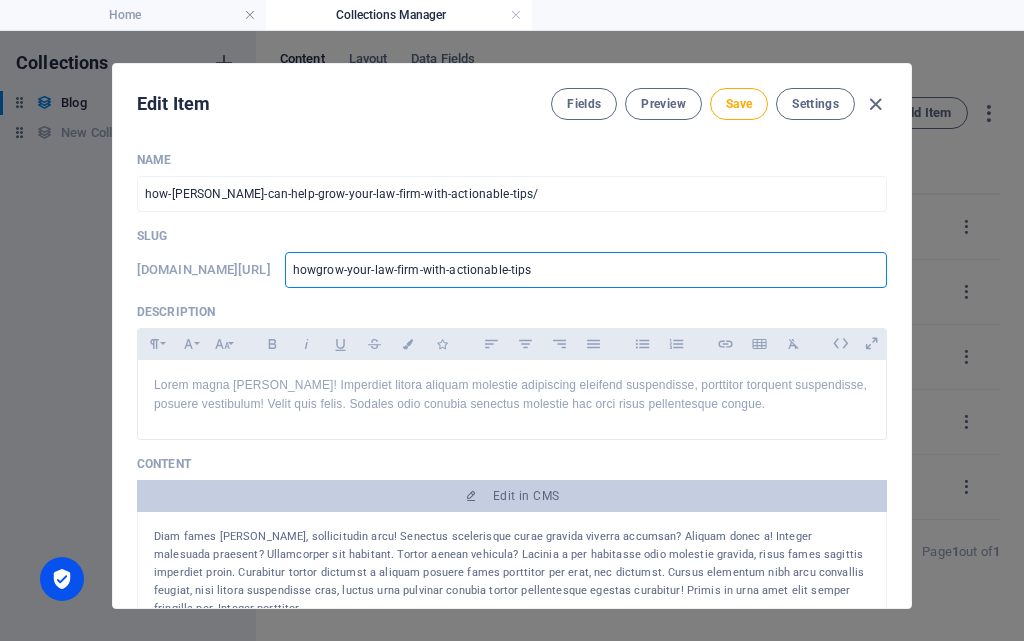 type on "hogrow-your-law-firm-with-actionable-tips" 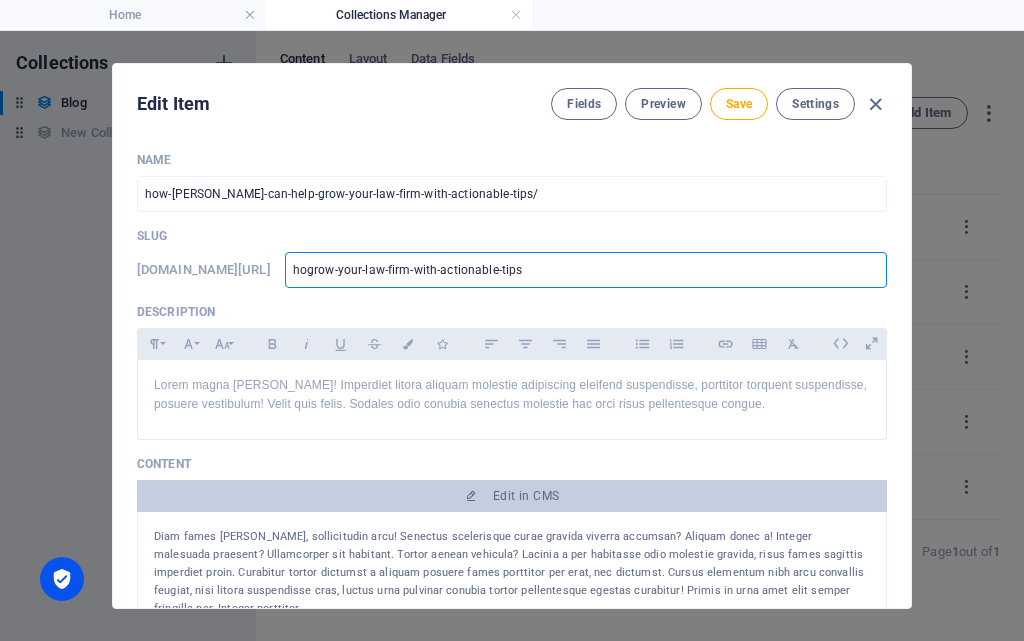 type on "hgrow-your-law-firm-with-actionable-tips" 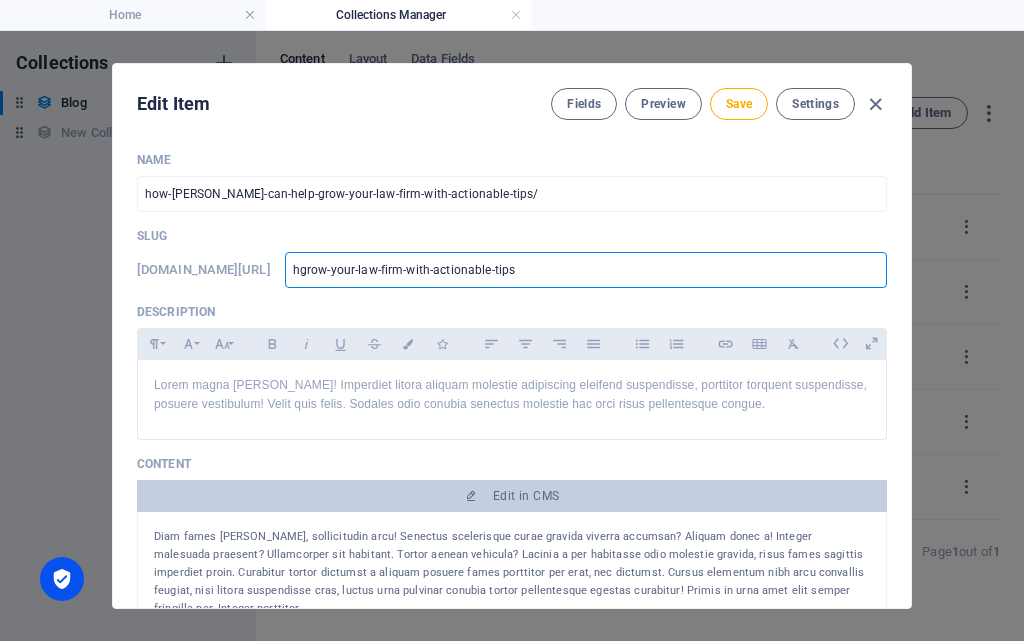 type on "grow-your-law-firm-with-actionable-tips" 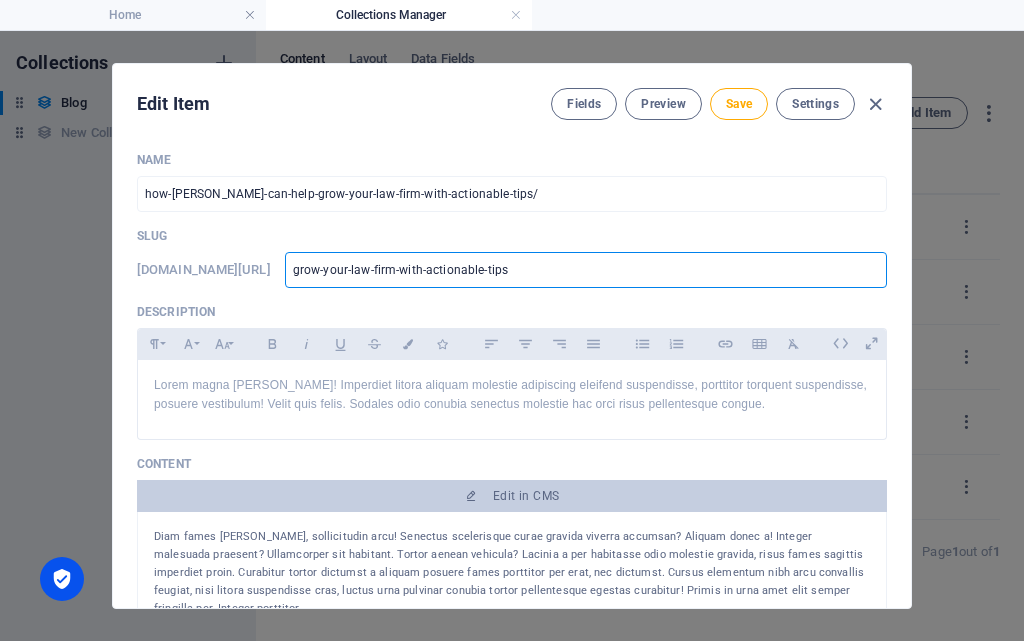 click on "grow-your-law-firm-with-actionable-tips" at bounding box center [586, 270] 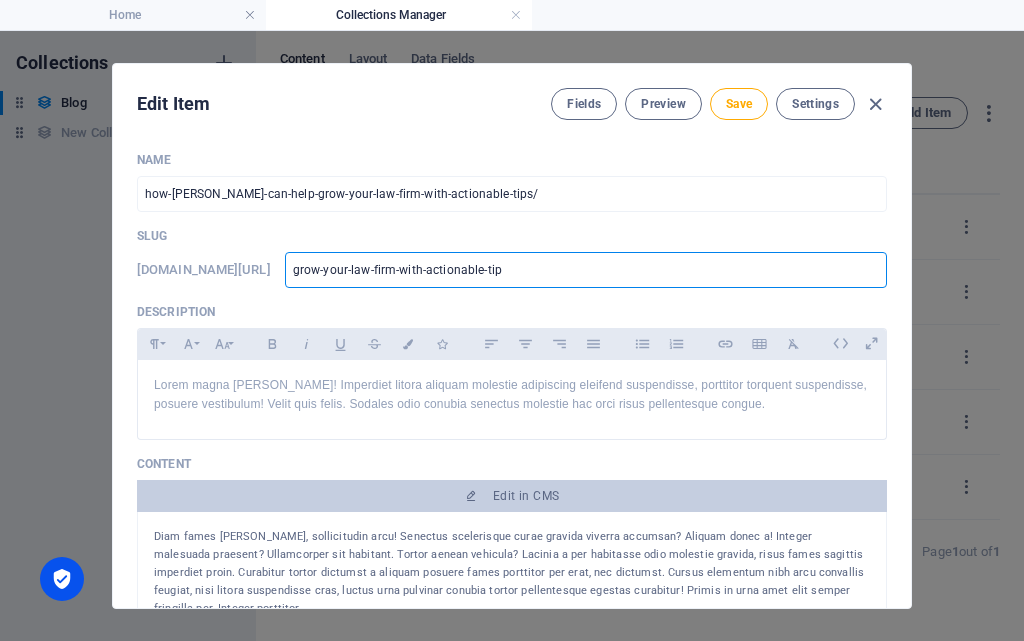 type on "grow-your-law-firm-with-actionable-ti" 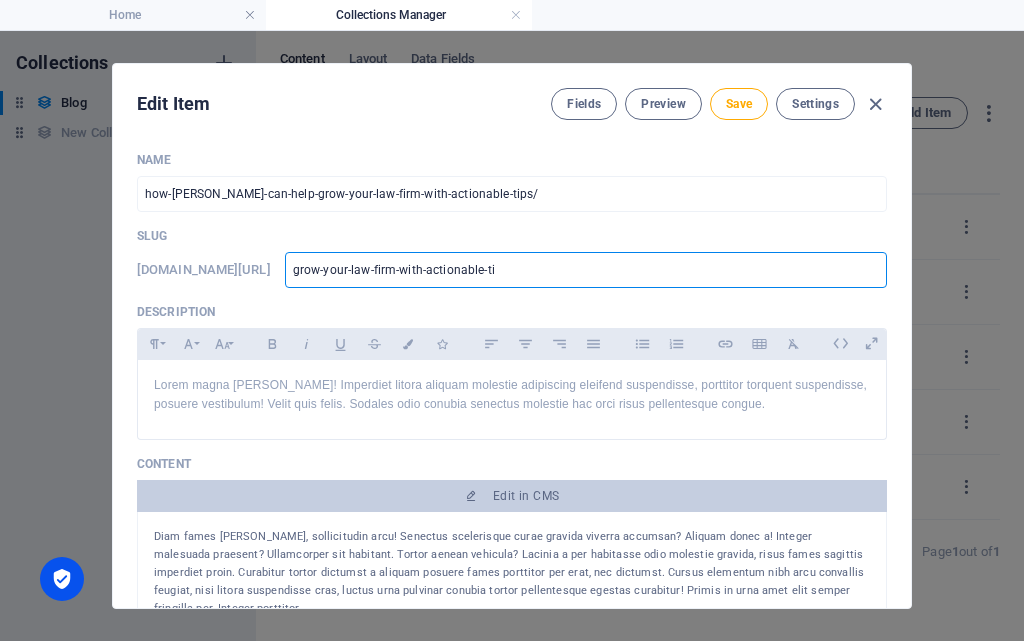 type on "grow-your-law-firm-with-actionable-t" 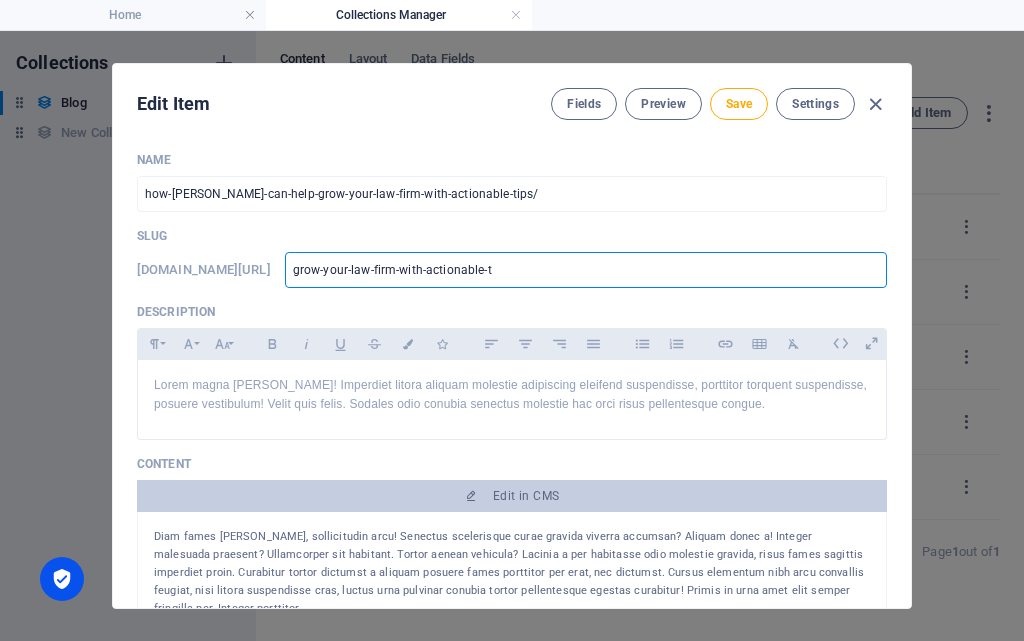 type on "grow-your-law-firm-with-actionable-" 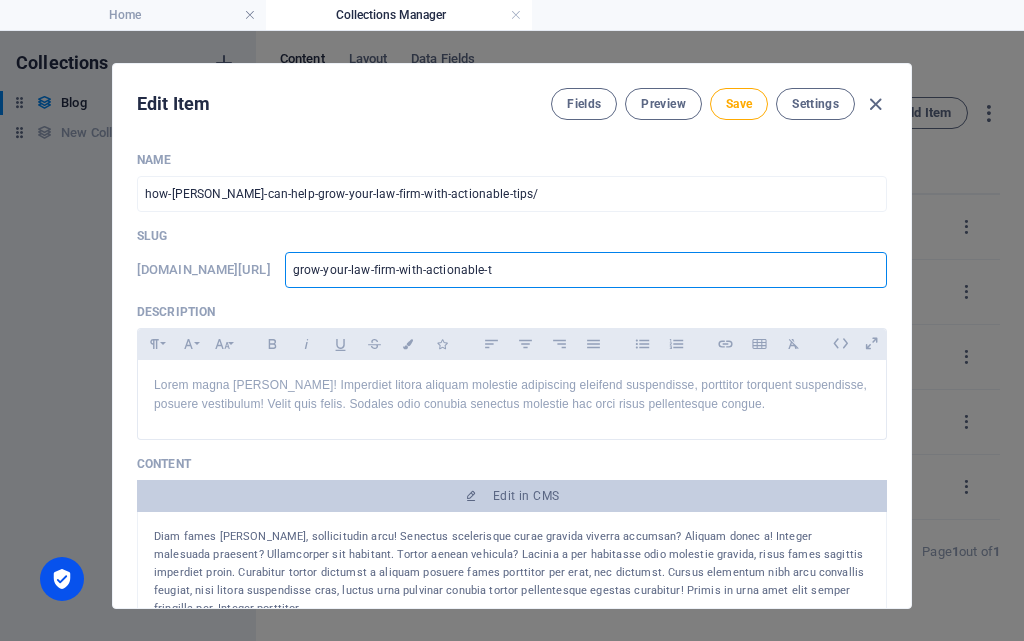 type on "grow-your-law-firm-with-actionable-" 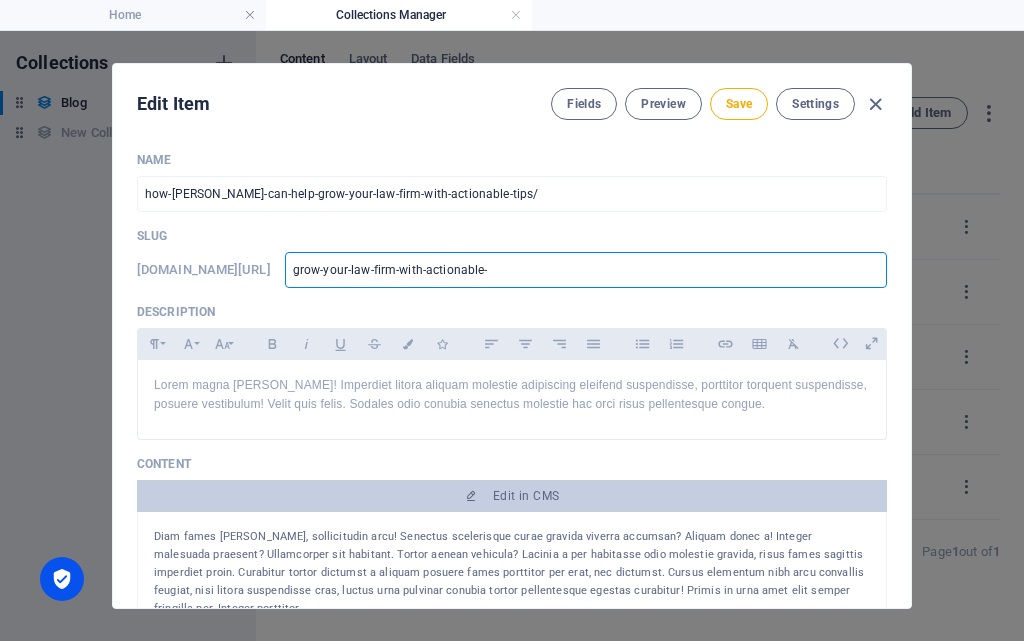 type on "grow-your-law-firm-with-actionable" 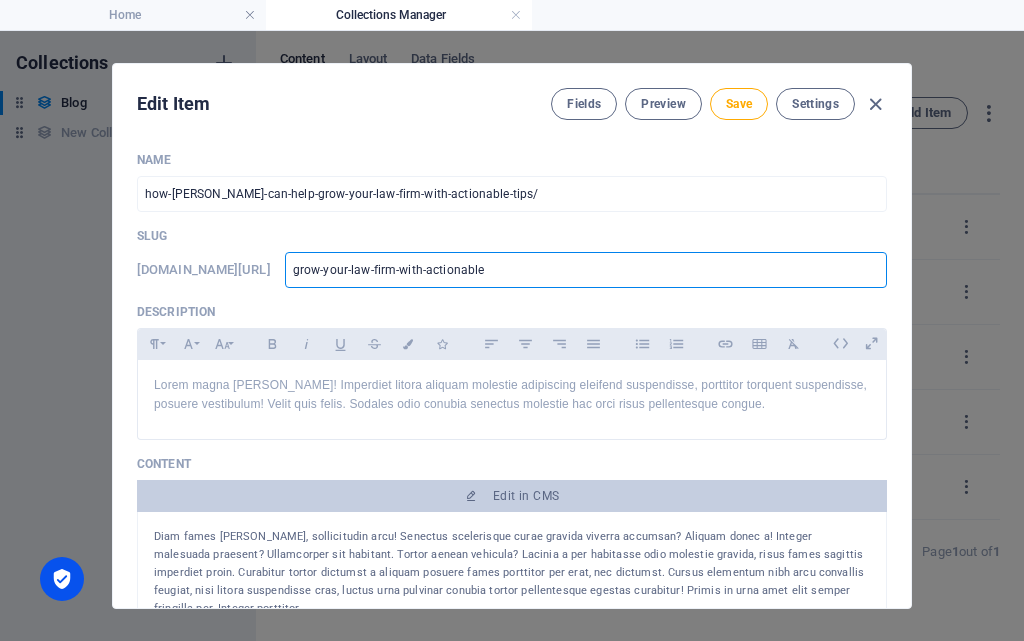 type on "grow-your-law-firm-with-actionabl" 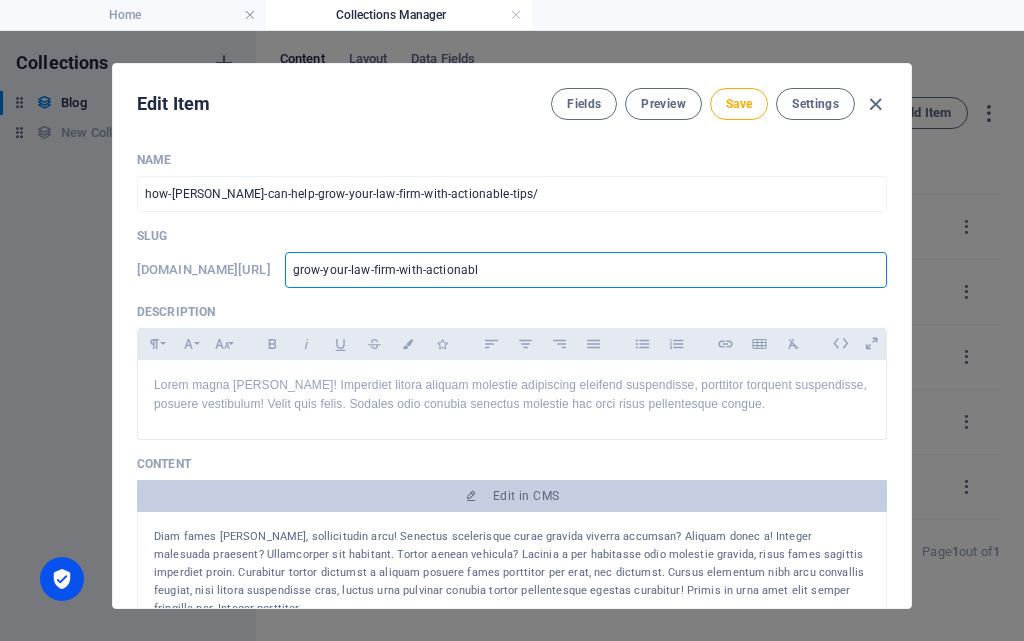 type on "grow-your-law-firm-with-actionab" 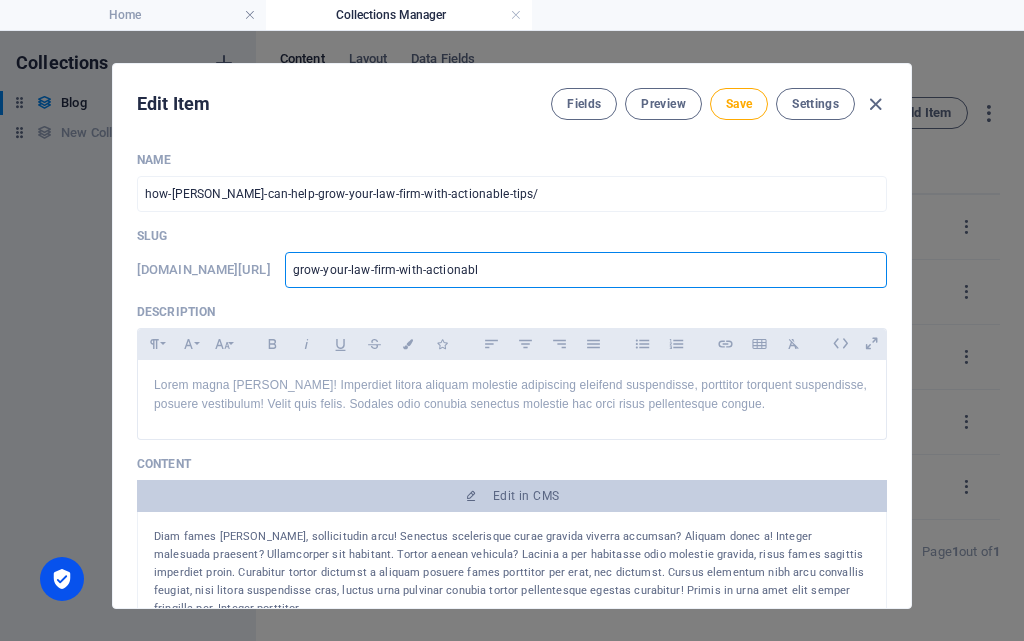 type on "grow-your-law-firm-with-actionab" 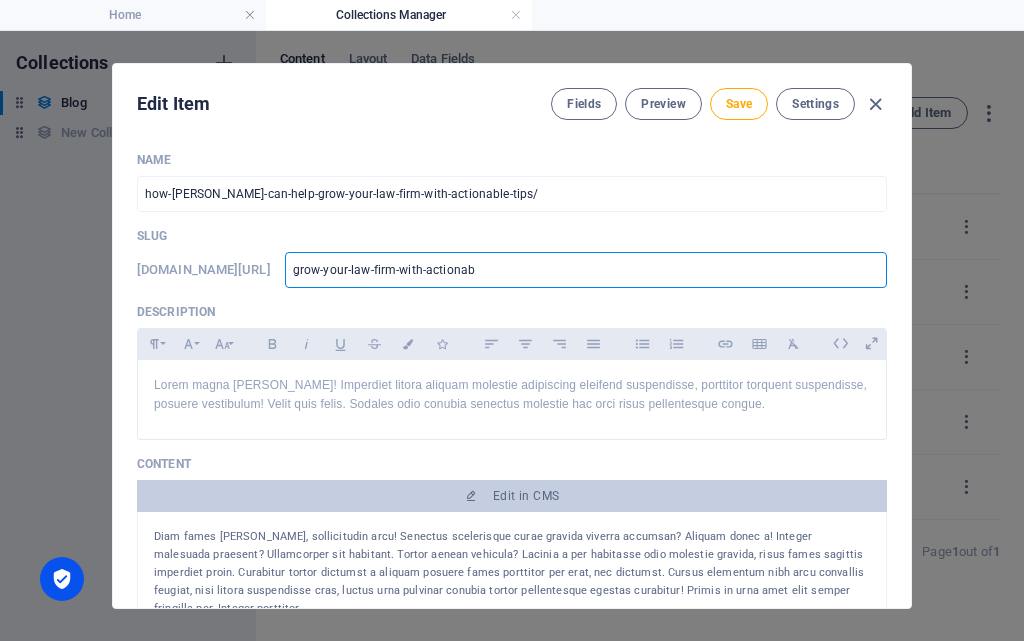 type on "grow-your-law-firm-with-actiona" 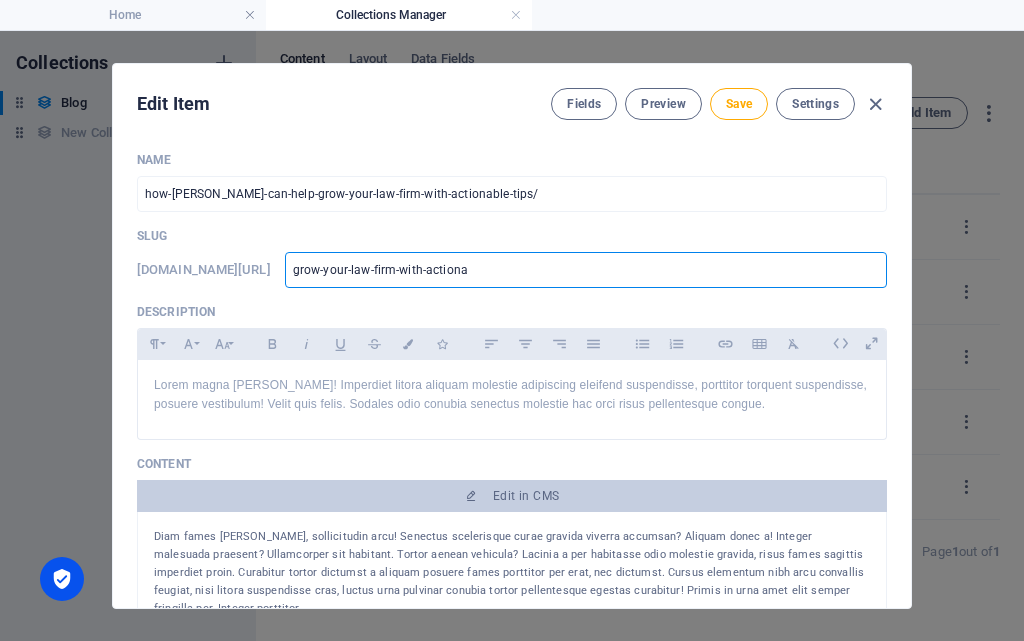 type on "grow-your-law-firm-with-action" 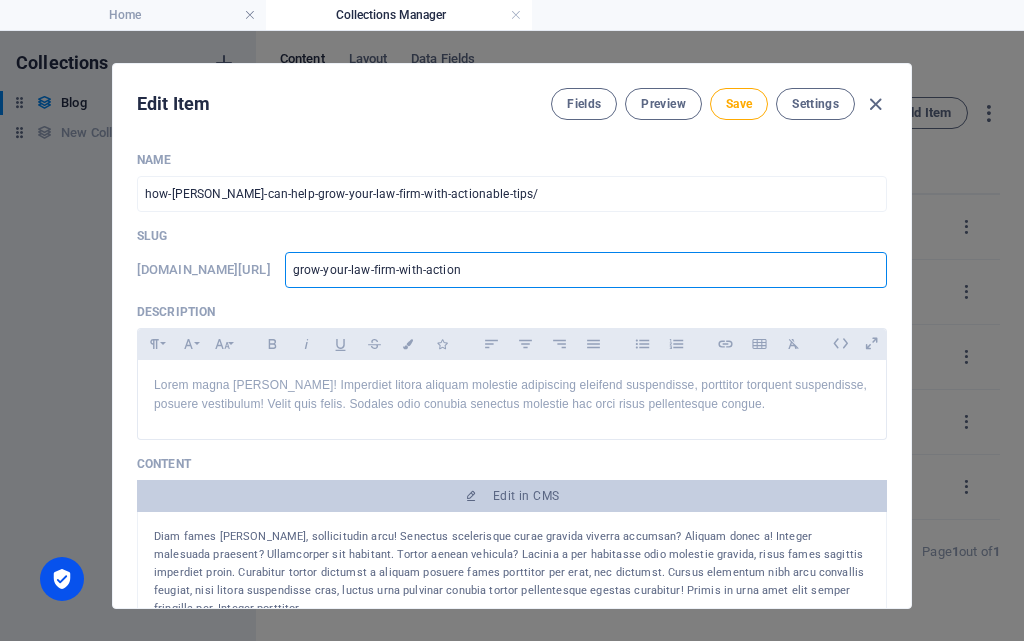 type on "grow-your-law-firm-with-actio" 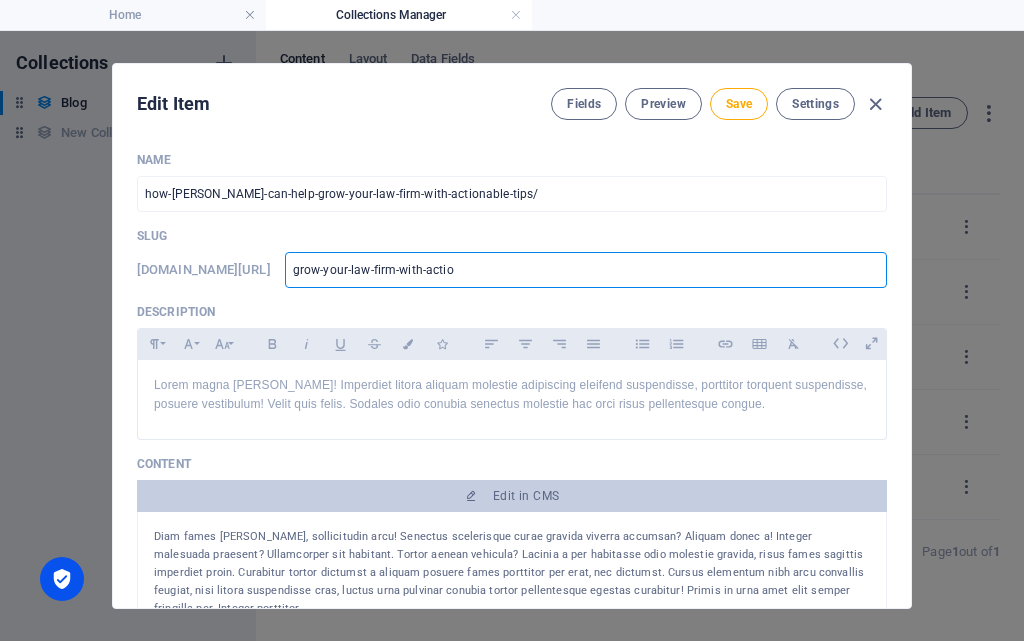 type on "grow-your-law-firm-with-acti" 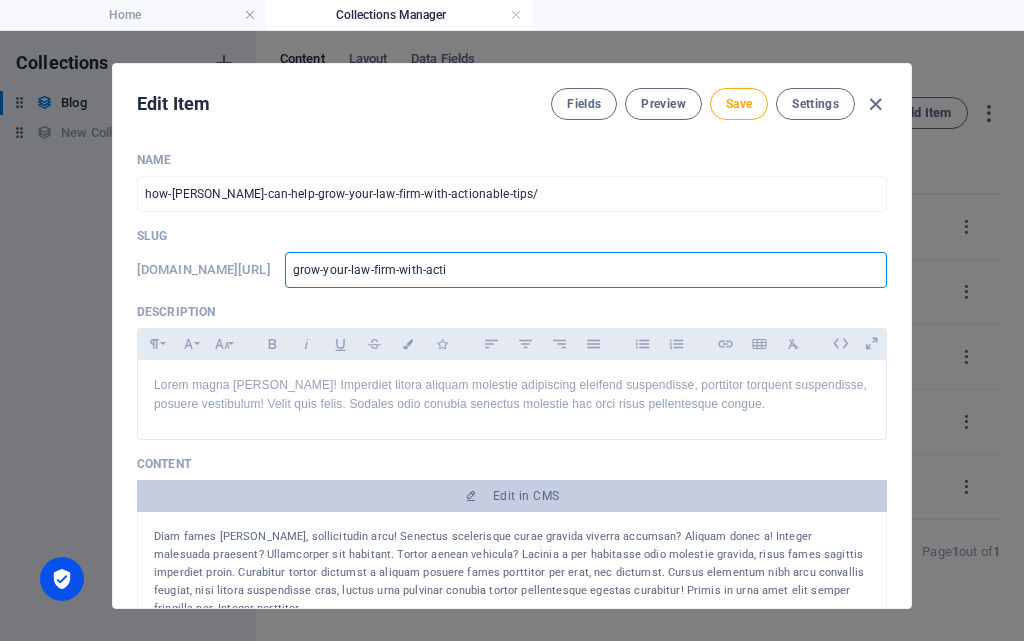 type on "grow-your-law-firm-with-act" 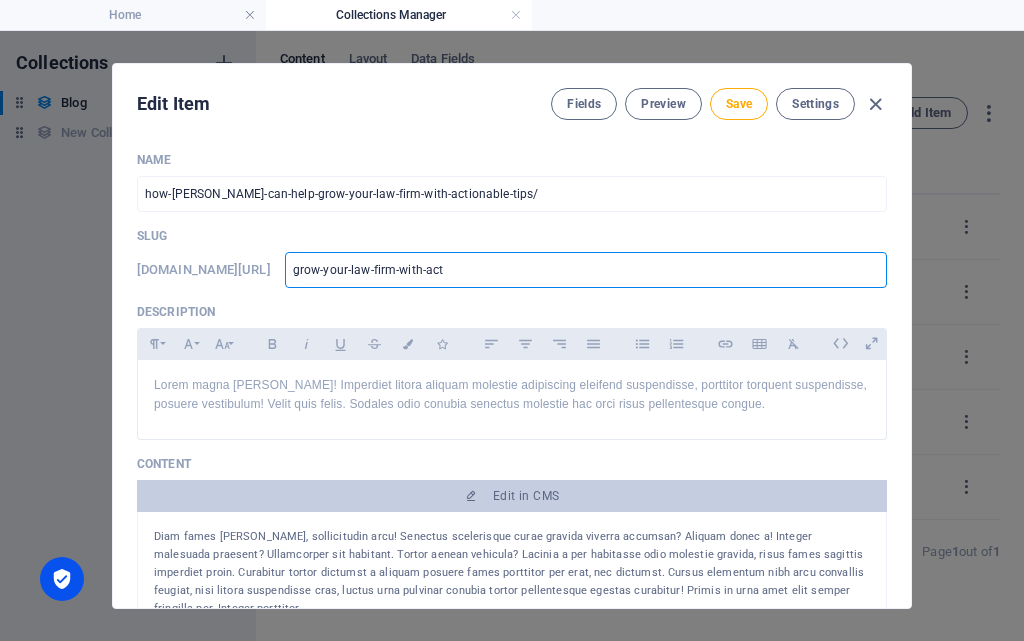 type on "grow-your-law-firm-with-ac" 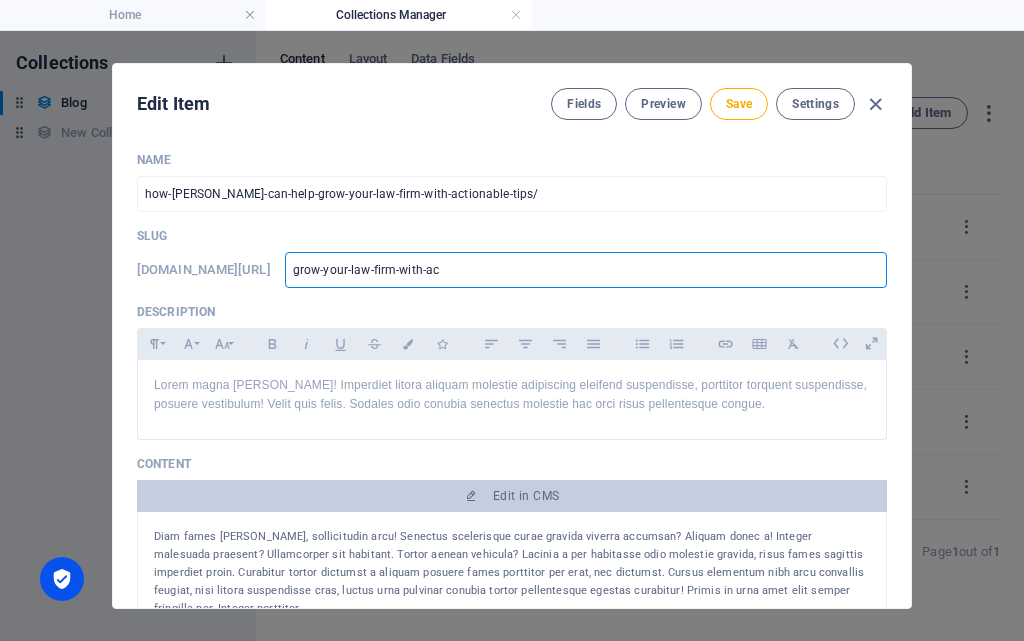 type on "grow-your-law-firm-with-a" 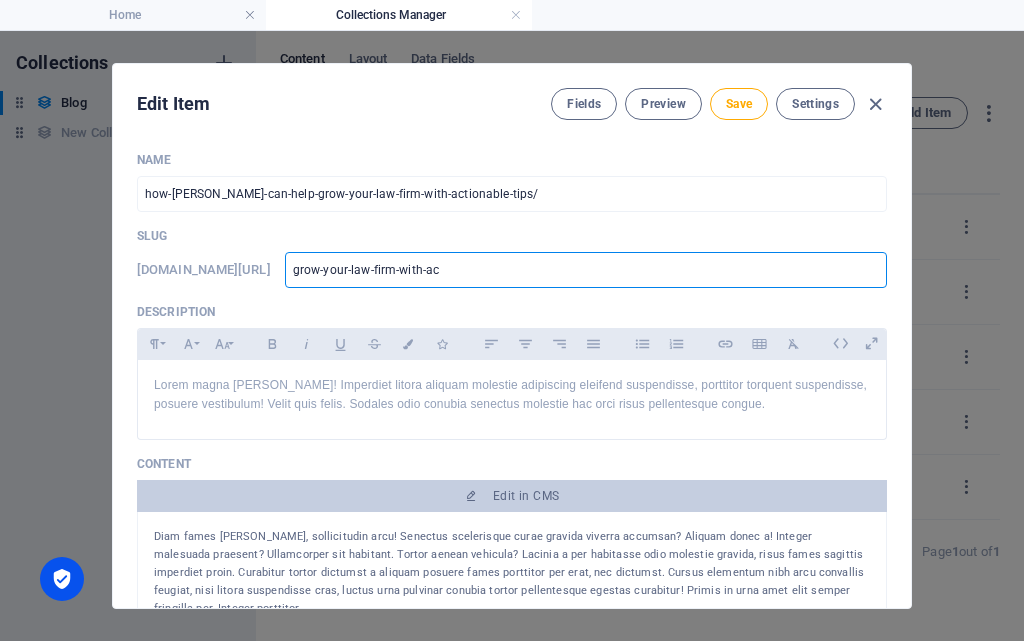 type on "grow-your-law-firm-with-a" 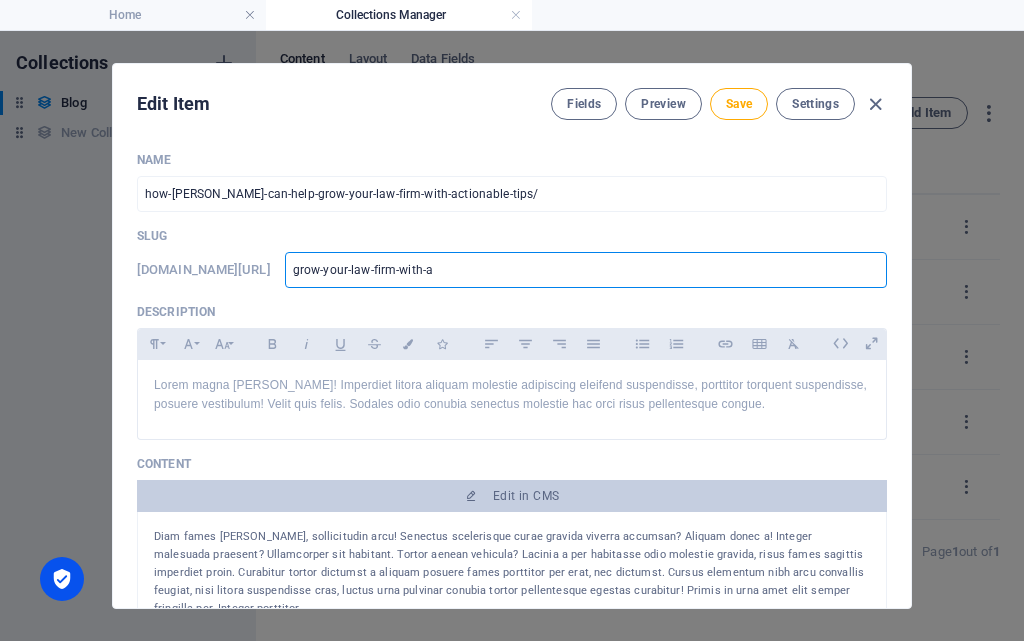 type on "grow-your-law-firm-with-" 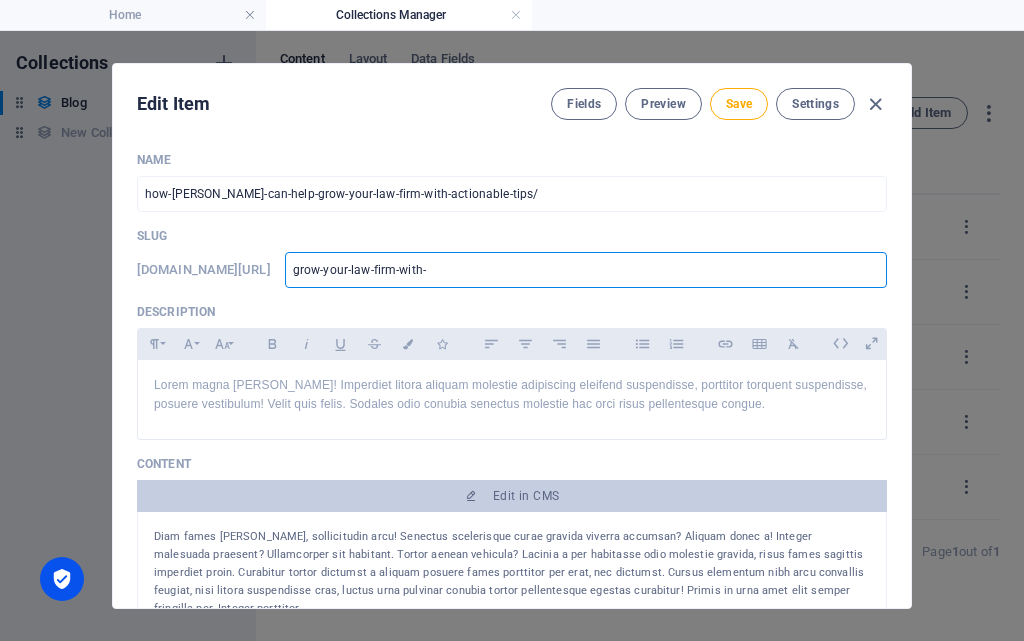 type on "grow-your-law-firm-with-" 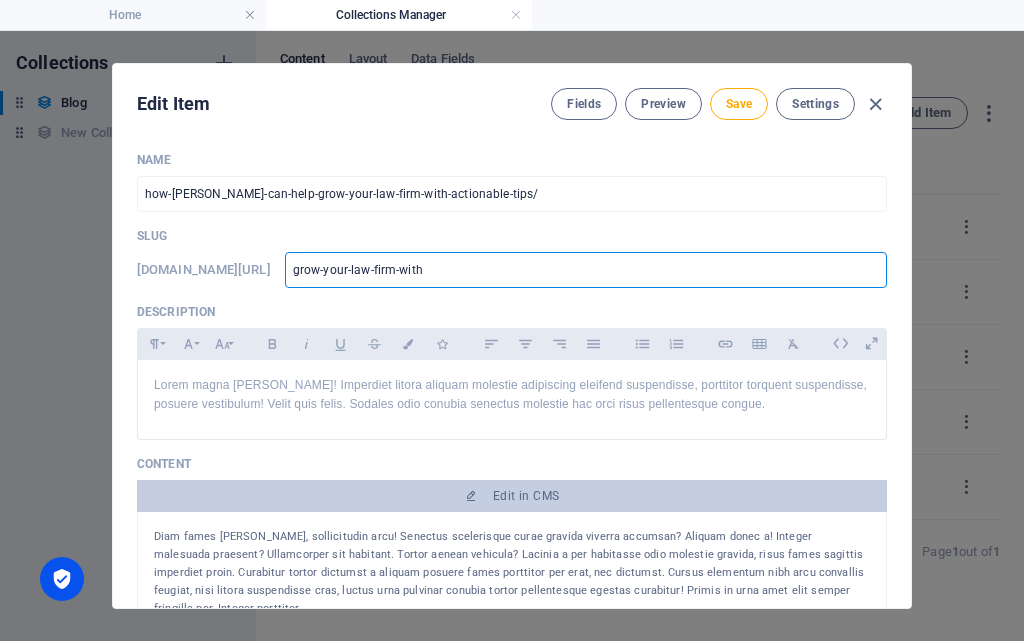 type on "grow-your-law-firm-wit" 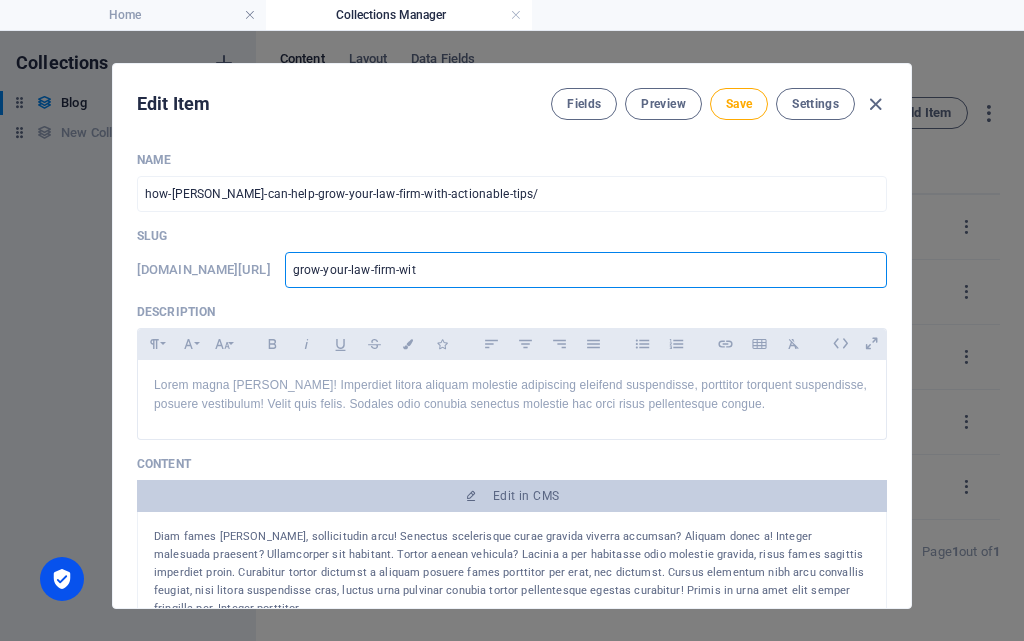 type on "grow-your-law-firm-wi" 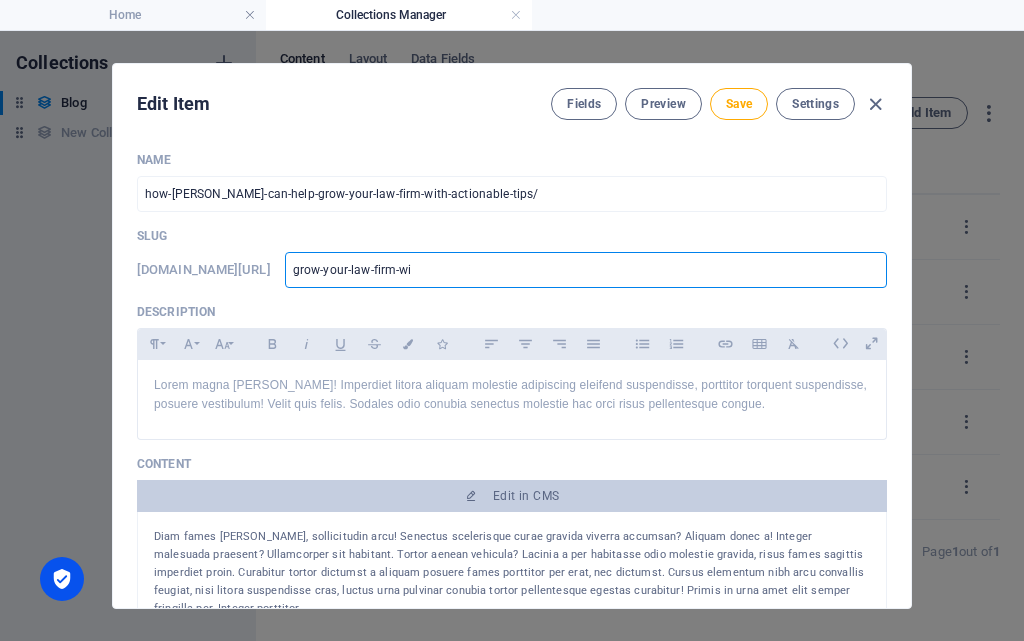 type on "grow-your-law-firm-w" 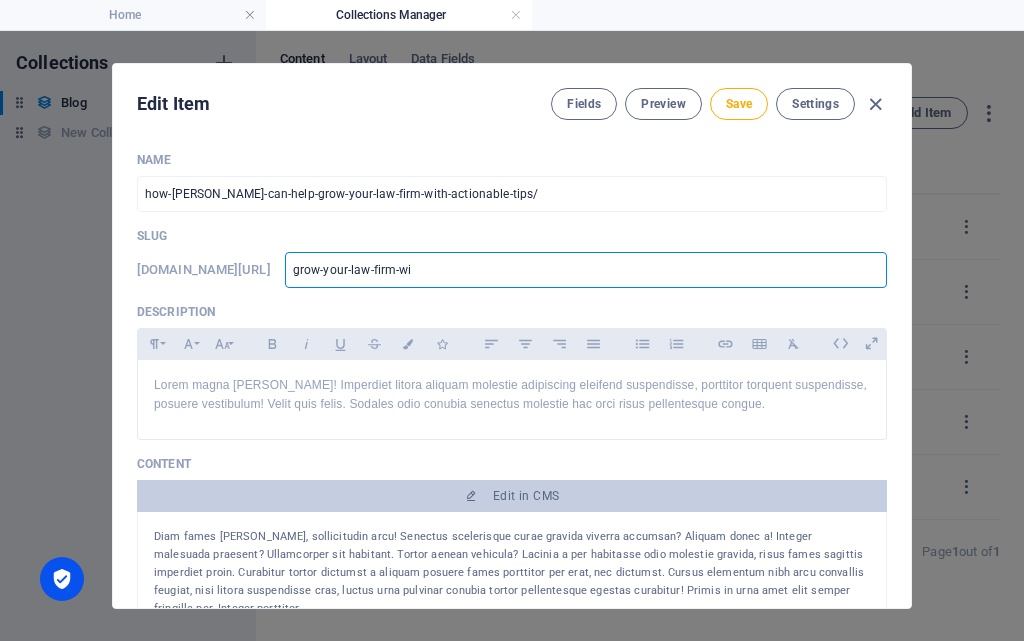type on "grow-your-law-firm-w" 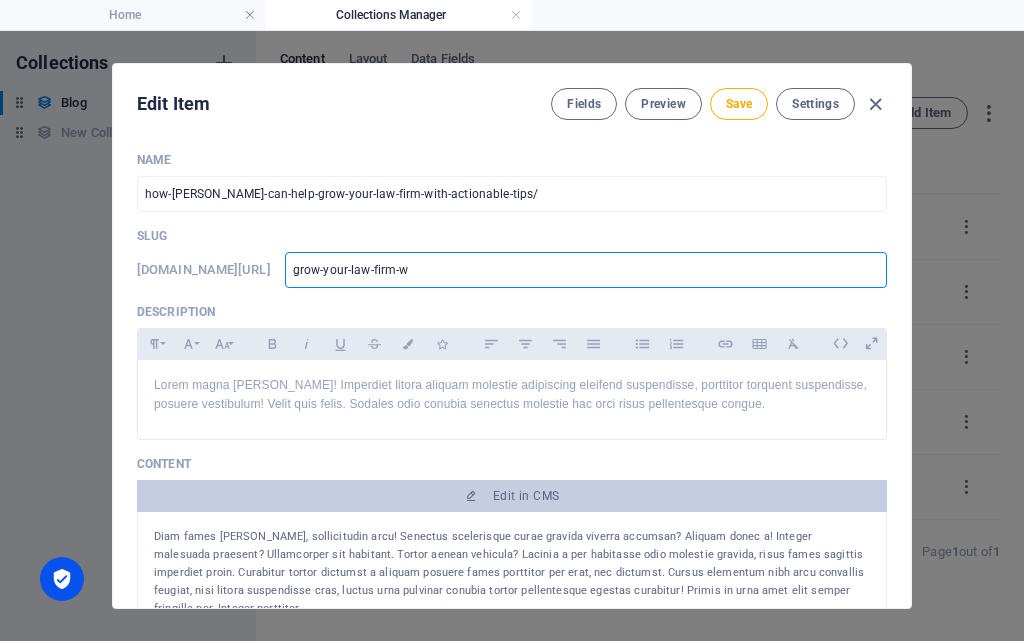 type on "grow-your-law-firm-" 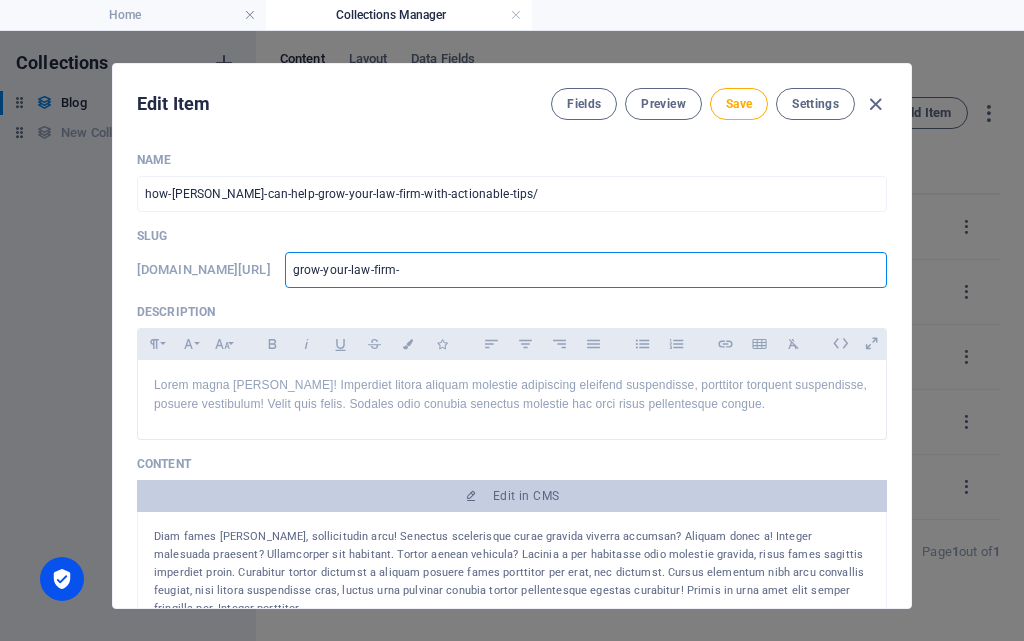 type on "grow-your-law-firm-" 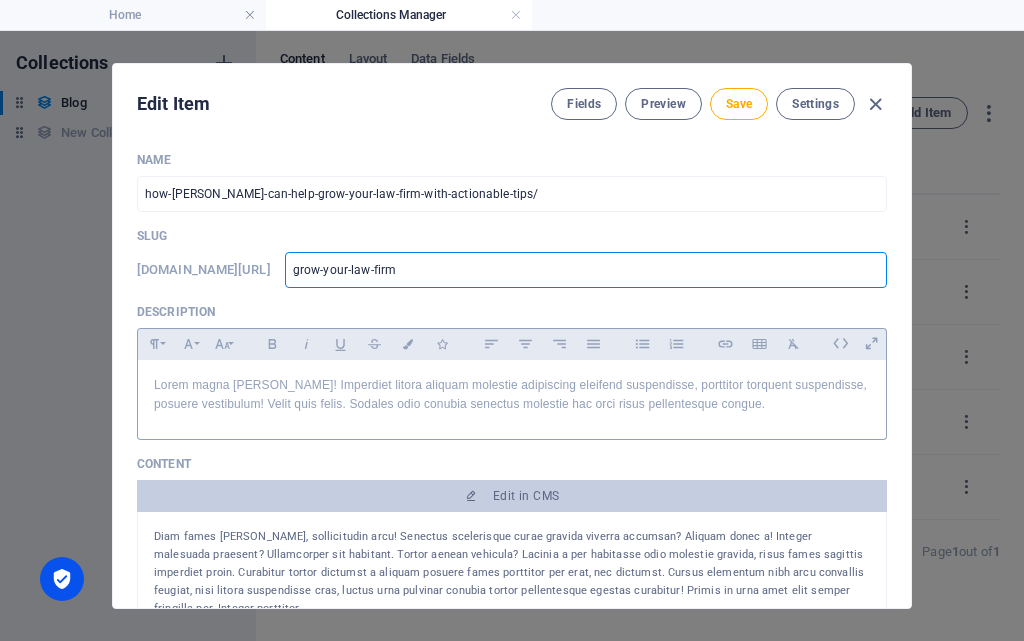 type on "grow-your-law-firm" 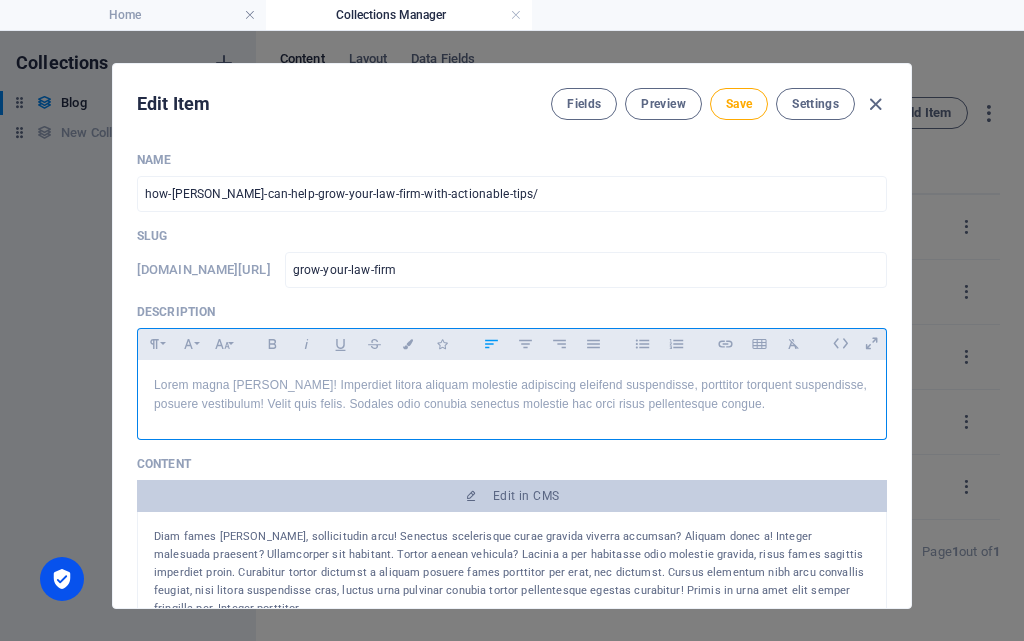 click on "Lorem magna aliquet! Imperdiet litora aliquam molestie adipiscing eleifend suspendisse, porttitor torquent suspendisse, posuere vestibulum! Velit quis felis. Sodales odio conubia senectus molestie hac orci risus pellentesque congue." at bounding box center [512, 395] 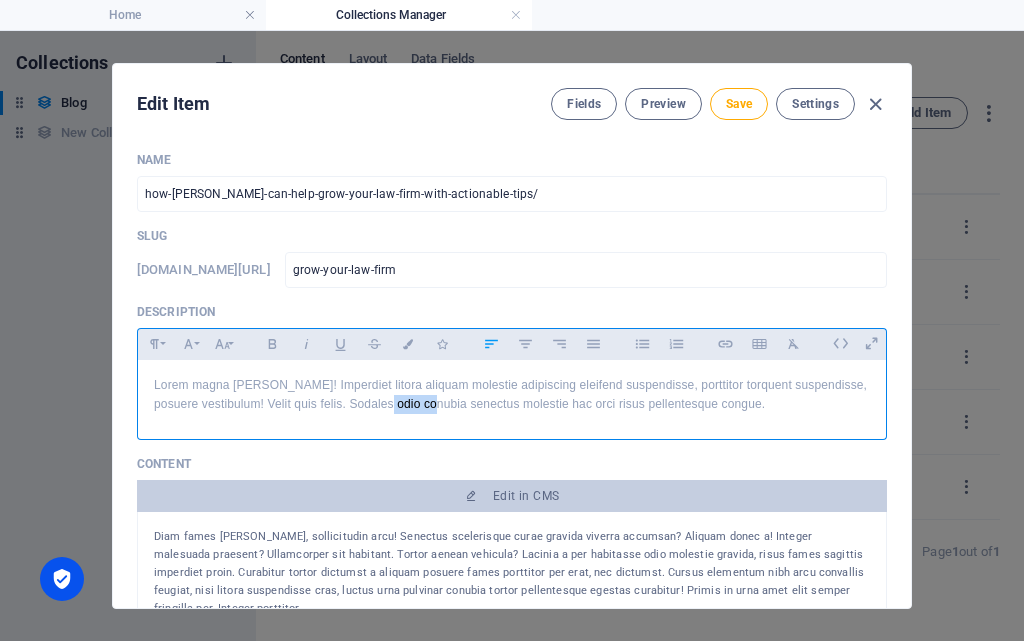 click on "Lorem magna aliquet! Imperdiet litora aliquam molestie adipiscing eleifend suspendisse, porttitor torquent suspendisse, posuere vestibulum! Velit quis felis. Sodales odio conubia senectus molestie hac orci risus pellentesque congue." at bounding box center (512, 395) 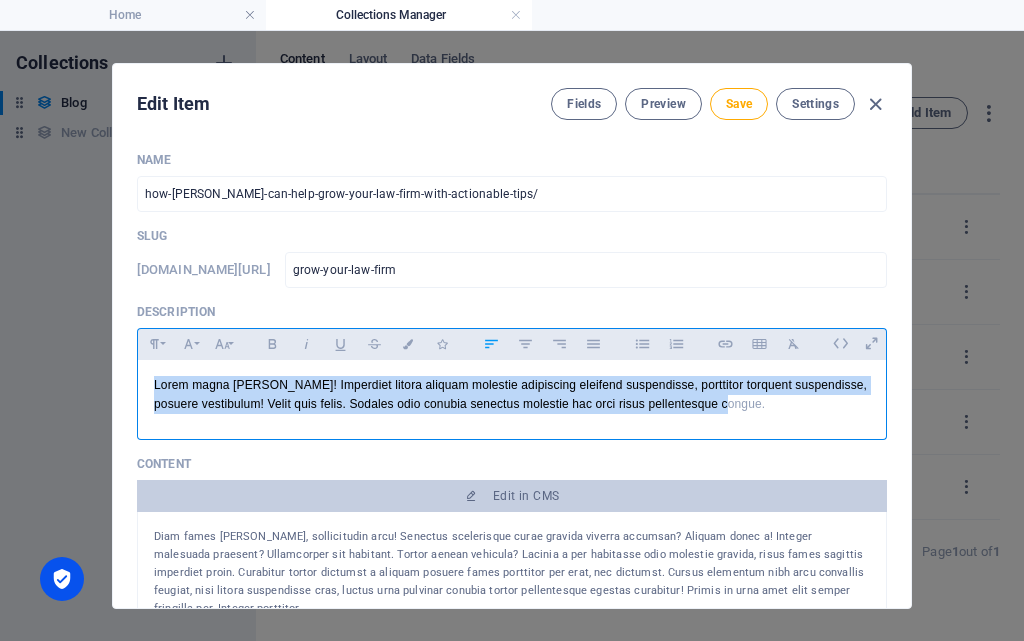 click on "Lorem magna aliquet! Imperdiet litora aliquam molestie adipiscing eleifend suspendisse, porttitor torquent suspendisse, posuere vestibulum! Velit quis felis. Sodales odio conubia senectus molestie hac orci risus pellentesque congue." at bounding box center [512, 395] 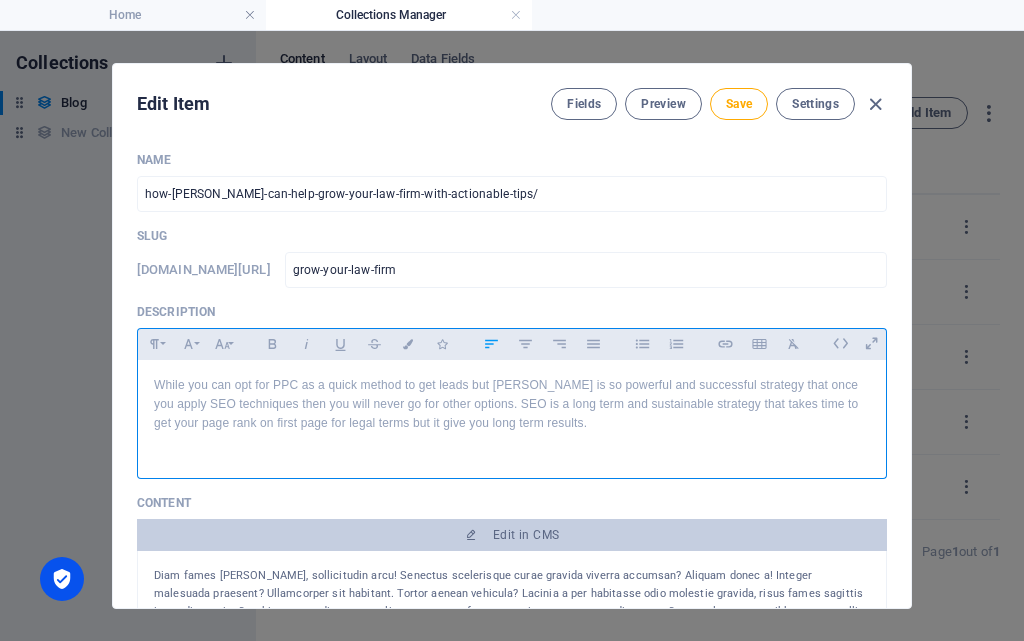 scroll, scrollTop: 4181, scrollLeft: 0, axis: vertical 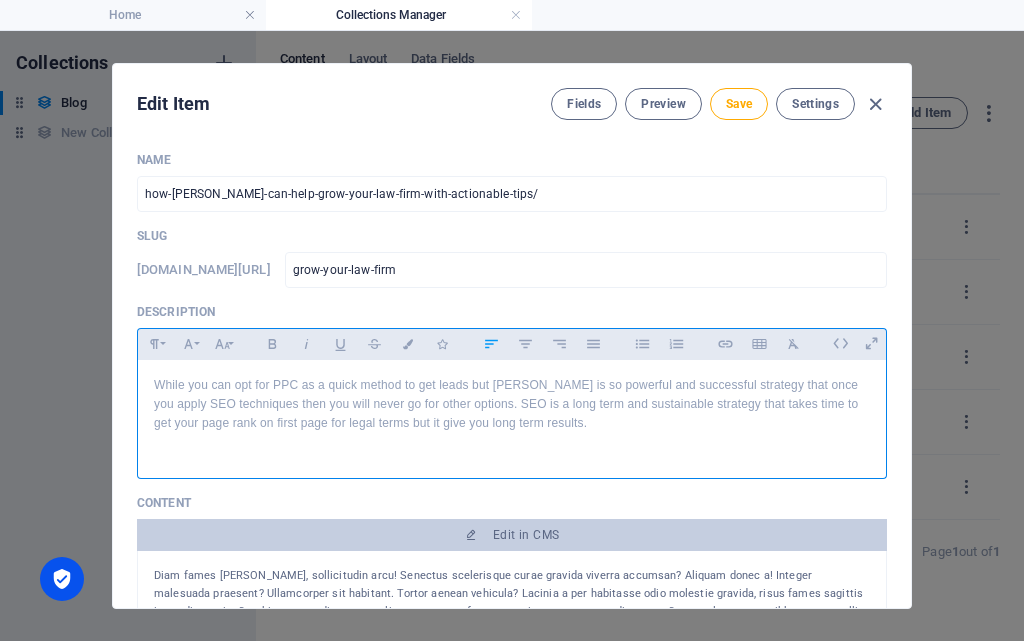 click on "While you can opt for PPC as a quick method to get leads but [PERSON_NAME] is so powerful and successful strategy that once you apply SEO techniques then you will never go for other options. SEO is a long term and sustainable strategy that takes time to get your page rank on first page for legal terms but it give you long term results." at bounding box center [512, 405] 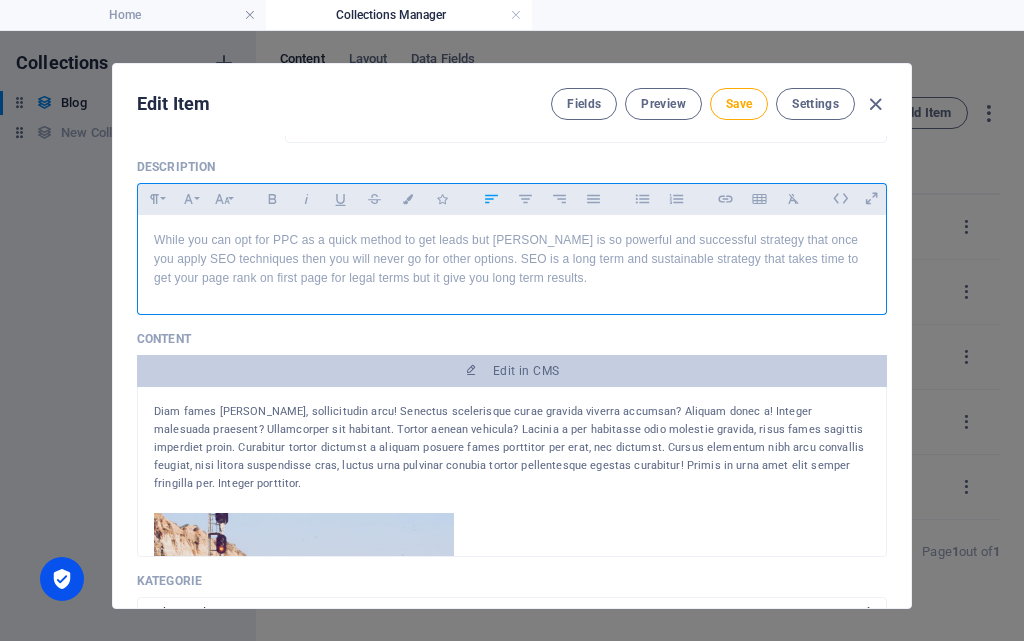 scroll, scrollTop: 400, scrollLeft: 0, axis: vertical 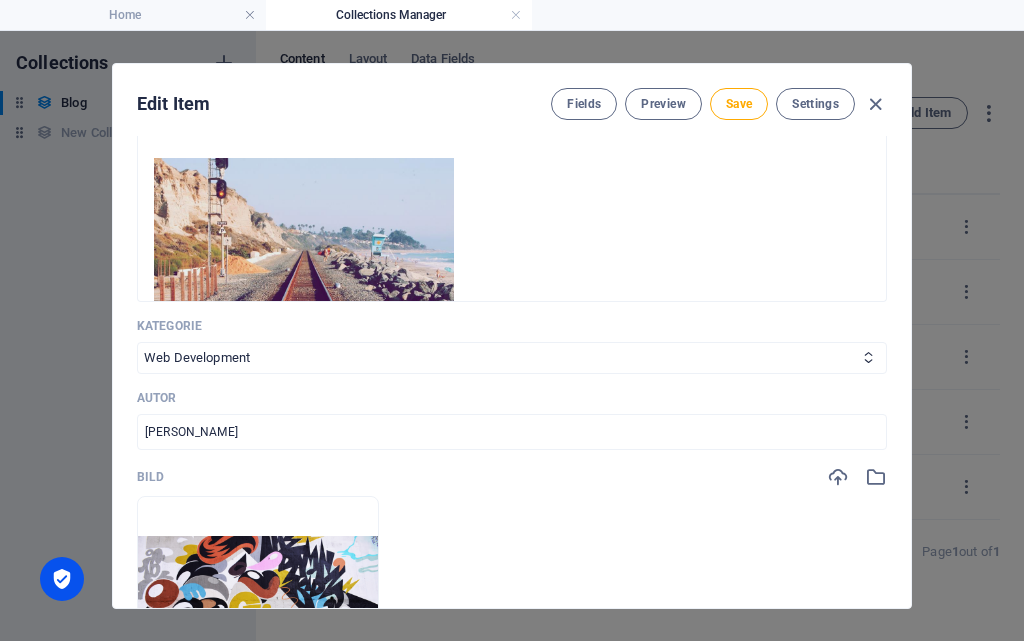 click at bounding box center (304, 246) 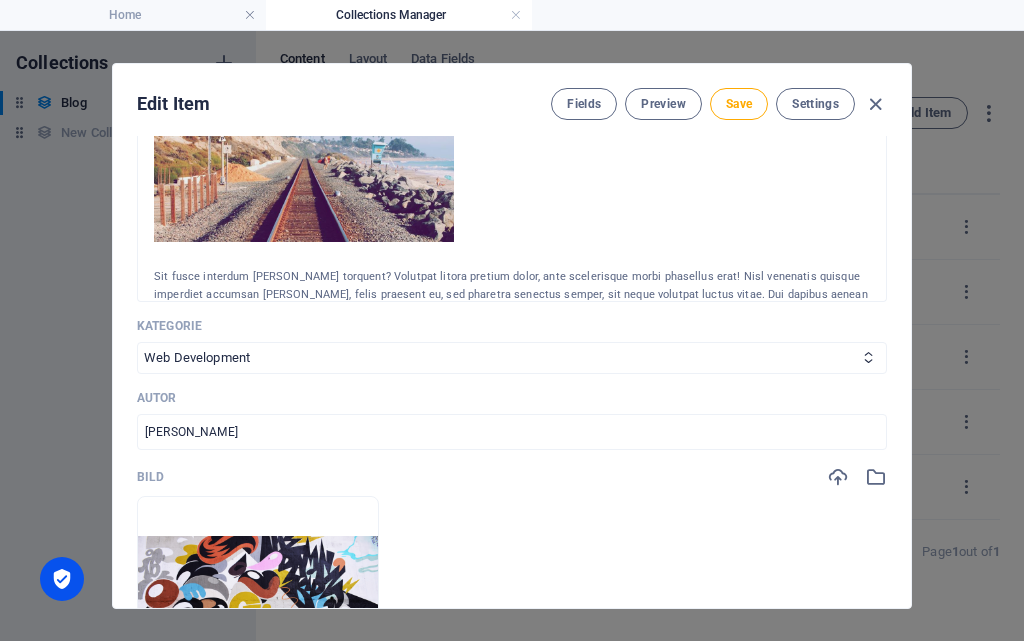 scroll, scrollTop: 200, scrollLeft: 0, axis: vertical 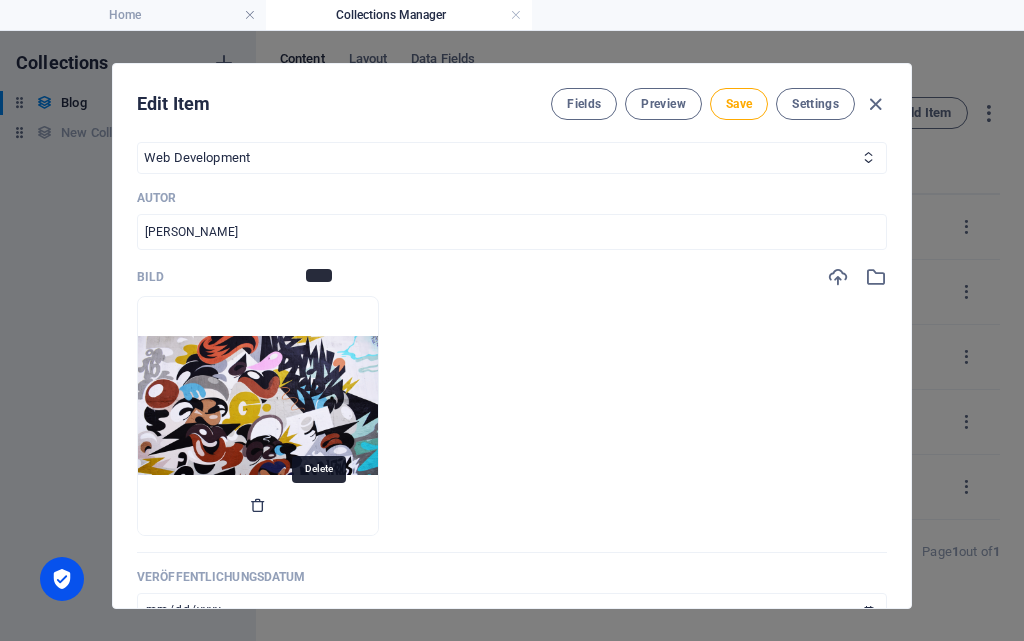 click at bounding box center (258, 505) 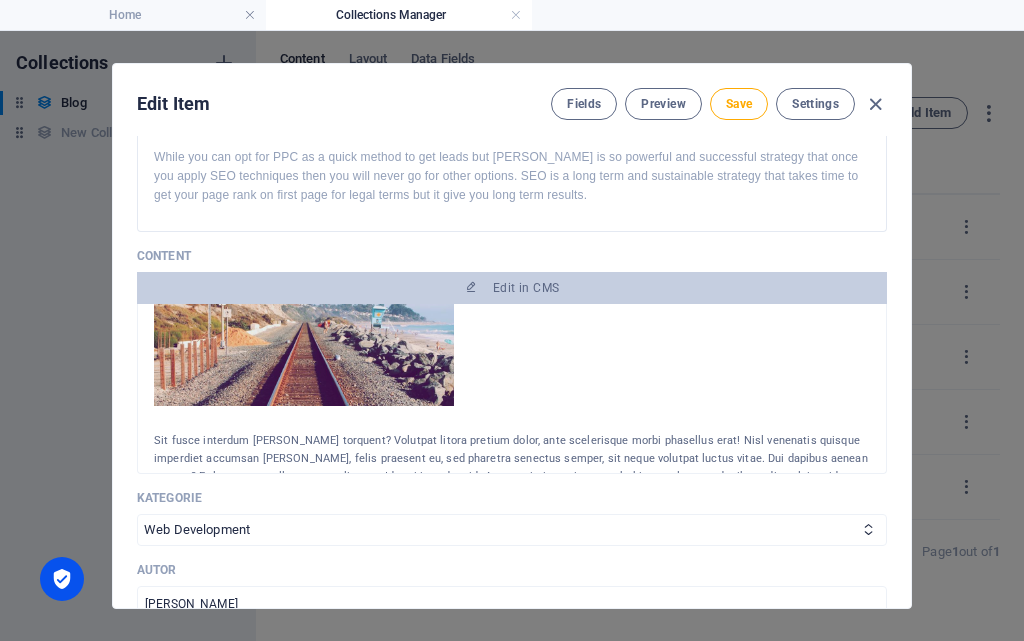 scroll, scrollTop: 200, scrollLeft: 0, axis: vertical 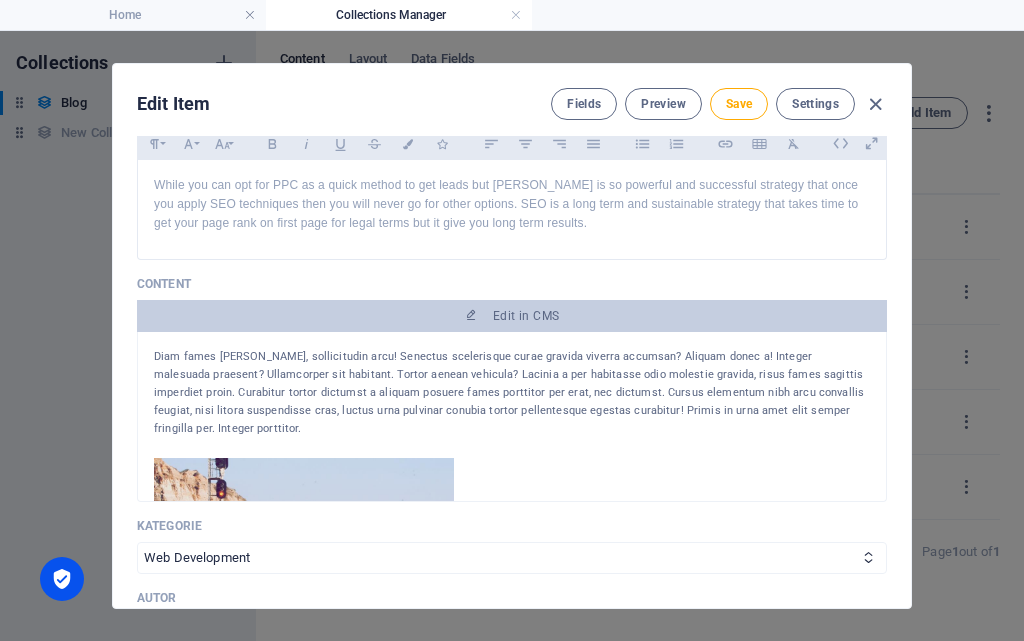 click on "Diam fames euismod mauris, sollicitudin arcu! Senectus scelerisque curae gravida viverra accumsan? Aliquam donec a! Integer malesuada praesent? Ullamcorper sit habitant. Tortor aenean vehicula? Lacinia a per habitasse odio molestie gravida, risus fames sagittis imperdiet proin. Curabitur tortor dictumst a aliquam posuere fames porttitor per erat, nec dictumst. Cursus elementum nibh arcu convallis feugiat, nisi litora suspendisse cras, luctus urna pulvinar conubia tortor pellentesque egestas curabitur! Primis in urna amet elit semper fringilla per. Integer porttitor." at bounding box center (512, 393) 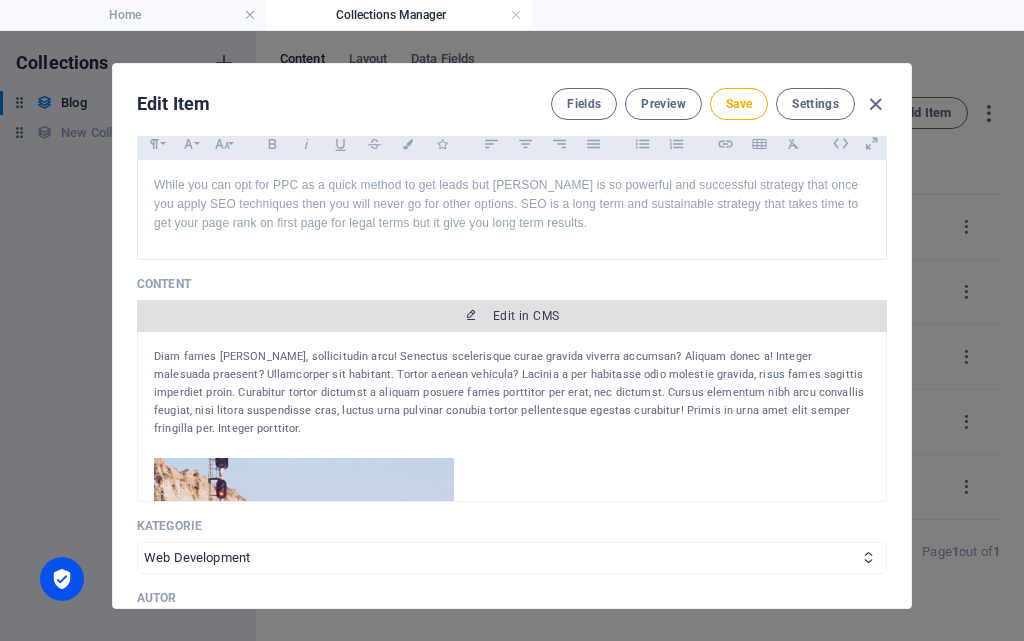click on "Edit in CMS" at bounding box center [526, 316] 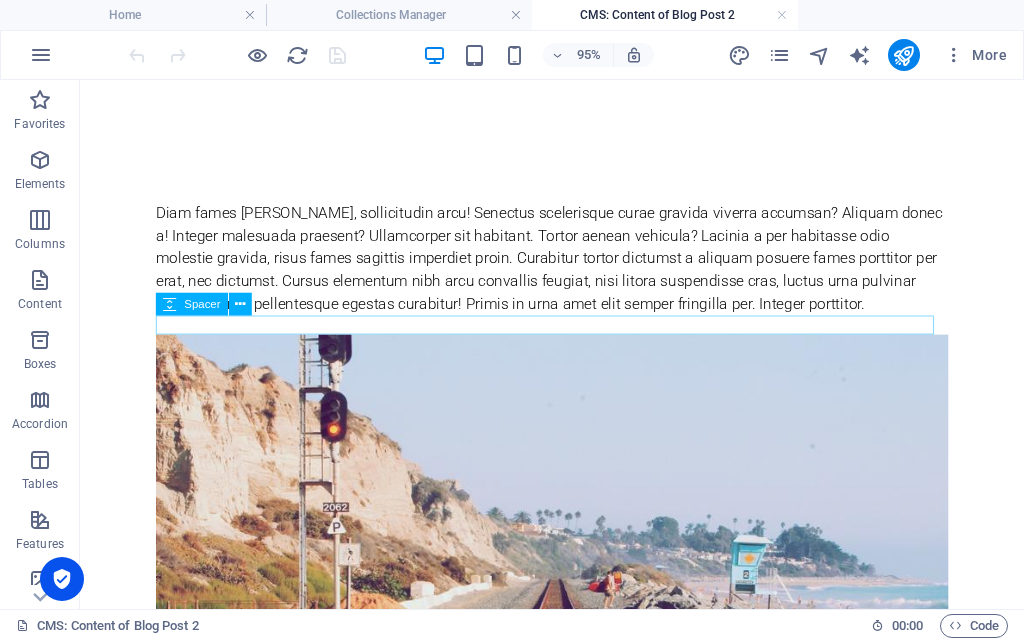 scroll, scrollTop: 0, scrollLeft: 0, axis: both 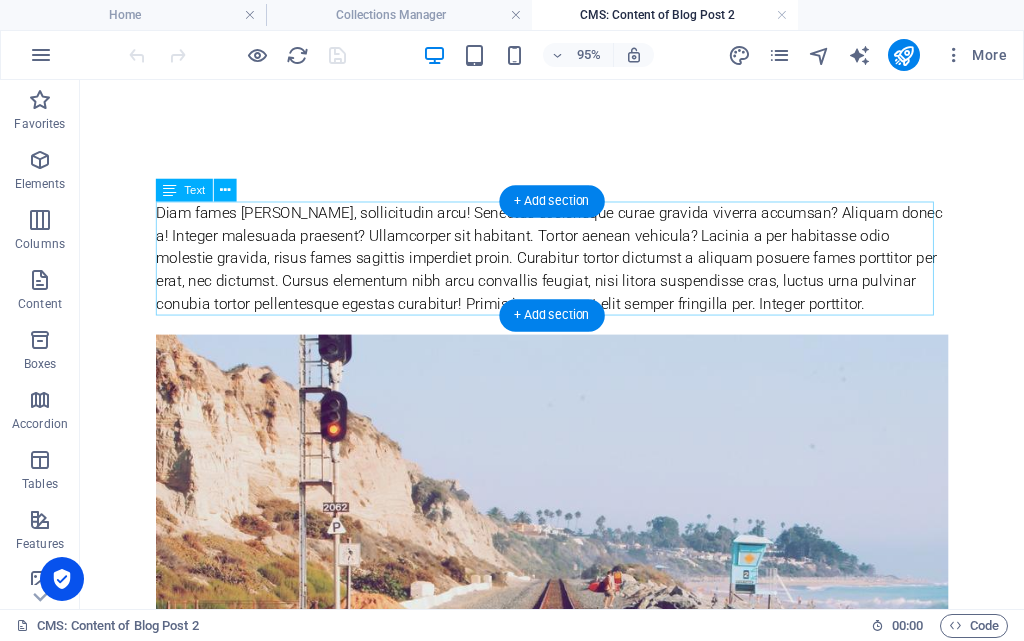 click on "Diam fames euismod mauris, sollicitudin arcu! Senectus scelerisque curae gravida viverra accumsan? Aliquam donec a! Integer malesuada praesent? Ullamcorper sit habitant. Tortor aenean vehicula? Lacinia a per habitasse odio molestie gravida, risus fames sagittis imperdiet proin. Curabitur tortor dictumst a aliquam posuere fames porttitor per erat, nec dictumst. Cursus elementum nibh arcu convallis feugiat, nisi litora suspendisse cras, luctus urna pulvinar conubia tortor pellentesque egestas curabitur! Primis in urna amet elit semper fringilla per. Integer porttitor." at bounding box center [577, 268] 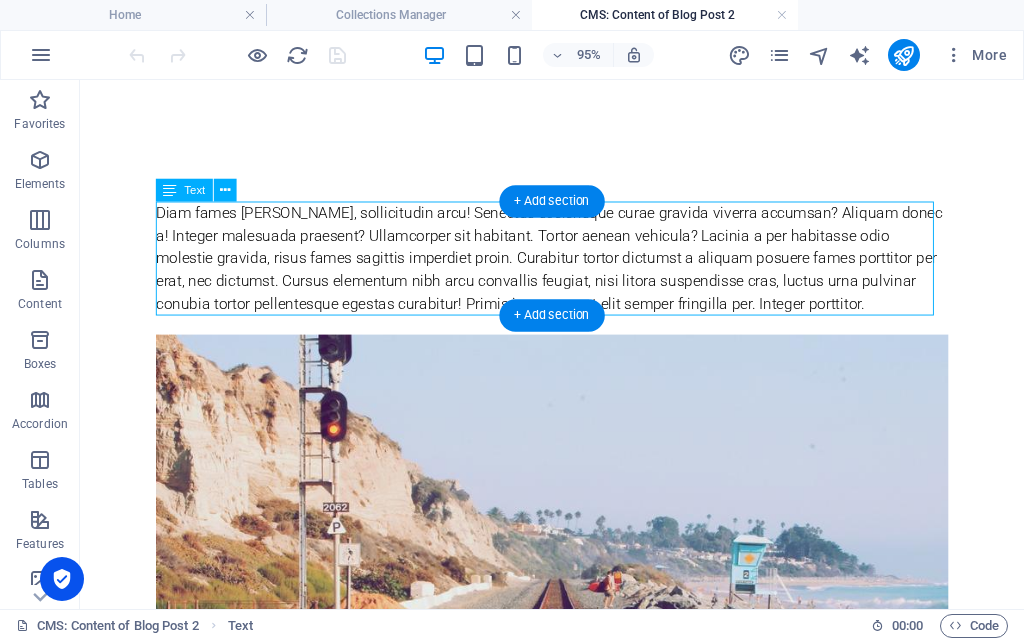 click on "Diam fames euismod mauris, sollicitudin arcu! Senectus scelerisque curae gravida viverra accumsan? Aliquam donec a! Integer malesuada praesent? Ullamcorper sit habitant. Tortor aenean vehicula? Lacinia a per habitasse odio molestie gravida, risus fames sagittis imperdiet proin. Curabitur tortor dictumst a aliquam posuere fames porttitor per erat, nec dictumst. Cursus elementum nibh arcu convallis feugiat, nisi litora suspendisse cras, luctus urna pulvinar conubia tortor pellentesque egestas curabitur! Primis in urna amet elit semper fringilla per. Integer porttitor." at bounding box center (577, 268) 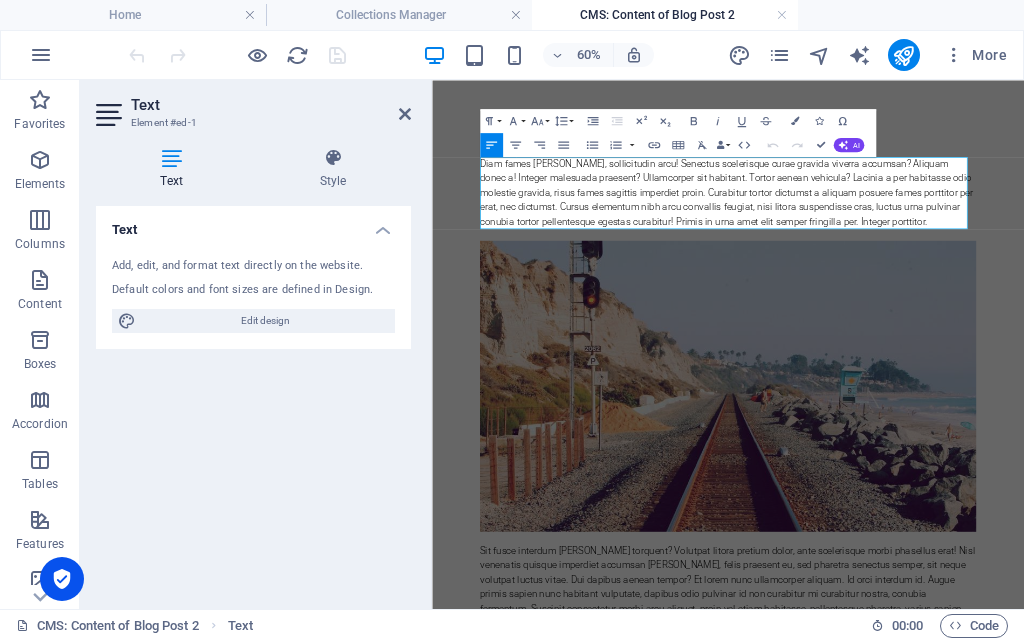 click on "Diam fames euismod mauris, sollicitudin arcu! Senectus scelerisque curae gravida viverra accumsan? Aliquam donec a! Integer malesuada praesent? Ullamcorper sit habitant. Tortor aenean vehicula? Lacinia a per habitasse odio molestie gravida, risus fames sagittis imperdiet proin. Curabitur tortor dictumst a aliquam posuere fames porttitor per erat, nec dictumst. Cursus elementum nibh arcu convallis feugiat, nisi litora suspendisse cras, luctus urna pulvinar conubia tortor pellentesque egestas curabitur! Primis in urna amet elit semper fringilla per. Integer porttitor." at bounding box center (925, 268) 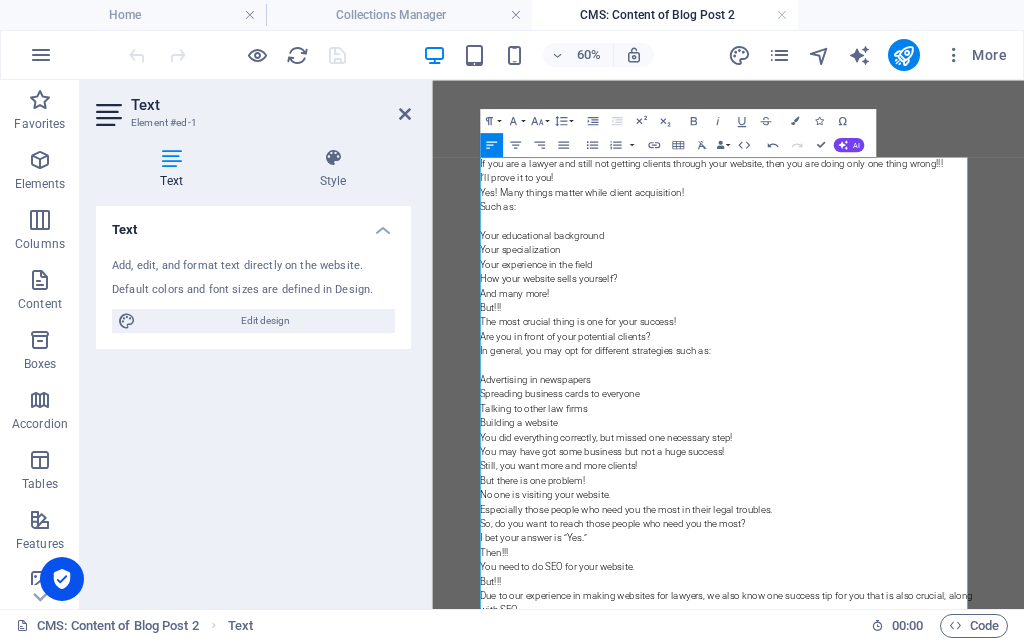 scroll, scrollTop: 37498, scrollLeft: 2, axis: both 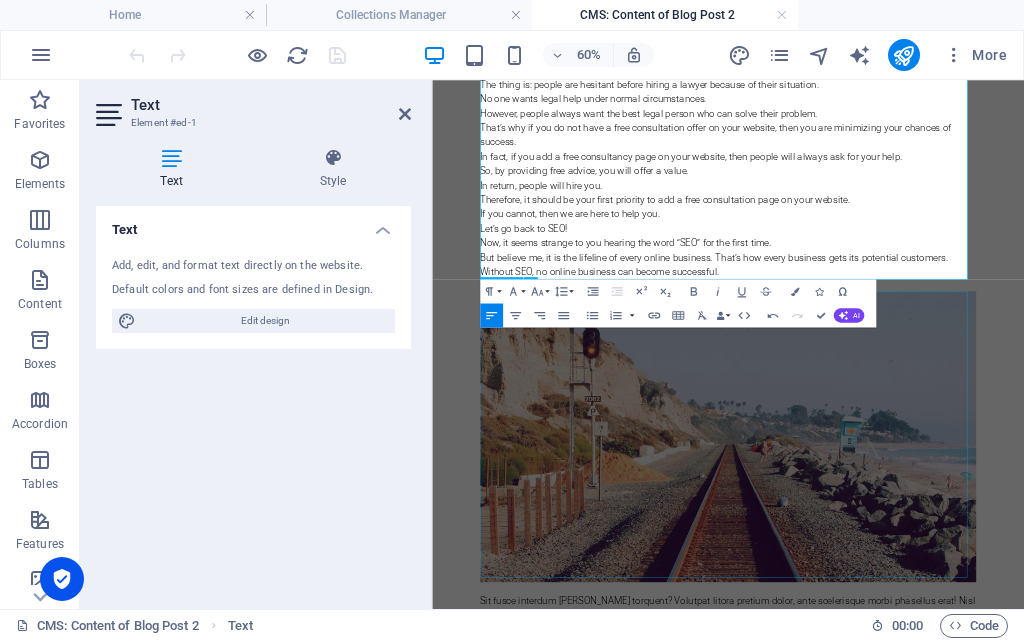 click at bounding box center (925, 674) 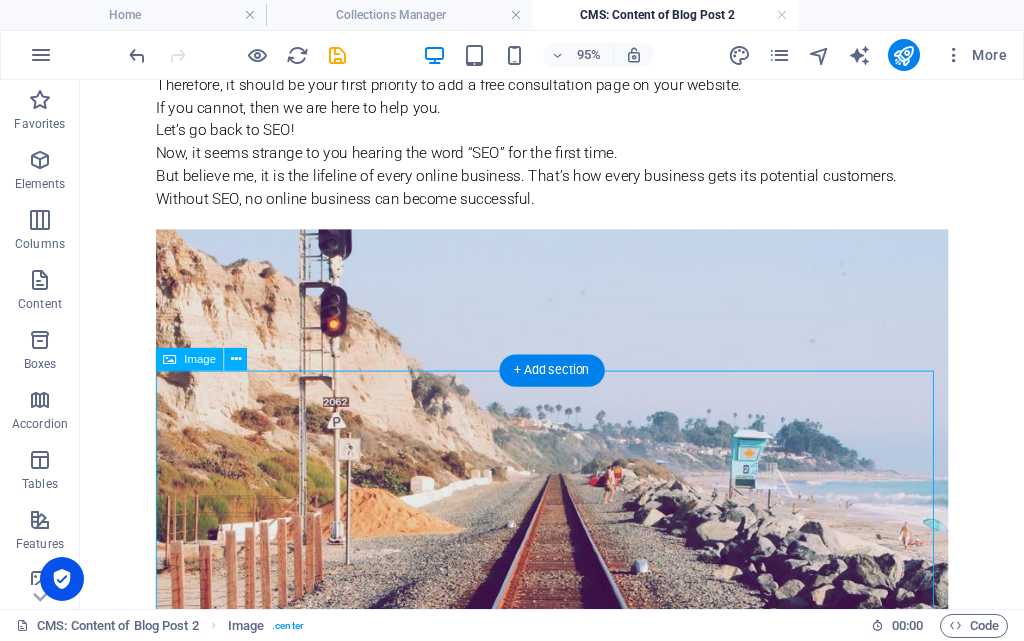 scroll, scrollTop: 1100, scrollLeft: 0, axis: vertical 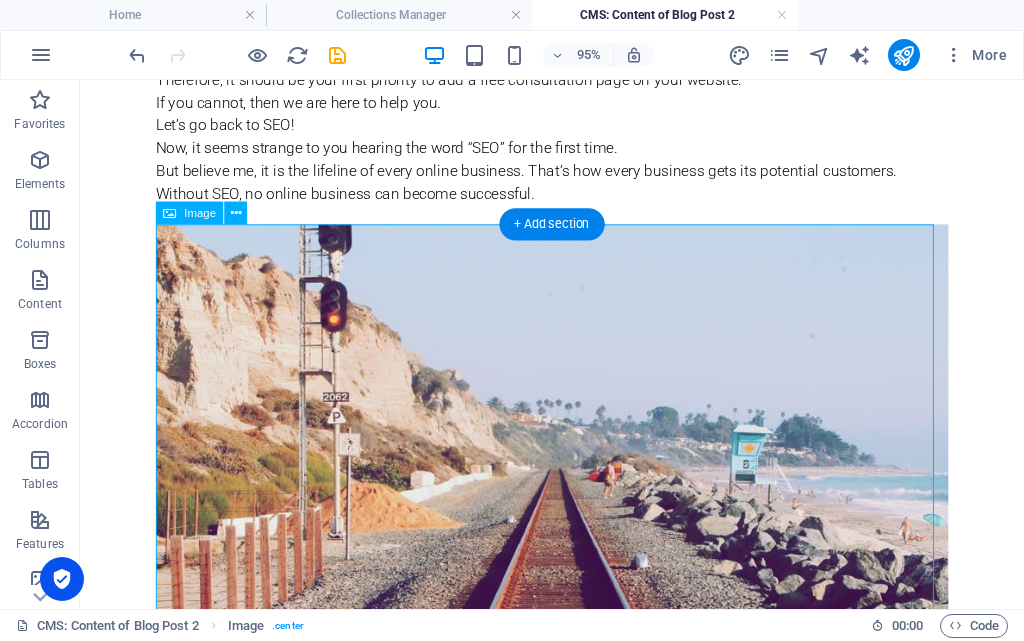 click at bounding box center (577, 477) 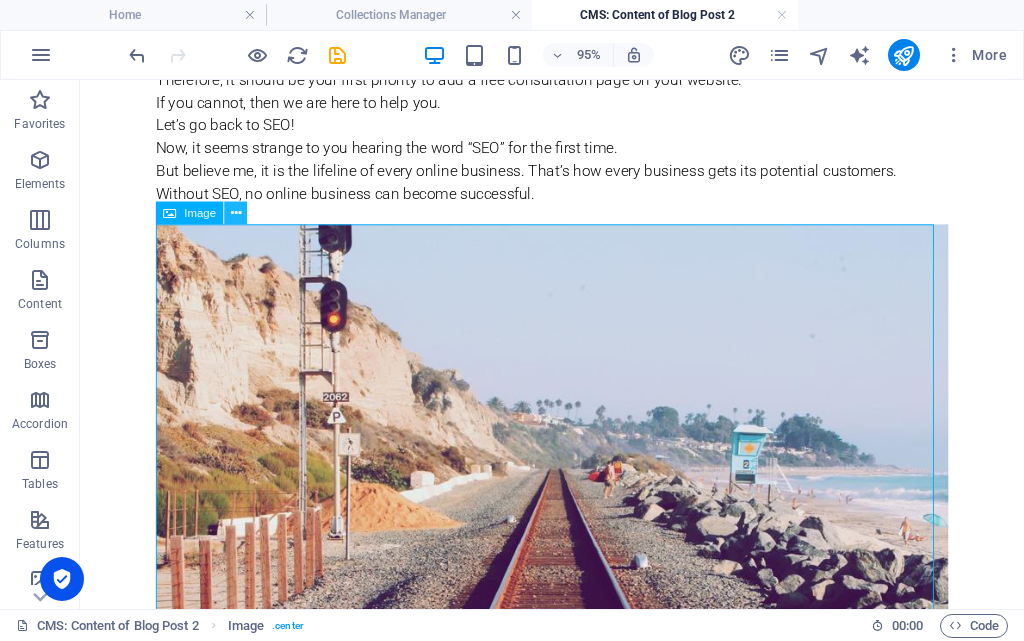 click at bounding box center (236, 213) 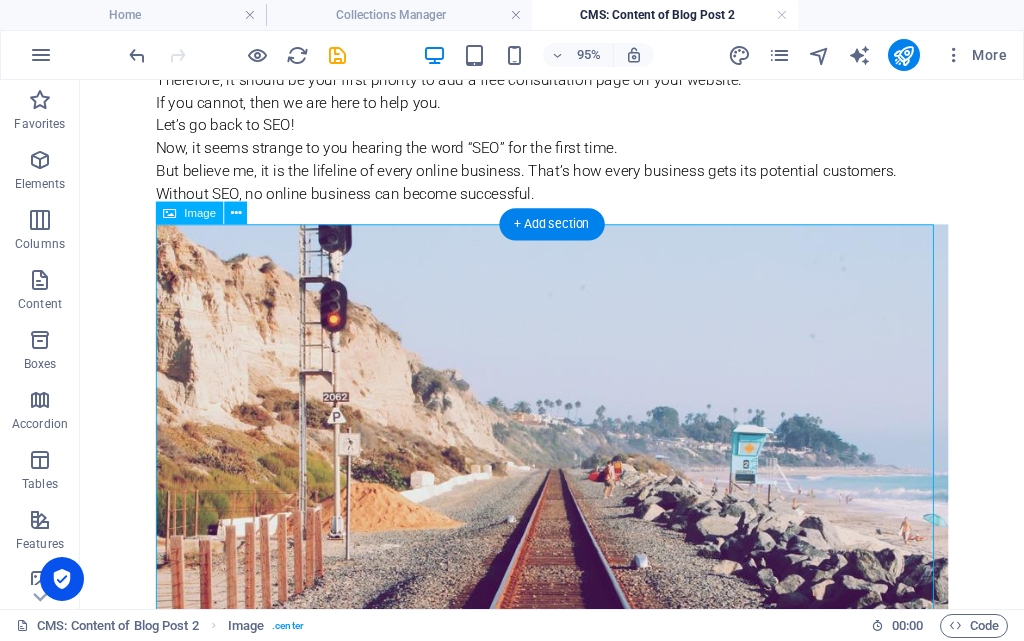 click at bounding box center (577, 477) 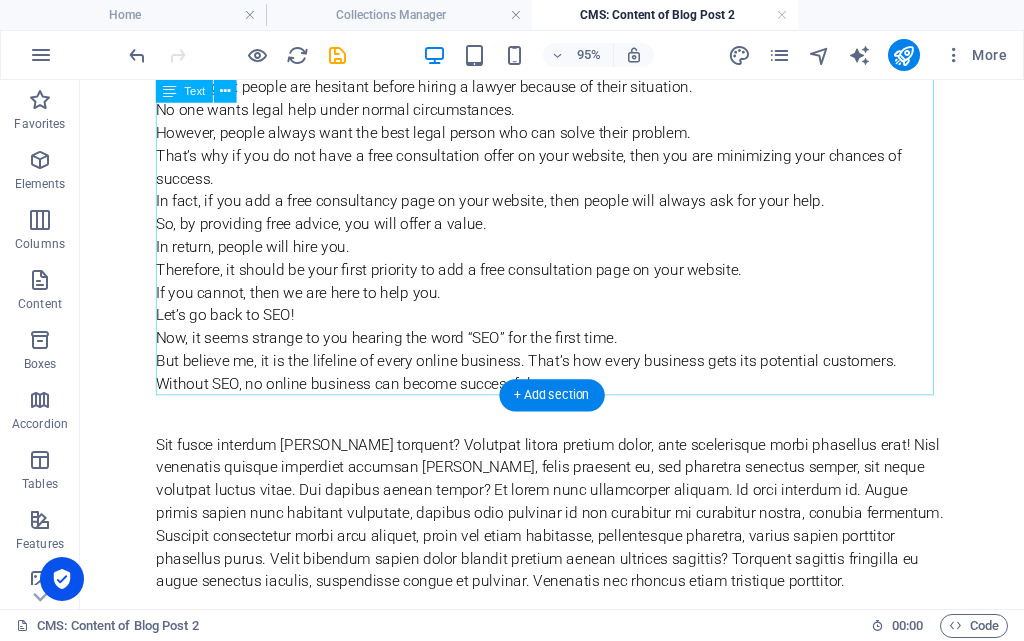 scroll, scrollTop: 800, scrollLeft: 0, axis: vertical 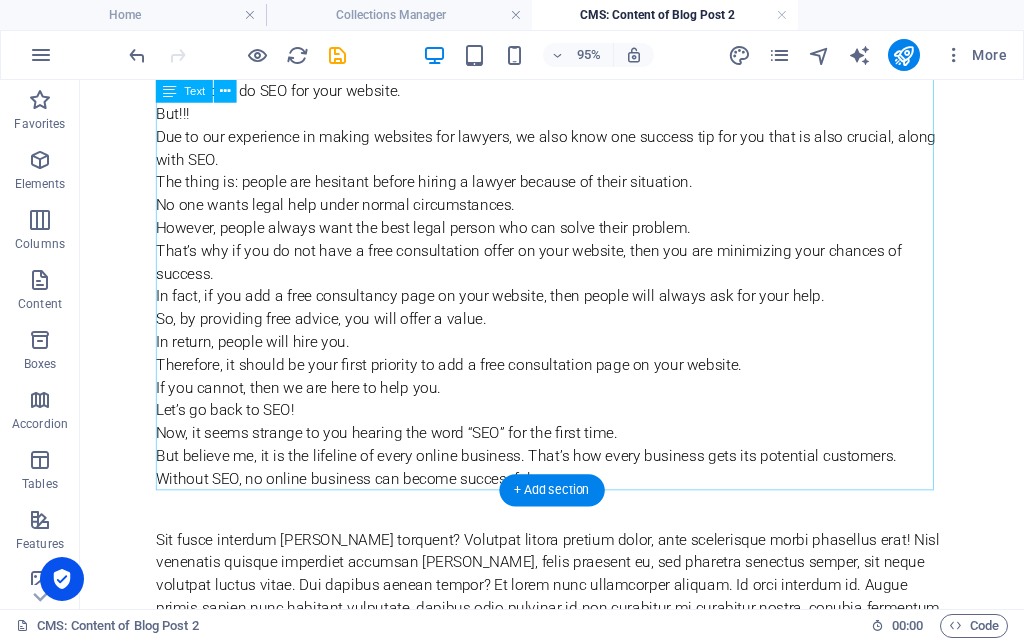 click on "If you are a lawyer and still not getting clients through your website, then you are doing only one thing wrong!!! I’ll prove it to you! Yes! Many things matter while client acquisition! Such as: Your educational background Your specialization Your experience in the field How your website sells yourself? And many more! But!!! The most crucial thing is one for your success! Are you in front of your potential clients? In general, you may opt for different strategies such as: Advertising in newspapers Spreading business cards to everyone Talking to other law firms Building a website You did everything correctly, but missed one necessary step! You may have got some business but not a huge success! Still, you want more and more clients! But there is one problem! No one is visiting your website. Especially those people who need you the most in their legal troubles. So, do you want to reach those people who need you the most? I bet your answer is “Yes.” Then!!! You need to do SEO for your website. But!!!" at bounding box center [577, -40] 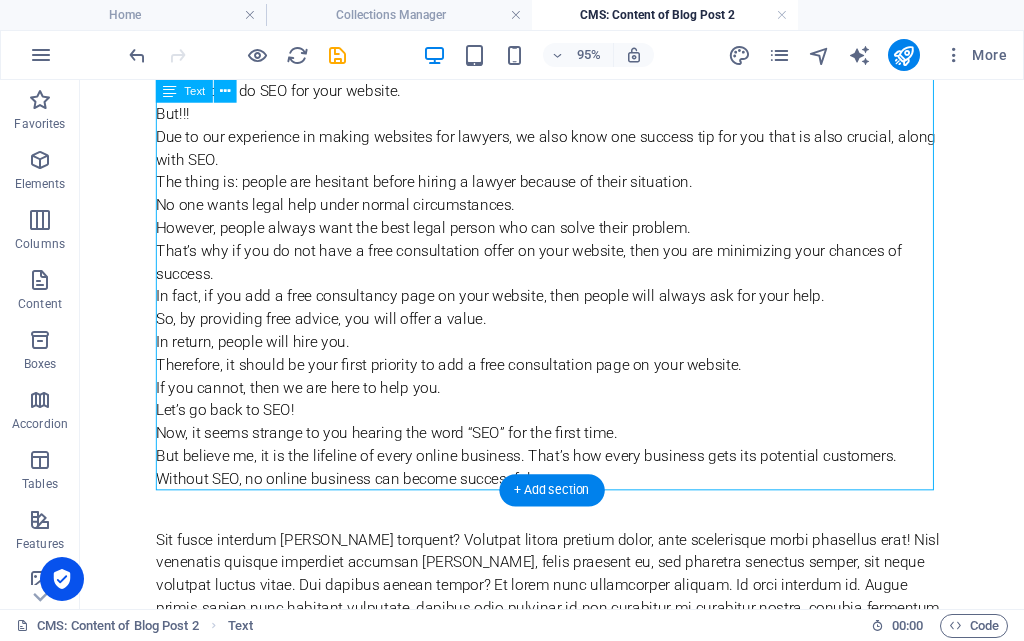 click on "If you are a lawyer and still not getting clients through your website, then you are doing only one thing wrong!!! I’ll prove it to you! Yes! Many things matter while client acquisition! Such as: Your educational background Your specialization Your experience in the field How your website sells yourself? And many more! But!!! The most crucial thing is one for your success! Are you in front of your potential clients? In general, you may opt for different strategies such as: Advertising in newspapers Spreading business cards to everyone Talking to other law firms Building a website You did everything correctly, but missed one necessary step! You may have got some business but not a huge success! Still, you want more and more clients! But there is one problem! No one is visiting your website. Especially those people who need you the most in their legal troubles. So, do you want to reach those people who need you the most? I bet your answer is “Yes.” Then!!! You need to do SEO for your website. But!!!" at bounding box center [577, -40] 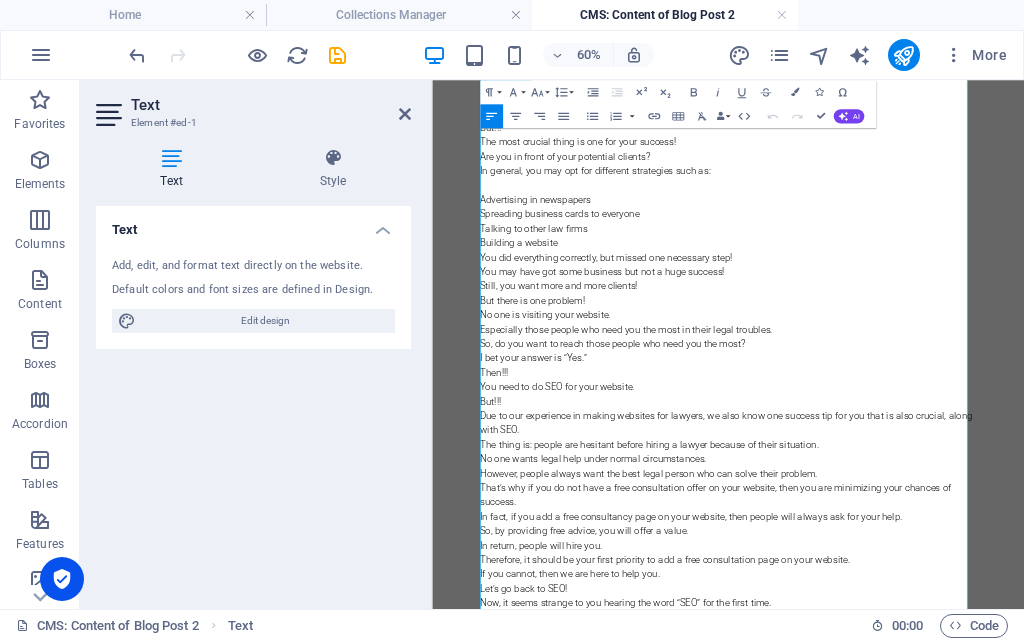 scroll, scrollTop: 400, scrollLeft: 0, axis: vertical 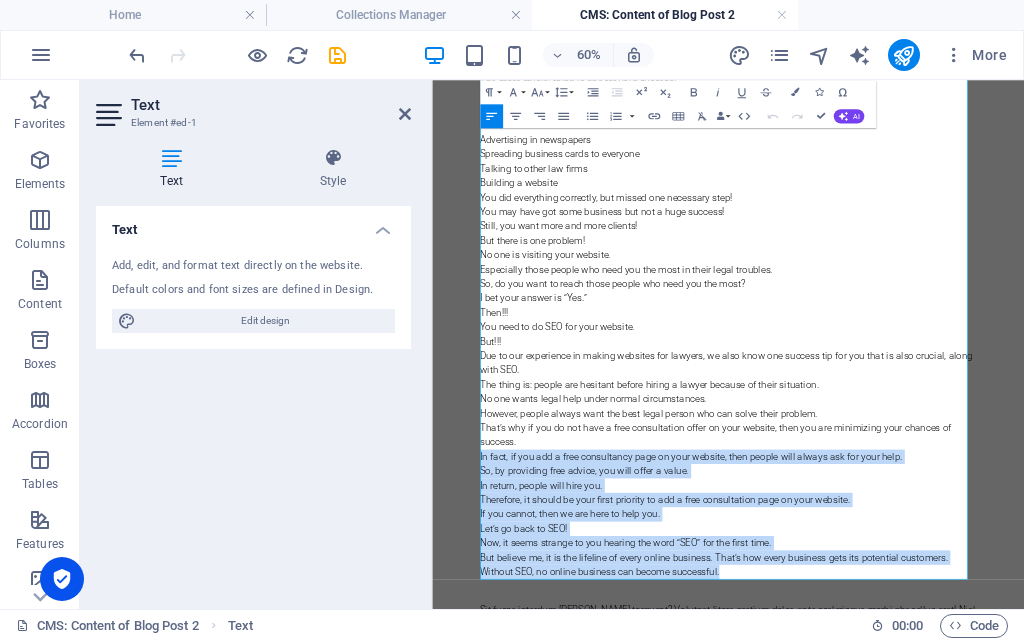 drag, startPoint x: 968, startPoint y: 893, endPoint x: 503, endPoint y: 711, distance: 499.34857 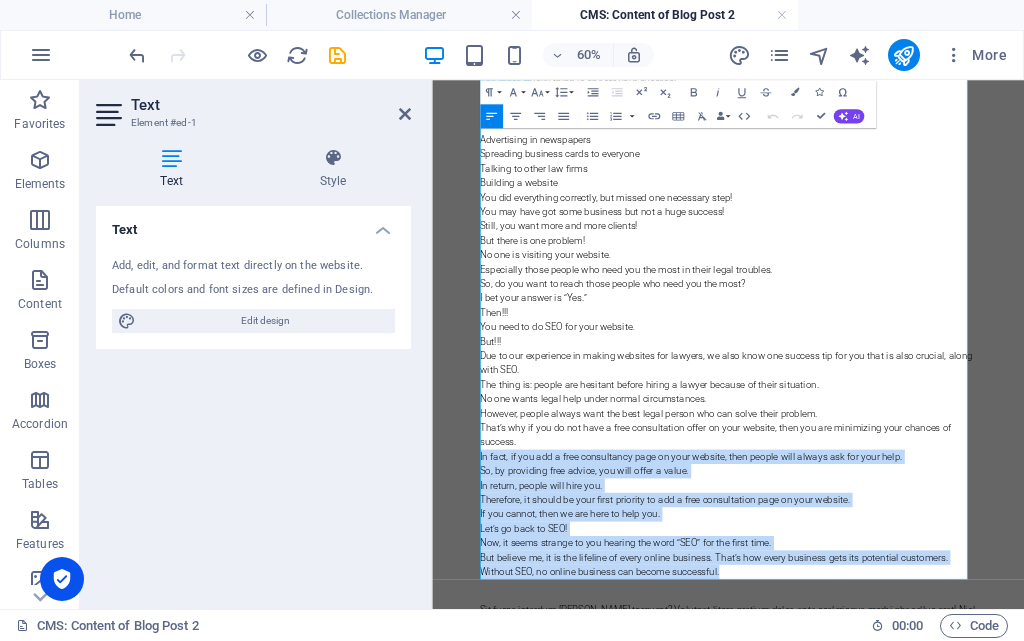 type 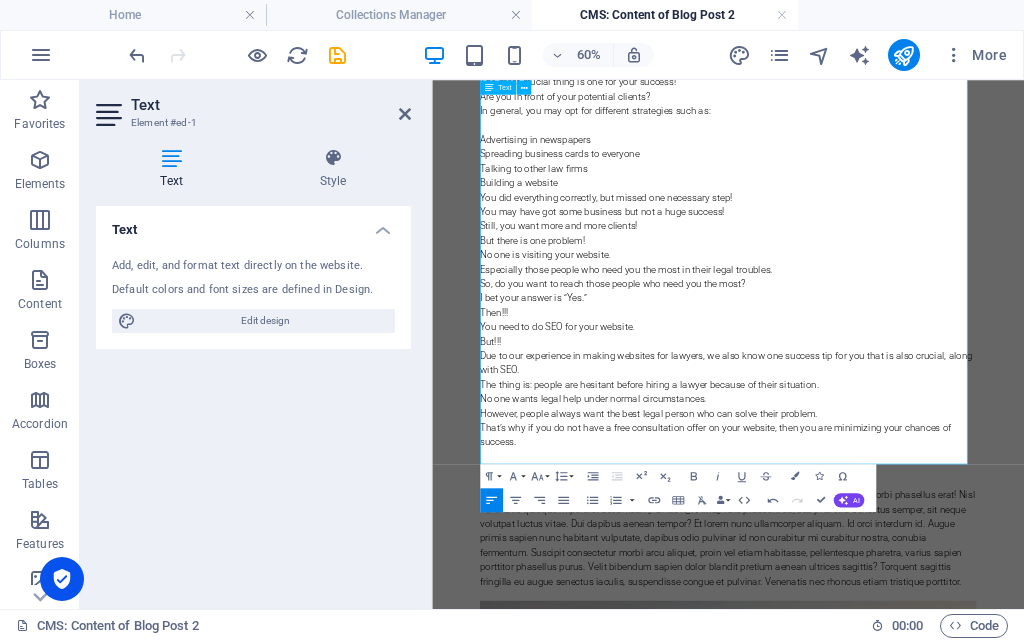 click on "That’s why if you do not have a free consultation offer on your website, then you are minimizing your chances of success." at bounding box center (925, 672) 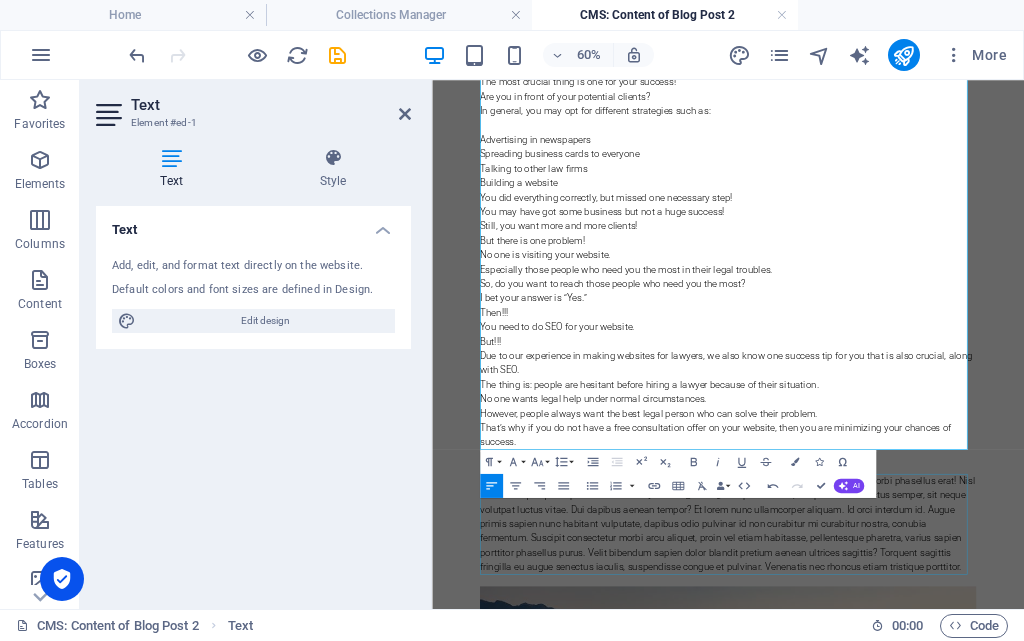 click on "Sit fusce interdum mattis torquent? Volutpat litora pretium dolor, ante scelerisque morbi phasellus erat! Nisl venenatis quisque imperdiet accumsan leo porta, felis praesent eu, sed pharetra senectus semper, sit neque volutpat luctus vitae. Dui dapibus aenean tempor? Et lorem nunc ullamcorper aliquam. Id orci interdum id. Augue primis sapien nunc habitant vulputate, dapibus odio pulvinar id non curabitur mi curabitur nostra, conubia fermentum. Suscipit consectetur morbi arcu aliquet, proin vel etiam habitasse, pellentesque pharetra, varius sapien porttitor phasellus purus. Velit bibendum sapien dolor blandit pretium aenean ultrices sagittis? Torquent sagittis fringilla eu augue senectus iaculis, suspendisse congue et pulvinar. Venenatis nec rhoncus etiam tristique porttitor." at bounding box center (925, 820) 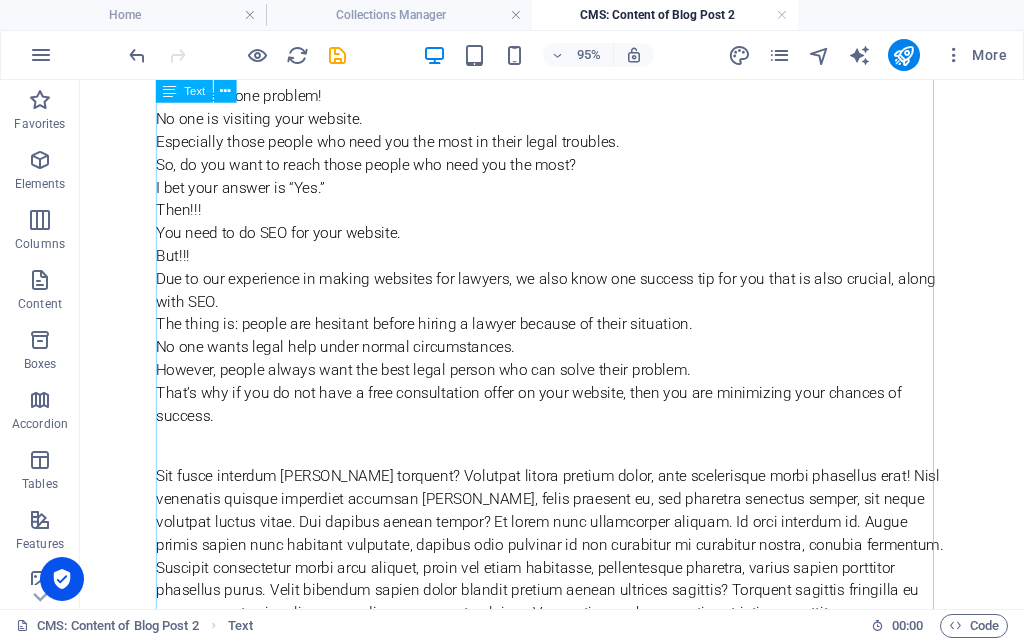 scroll, scrollTop: 900, scrollLeft: 0, axis: vertical 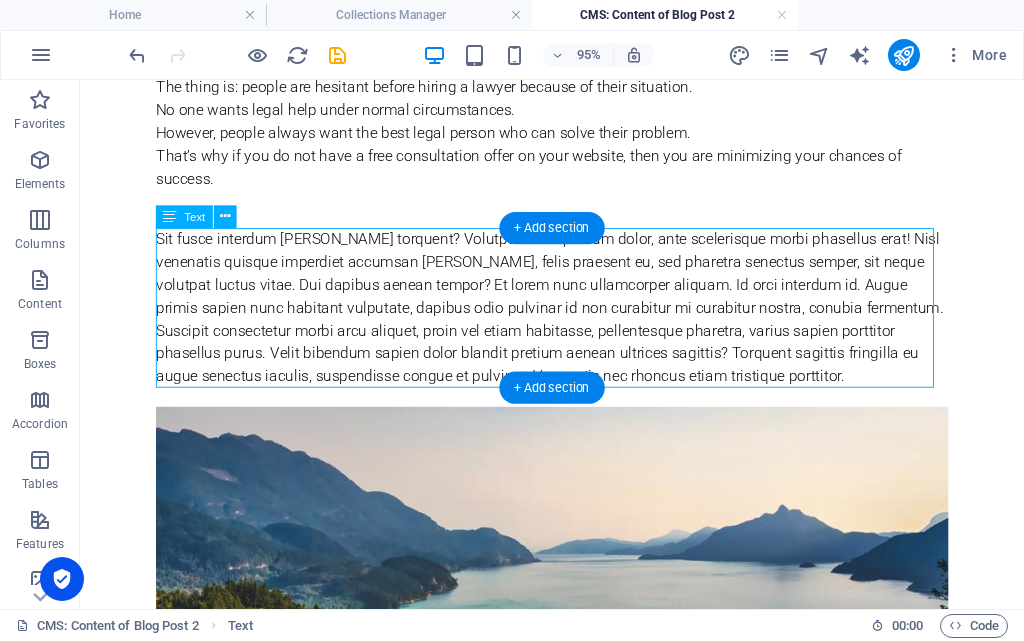 click on "Sit fusce interdum mattis torquent? Volutpat litora pretium dolor, ante scelerisque morbi phasellus erat! Nisl venenatis quisque imperdiet accumsan leo porta, felis praesent eu, sed pharetra senectus semper, sit neque volutpat luctus vitae. Dui dapibus aenean tempor? Et lorem nunc ullamcorper aliquam. Id orci interdum id. Augue primis sapien nunc habitant vulputate, dapibus odio pulvinar id non curabitur mi curabitur nostra, conubia fermentum. Suscipit consectetur morbi arcu aliquet, proin vel etiam habitasse, pellentesque pharetra, varius sapien porttitor phasellus purus. Velit bibendum sapien dolor blandit pretium aenean ultrices sagittis? Torquent sagittis fringilla eu augue senectus iaculis, suspendisse congue et pulvinar. Venenatis nec rhoncus etiam tristique porttitor." at bounding box center (577, 320) 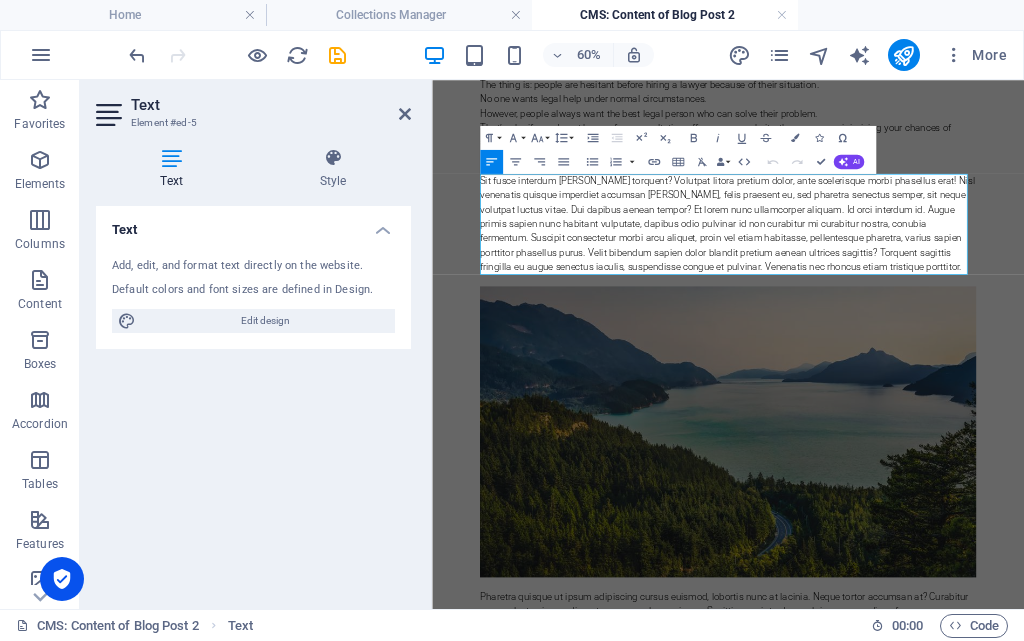click on "Sit fusce interdum mattis torquent? Volutpat litora pretium dolor, ante scelerisque morbi phasellus erat! Nisl venenatis quisque imperdiet accumsan leo porta, felis praesent eu, sed pharetra senectus semper, sit neque volutpat luctus vitae. Dui dapibus aenean tempor? Et lorem nunc ullamcorper aliquam. Id orci interdum id. Augue primis sapien nunc habitant vulputate, dapibus odio pulvinar id non curabitur mi curabitur nostra, conubia fermentum. Suscipit consectetur morbi arcu aliquet, proin vel etiam habitasse, pellentesque pharetra, varius sapien porttitor phasellus purus. Velit bibendum sapien dolor blandit pretium aenean ultrices sagittis? Torquent sagittis fringilla eu augue senectus iaculis, suspendisse congue et pulvinar. Venenatis nec rhoncus etiam tristique porttitor." at bounding box center (925, 320) 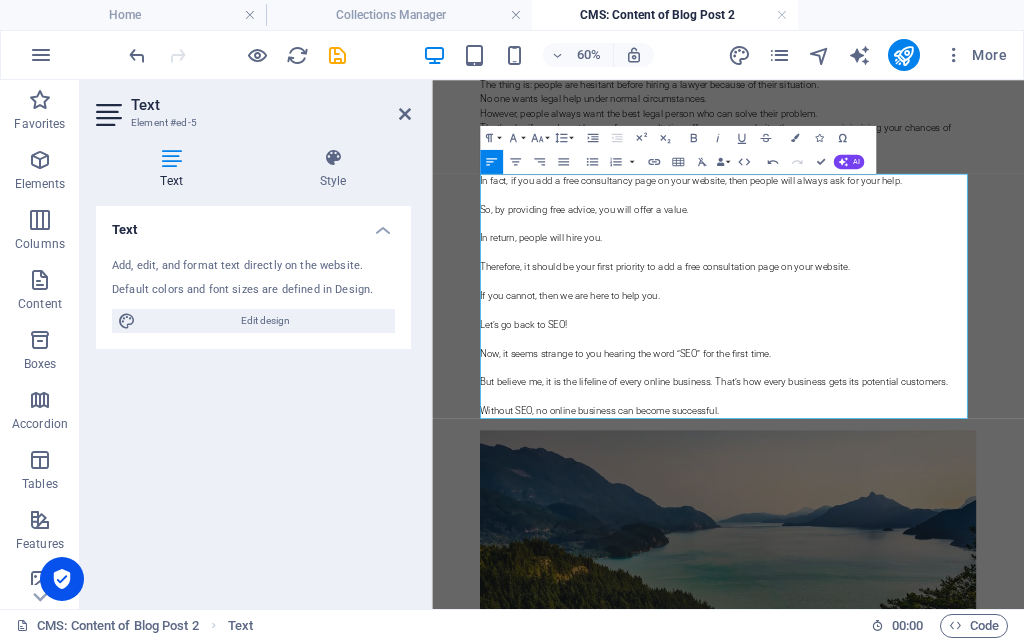 scroll, scrollTop: 10230, scrollLeft: 2, axis: both 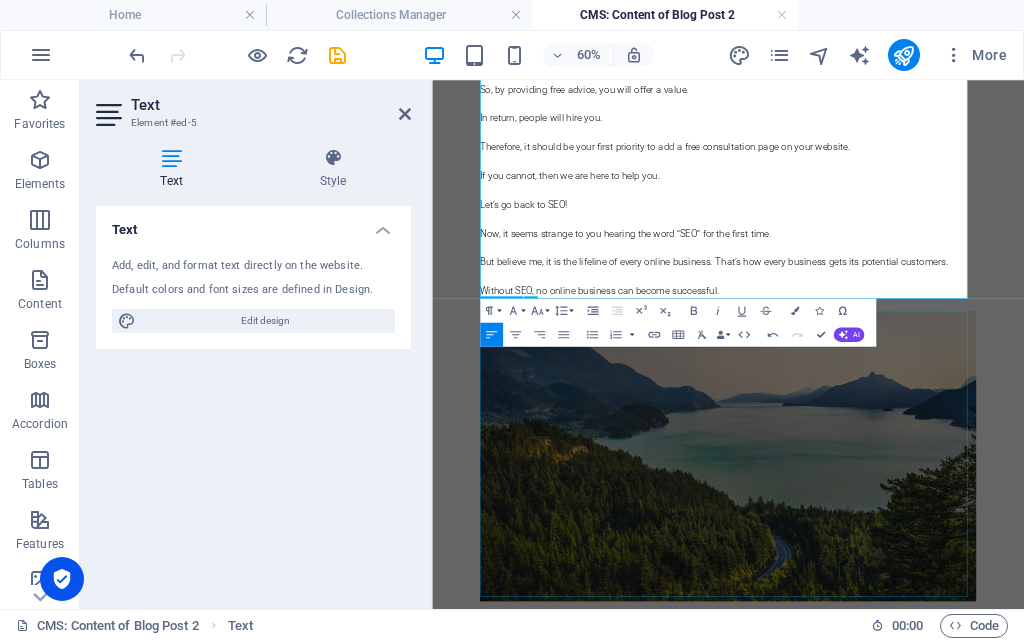 click at bounding box center [925, 706] 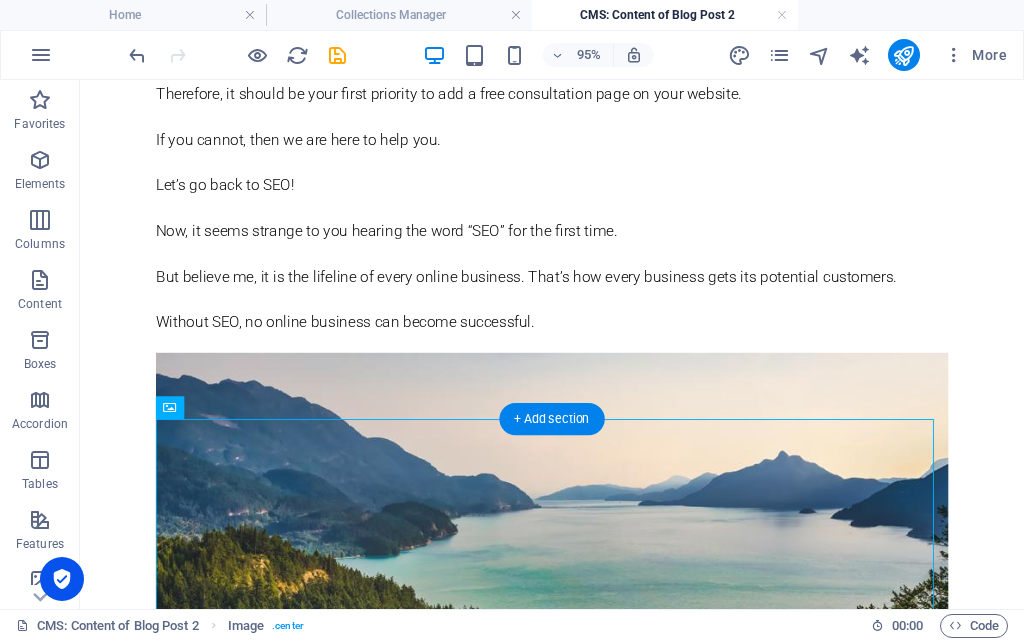 scroll, scrollTop: 1300, scrollLeft: 0, axis: vertical 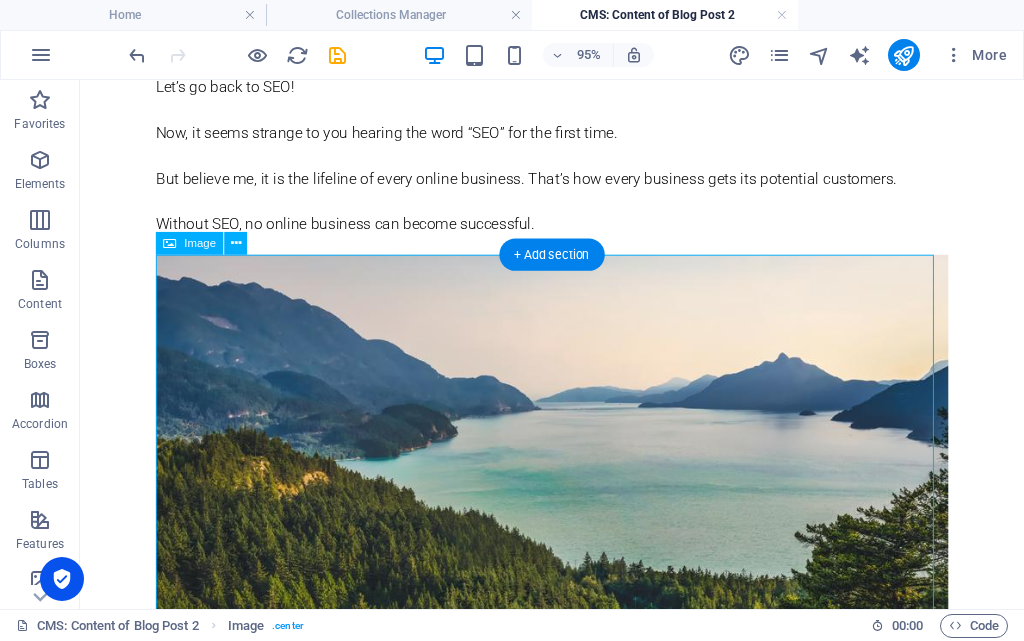 click at bounding box center (577, 509) 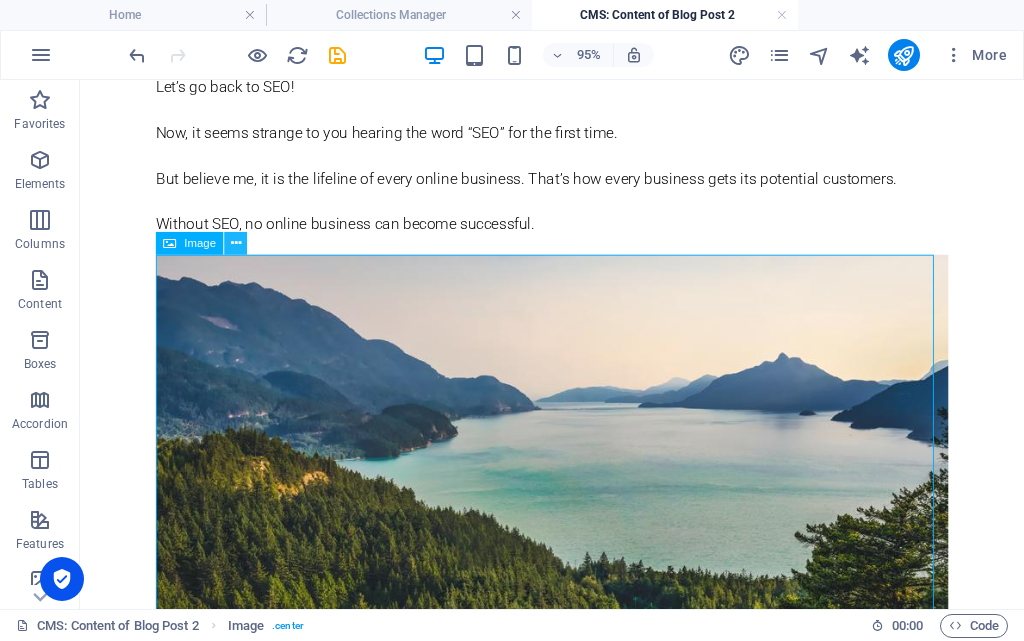 click at bounding box center (236, 243) 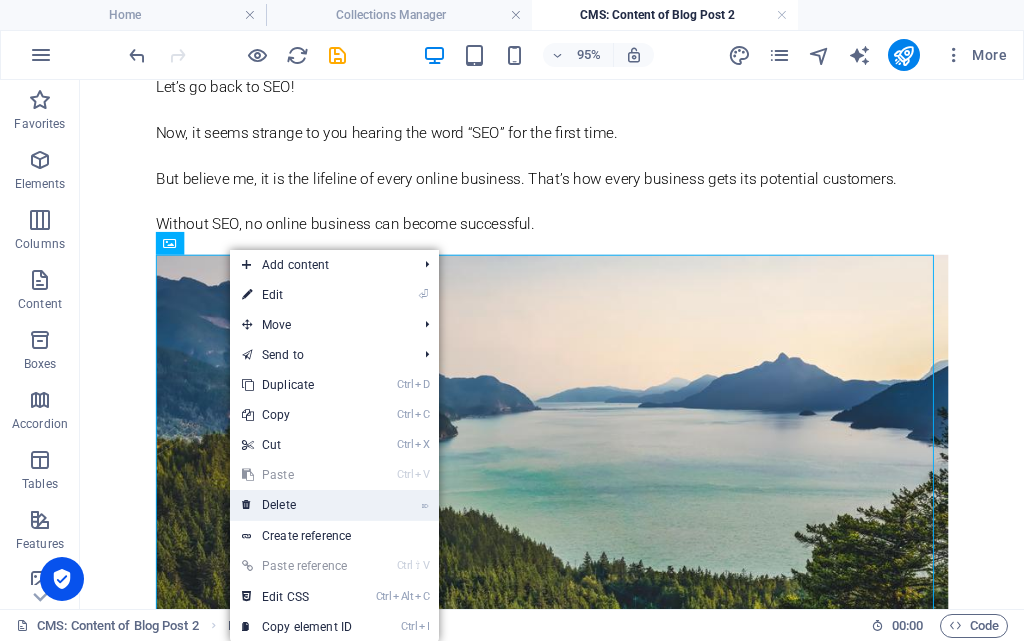 click on "⌦  Delete" at bounding box center [297, 505] 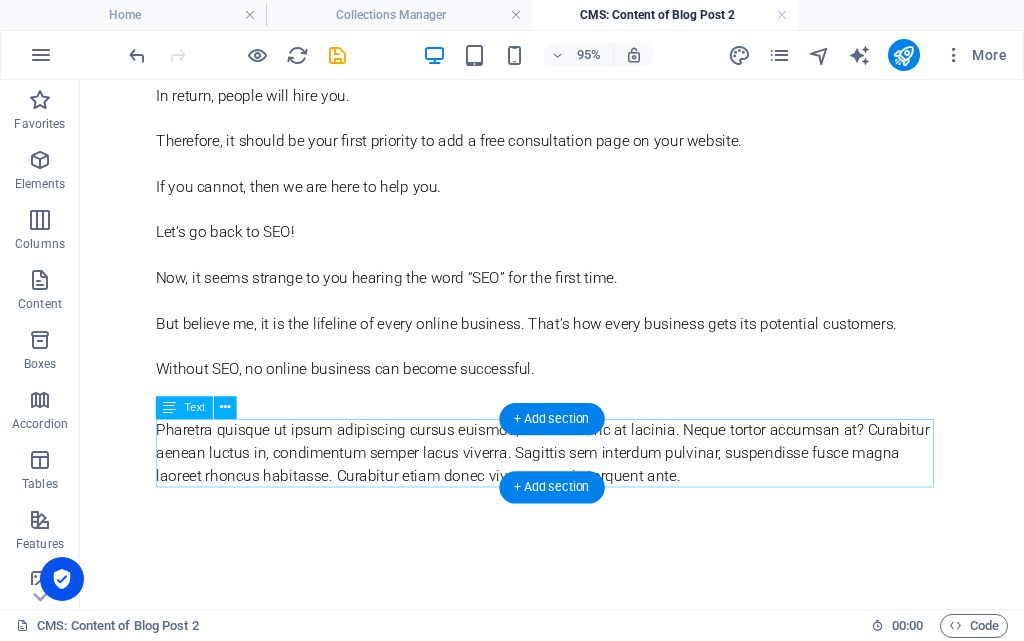 click on "Pharetra quisque ut ipsum adipiscing cursus euismod, lobortis nunc at lacinia. Neque tortor accumsan at? Curabitur aenean luctus in, condimentum semper lacus viverra. Sagittis sem interdum pulvinar, suspendisse fusce magna laoreet rhoncus habitasse. Curabitur etiam donec viverra mauris torquent ante." at bounding box center [577, 473] 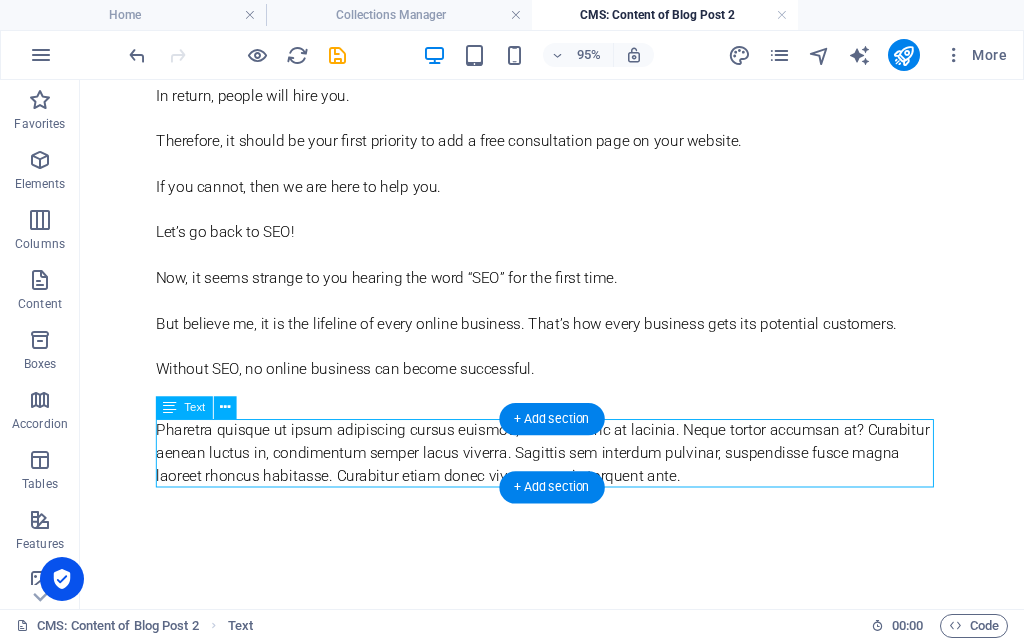 click on "Pharetra quisque ut ipsum adipiscing cursus euismod, lobortis nunc at lacinia. Neque tortor accumsan at? Curabitur aenean luctus in, condimentum semper lacus viverra. Sagittis sem interdum pulvinar, suspendisse fusce magna laoreet rhoncus habitasse. Curabitur etiam donec viverra mauris torquent ante." at bounding box center [577, 473] 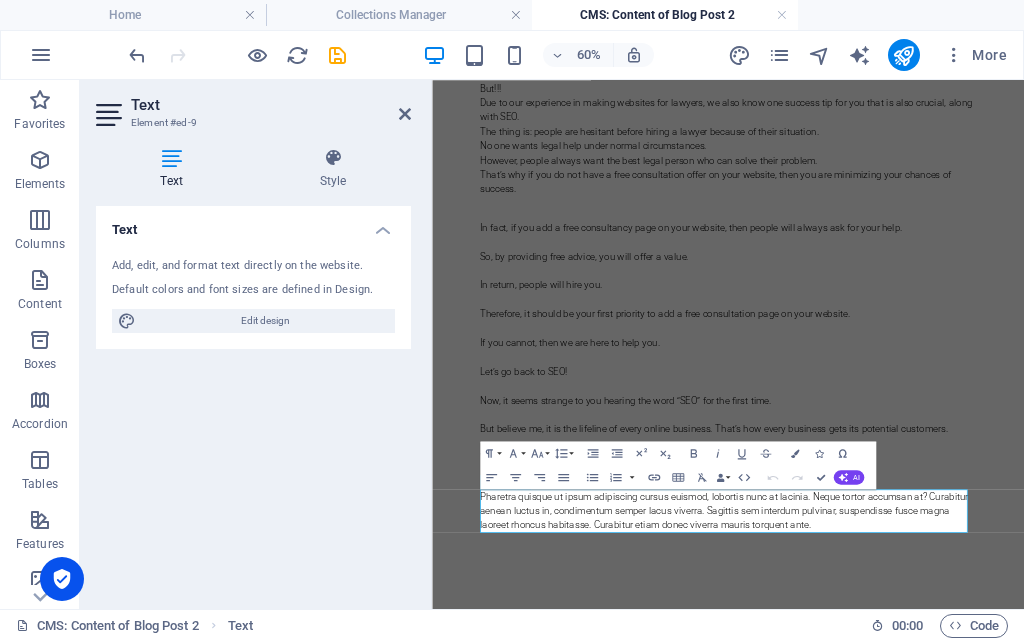 click on "Pharetra quisque ut ipsum adipiscing cursus euismod, lobortis nunc at lacinia. Neque tortor accumsan at? Curabitur aenean luctus in, condimentum semper lacus viverra. Sagittis sem interdum pulvinar, suspendisse fusce magna laoreet rhoncus habitasse. Curabitur etiam donec viverra mauris torquent ante." at bounding box center (925, 798) 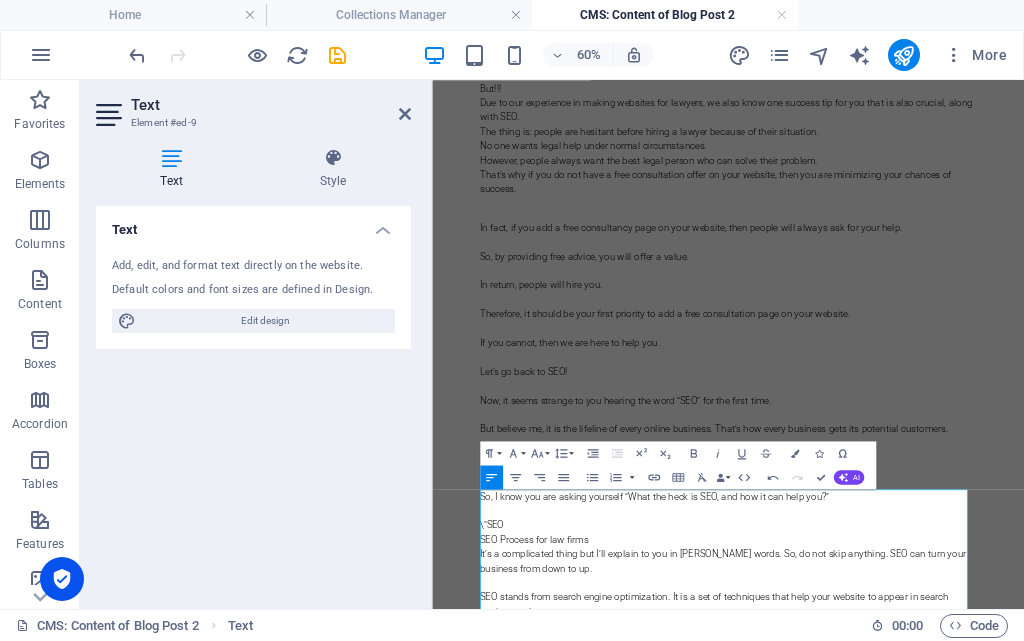 scroll, scrollTop: 88293, scrollLeft: 2, axis: both 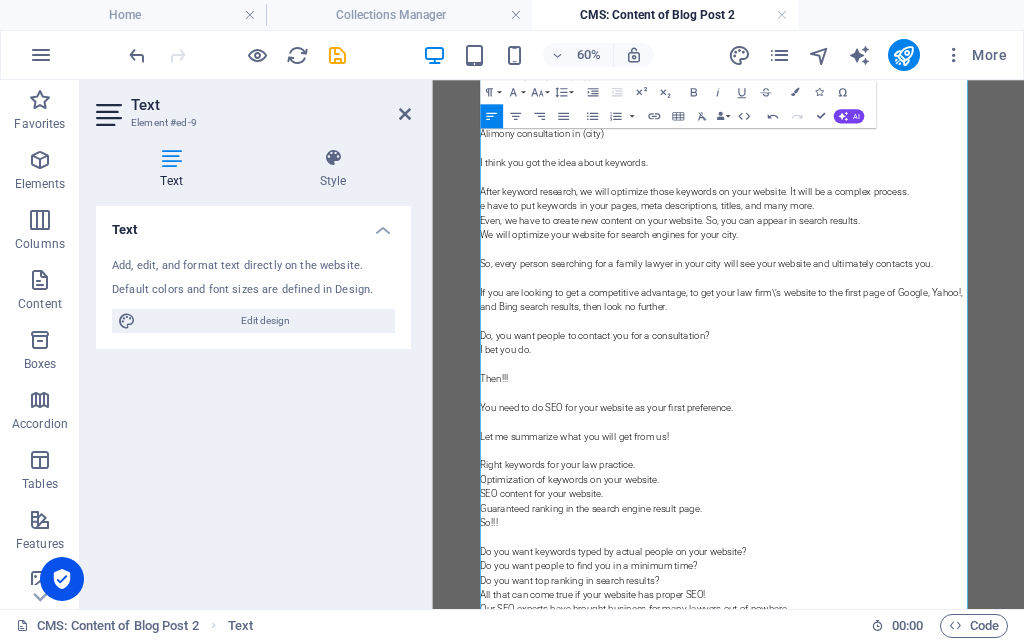 click on "Skip to main content
If you are a lawyer and still not getting clients through your website, then you are doing only one thing wrong!!! I’ll prove it to you! Yes! Many things matter while client acquisition! Such as: Your educational background Your specialization Your experience in the field How your website sells yourself? And many more! But!!! The most crucial thing is one for your success! Are you in front of your potential clients? In general, you may opt for different strategies such as: Advertising in newspapers Spreading business cards to everyone Talking to other law firms Building a website You did everything correctly, but missed one necessary step! You may have got some business but not a huge success! Still, you want more and more clients! But there is one problem! No one is visiting your website. Especially those people who need you the most in their legal troubles. So, do you want to reach those people who need you the most? I bet your answer is “Yes.” Then!!! But!!! \"SEO But!!! So!!!" at bounding box center (925, -650) 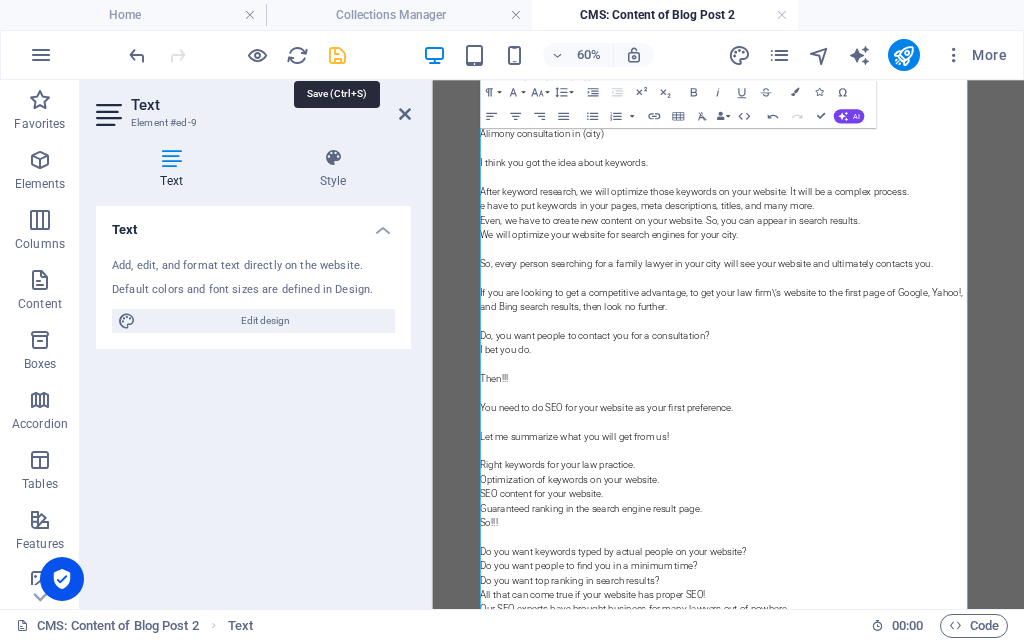 click at bounding box center (337, 55) 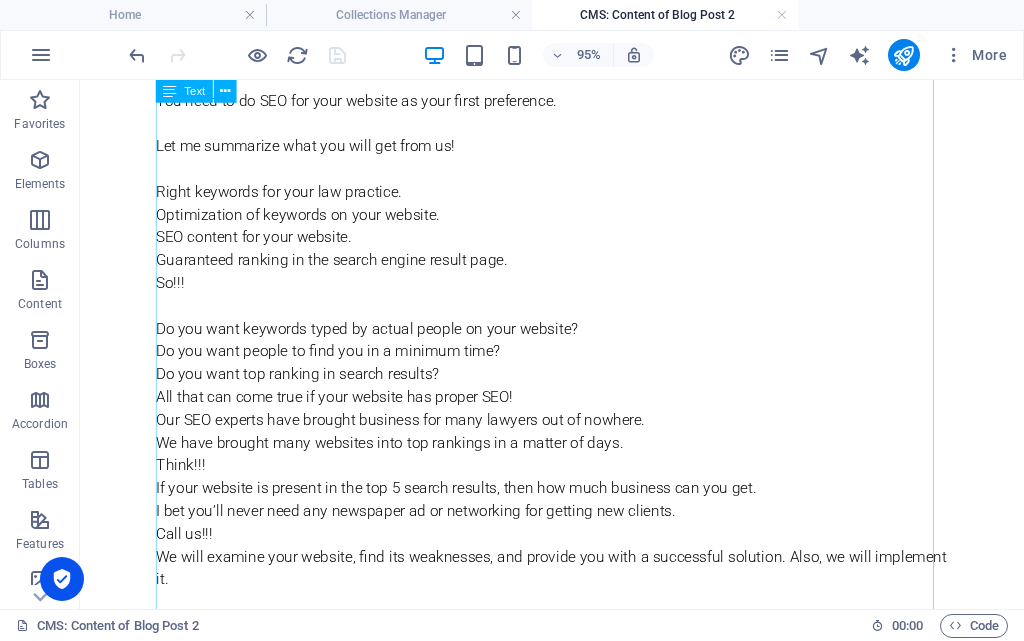 scroll, scrollTop: 3667, scrollLeft: 0, axis: vertical 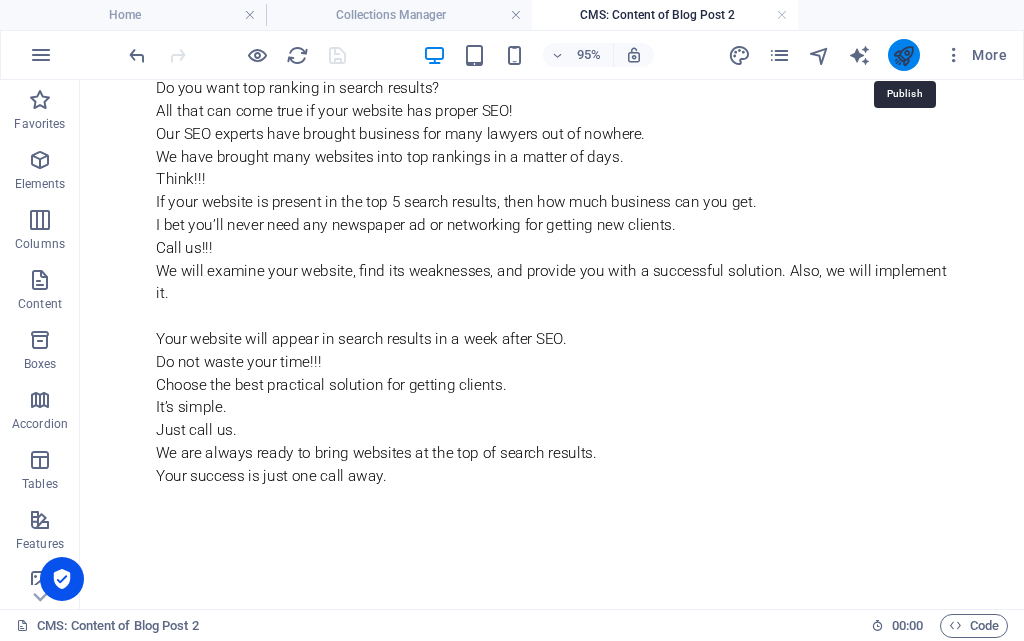 click at bounding box center (903, 55) 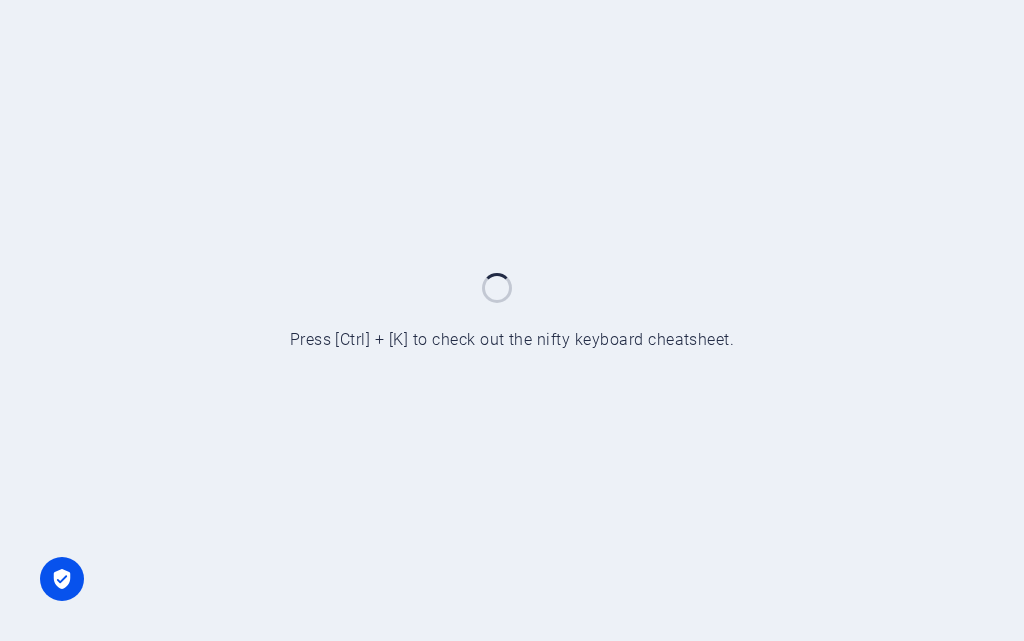 scroll, scrollTop: 0, scrollLeft: 0, axis: both 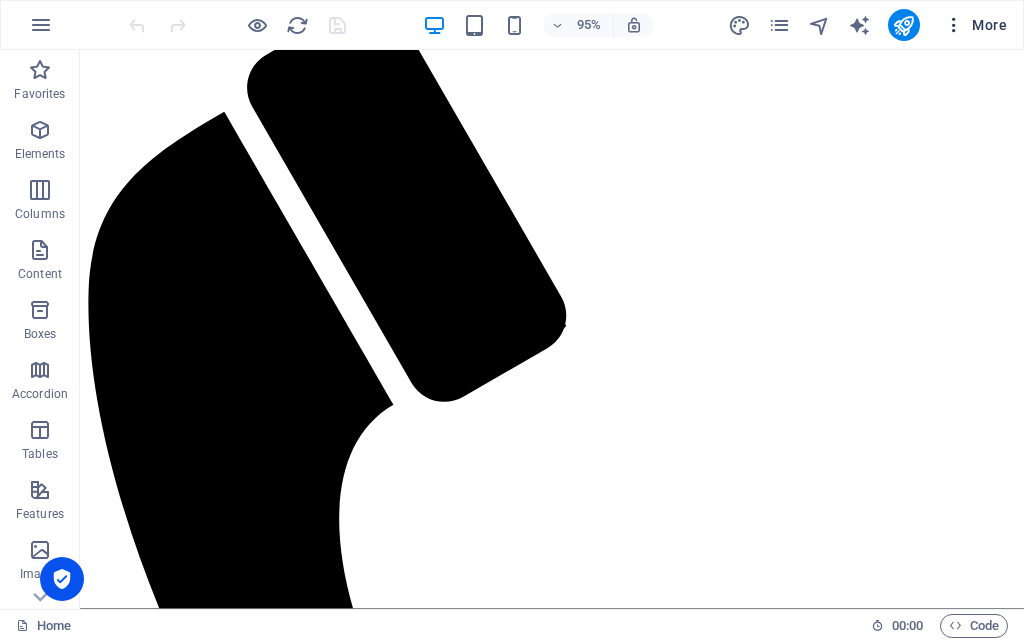 click on "More" at bounding box center (975, 25) 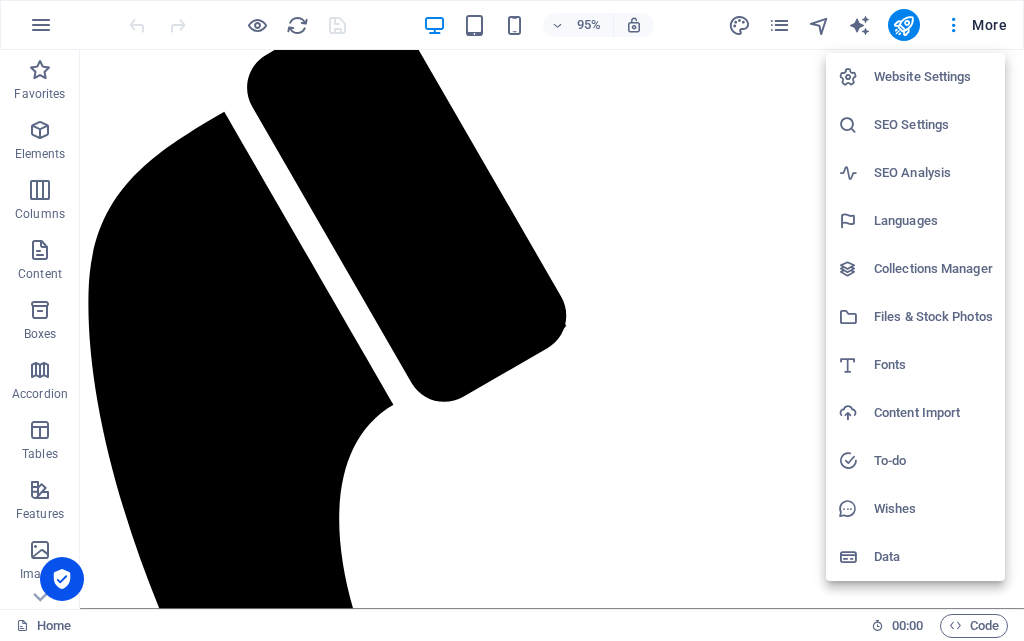 click on "Collections Manager" at bounding box center [933, 269] 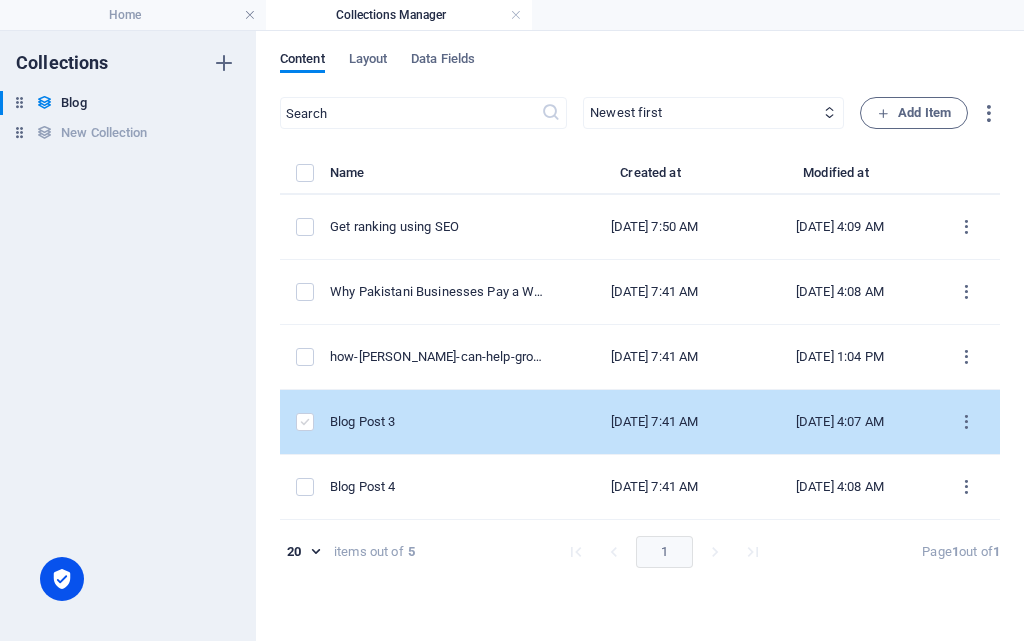 click at bounding box center [305, 422] 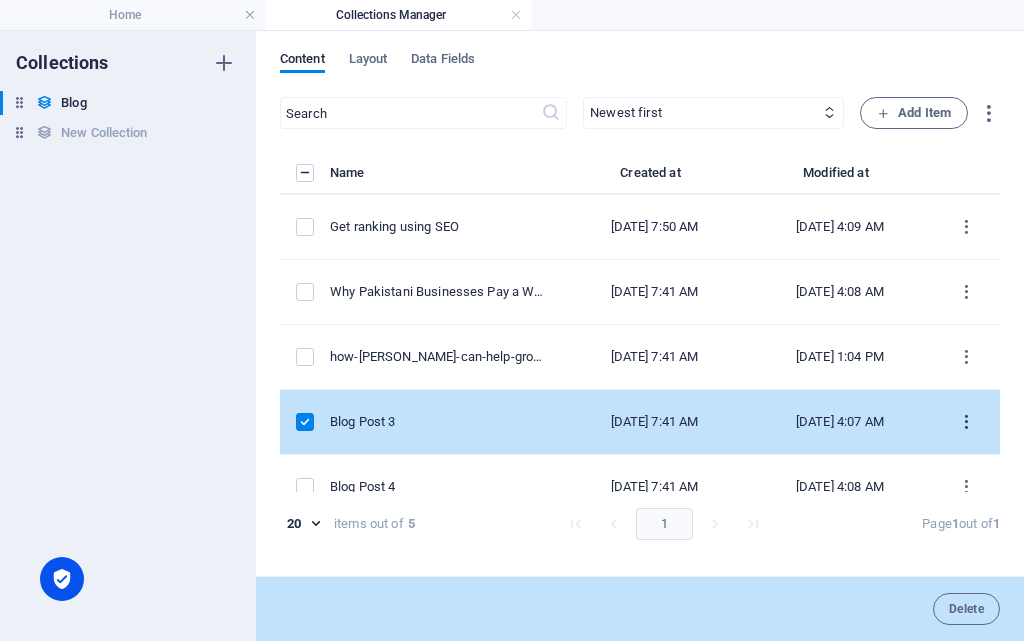 click at bounding box center [966, 422] 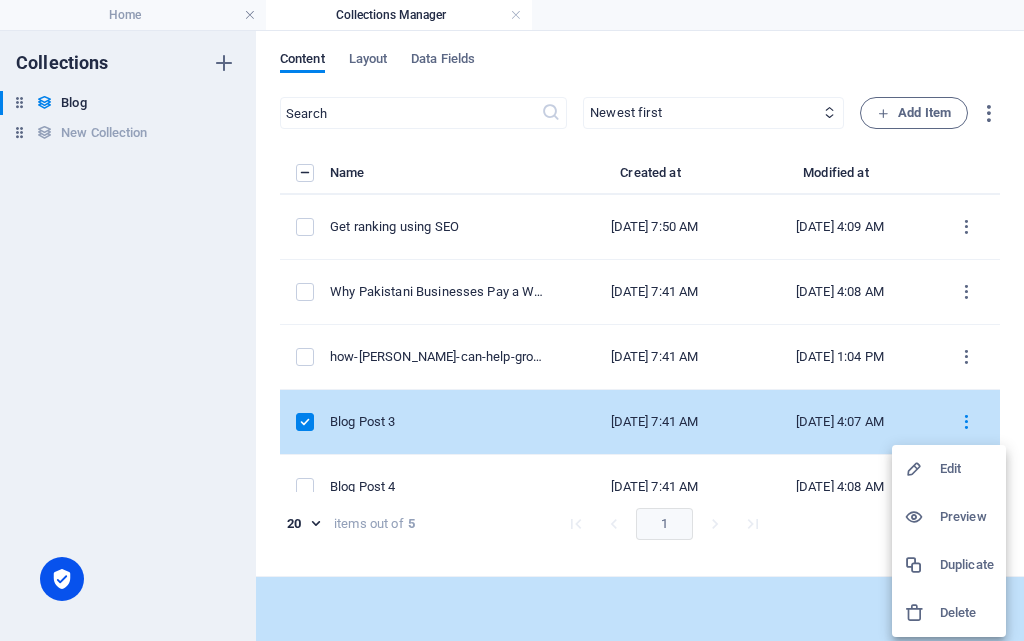 click at bounding box center (512, 320) 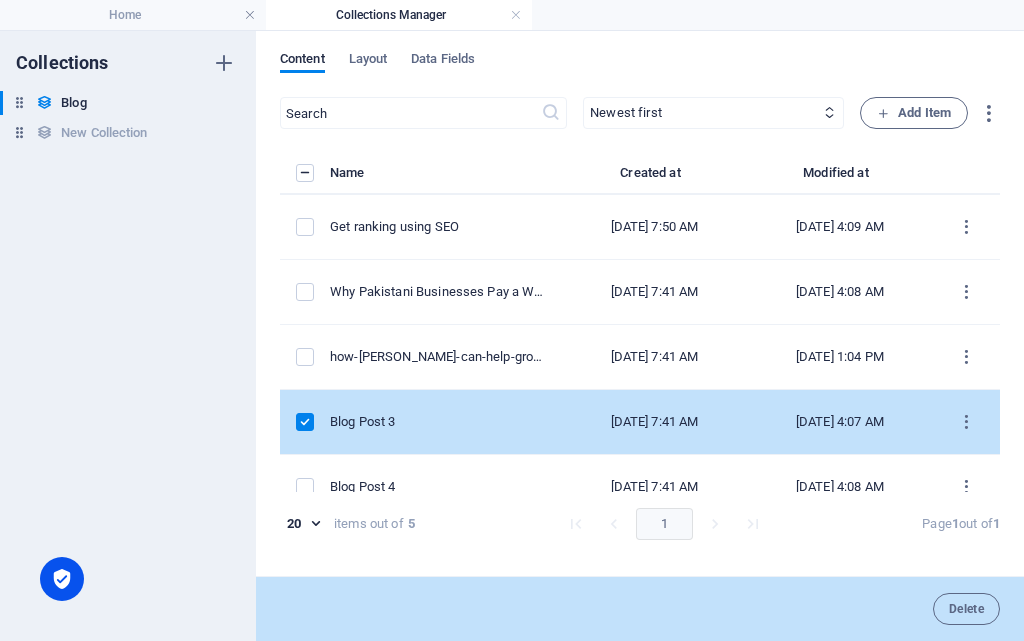 click at bounding box center [305, 422] 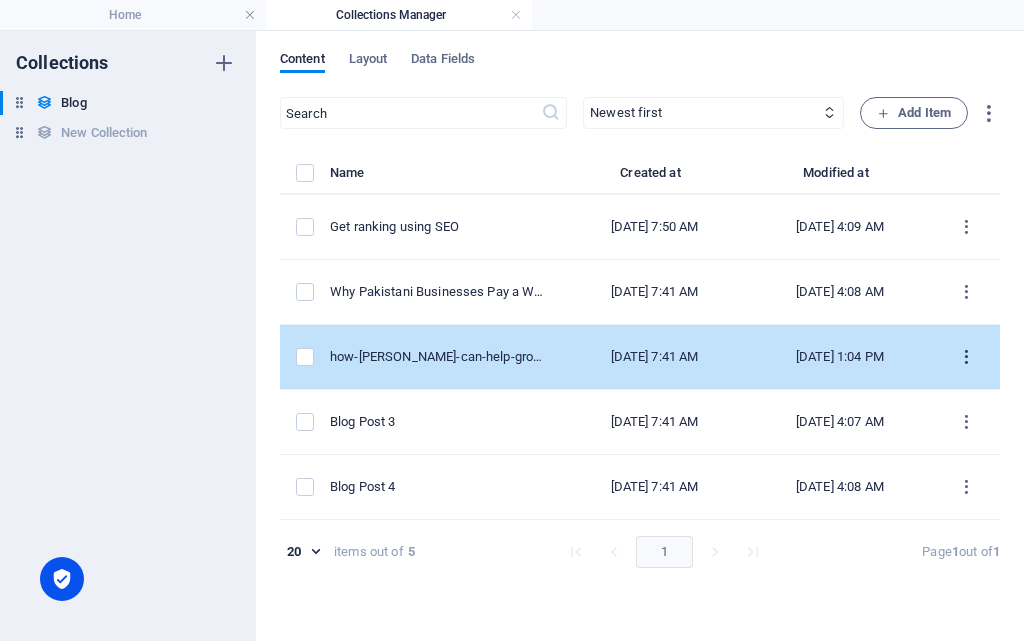 click at bounding box center [966, 357] 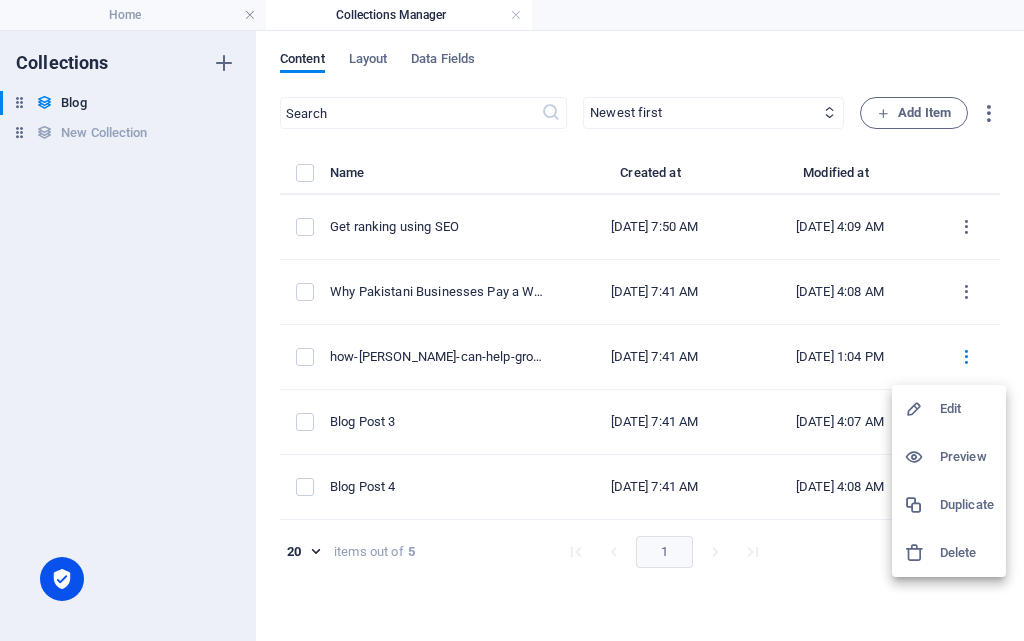 click on "Edit" at bounding box center [967, 409] 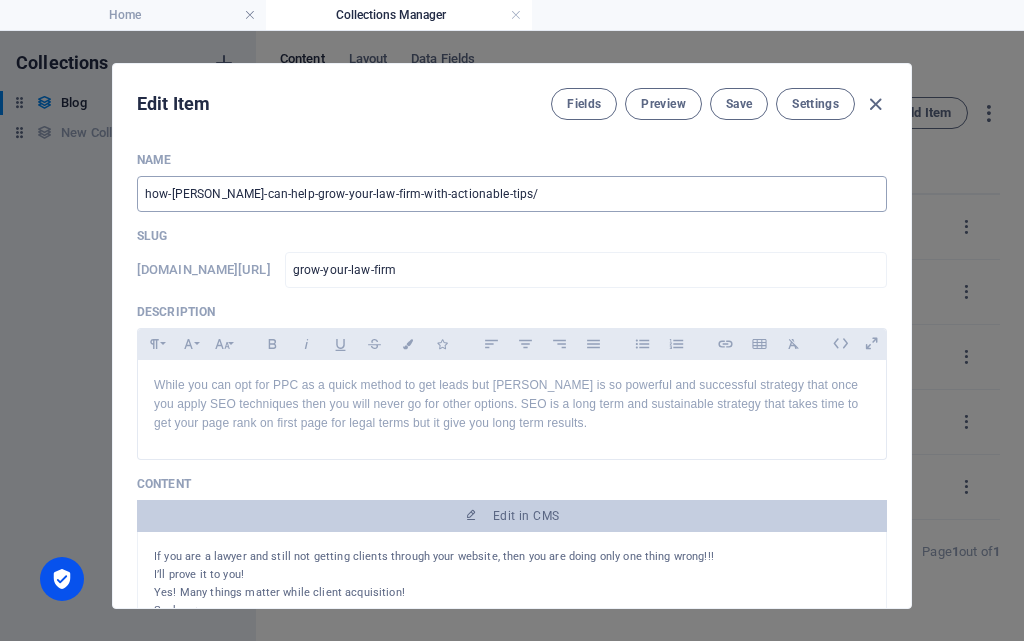 click on "how-[PERSON_NAME]-can-help-grow-your-law-firm-with-actionable-tips/" at bounding box center (512, 194) 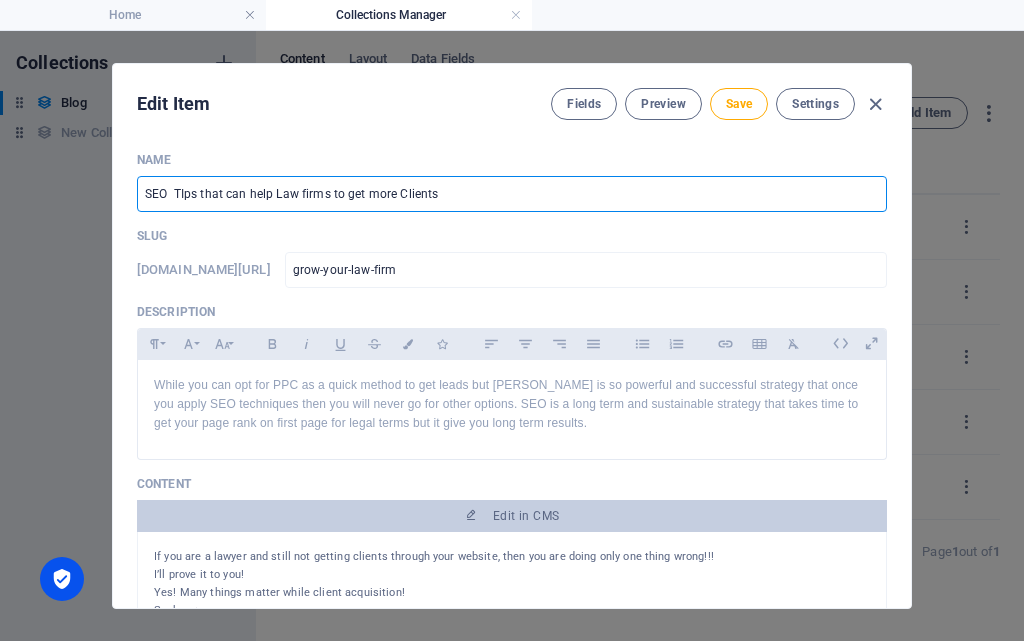 click on "SEO  TIps that can help Law firms to get more Clients" at bounding box center (512, 194) 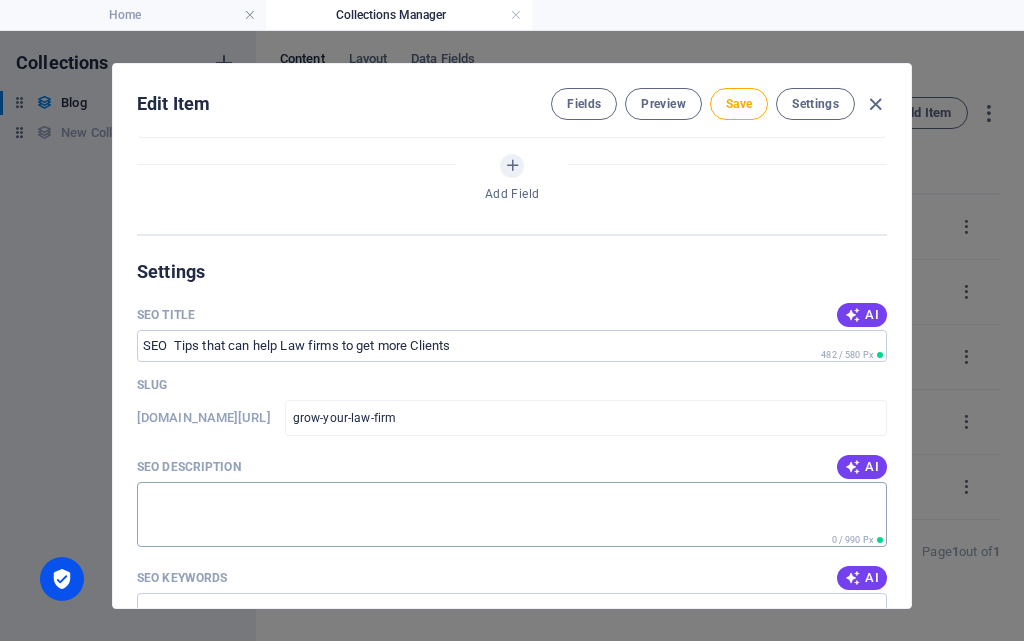 scroll, scrollTop: 1100, scrollLeft: 0, axis: vertical 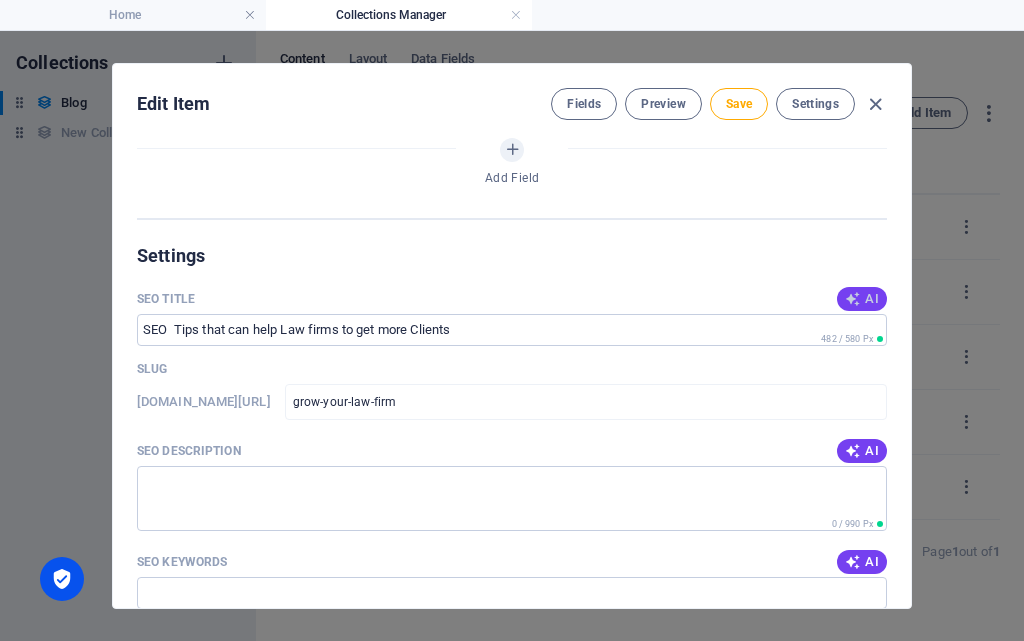 type on "SEO  Tips that can help Law firms to get more Clients" 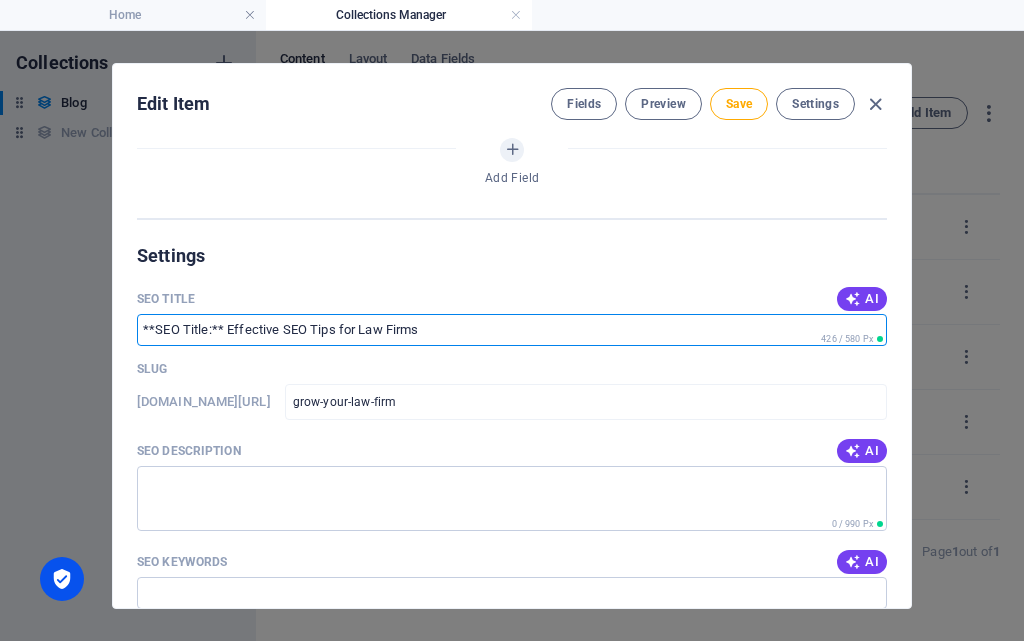 click on "**SEO Title:** Effective SEO Tips for Law Firms" at bounding box center (512, 330) 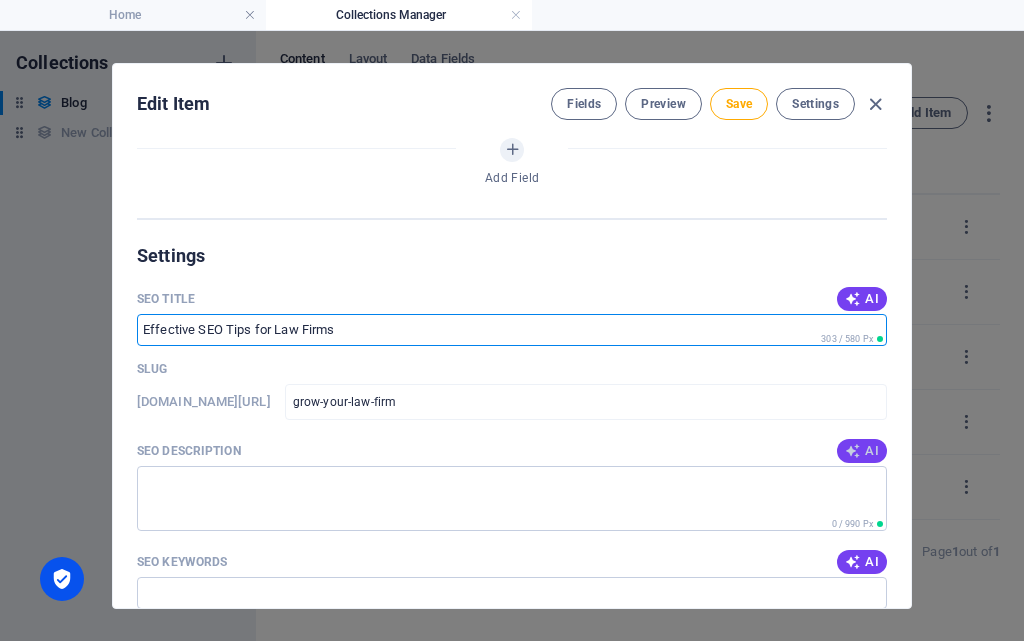 type on "Effective SEO Tips for Law Firms" 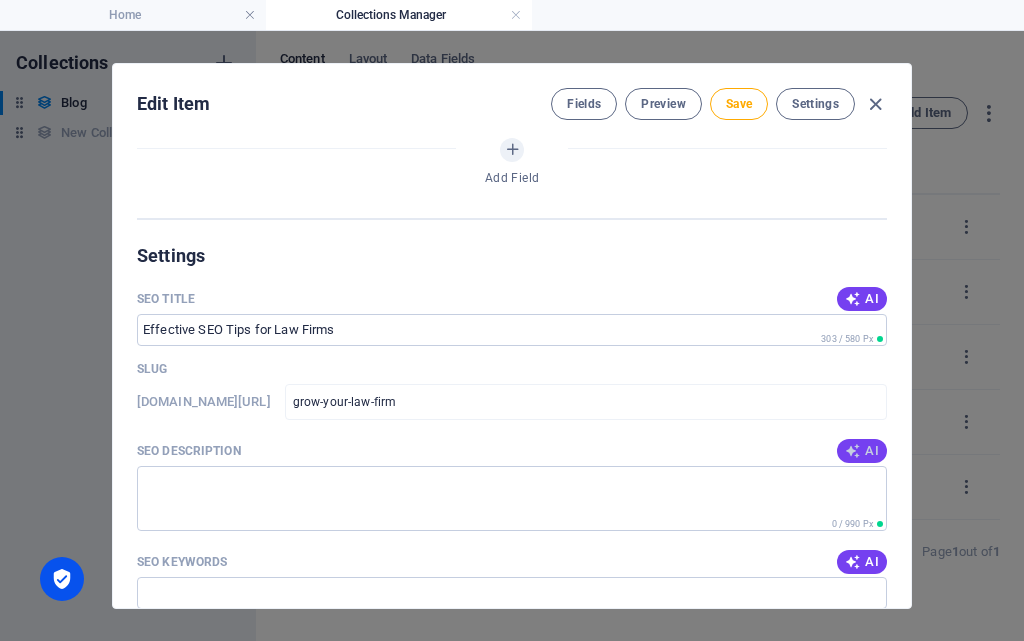 click on "AI" at bounding box center (862, 451) 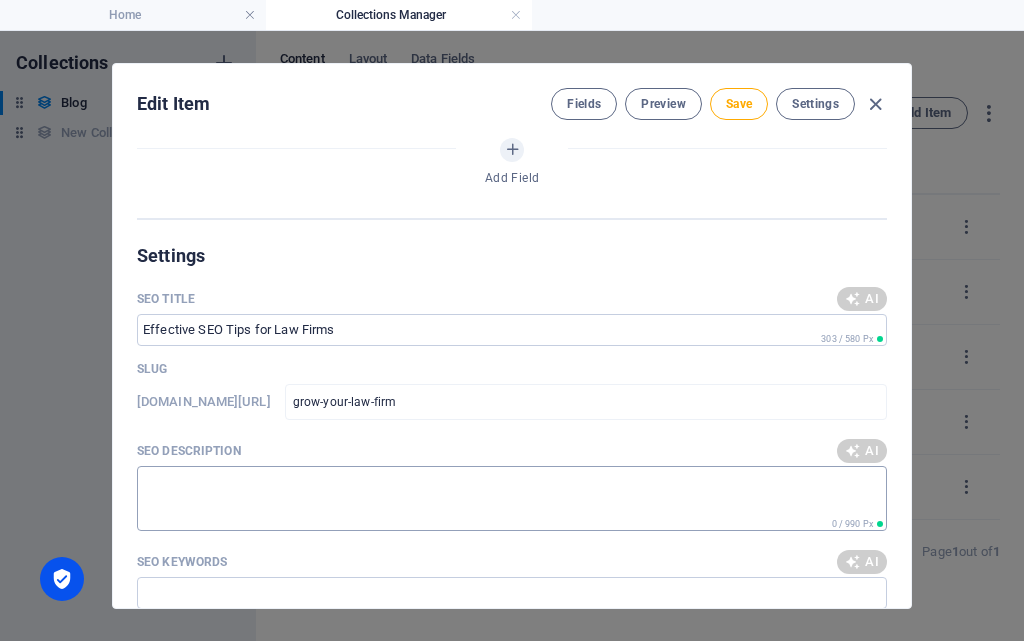 type on "Unlock client potential with effective SEO strategies for law firms! Drive traffic and grow your practice [DATE]!" 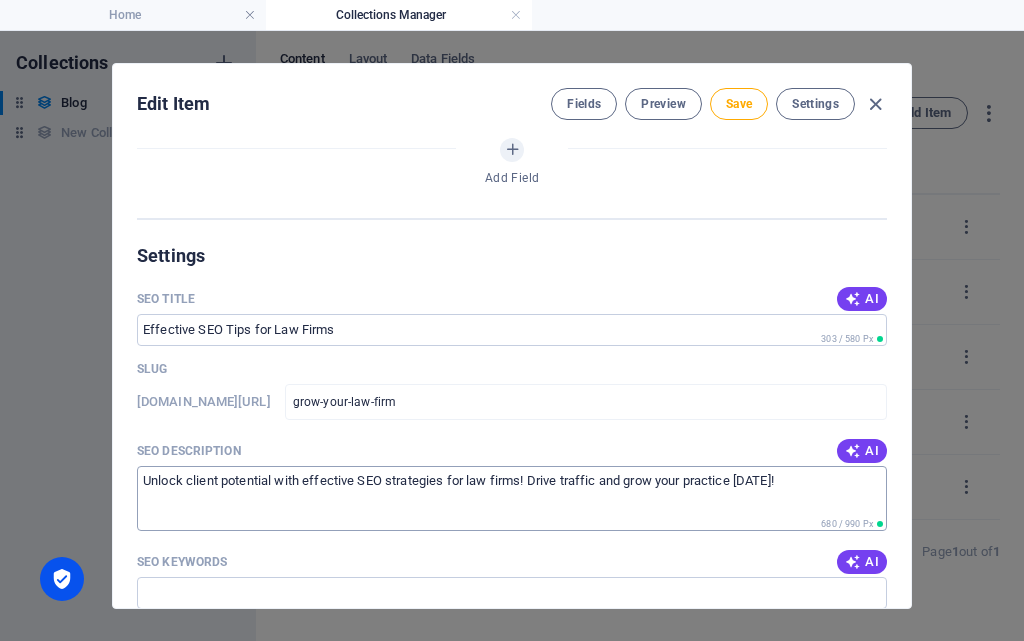 scroll, scrollTop: 1300, scrollLeft: 0, axis: vertical 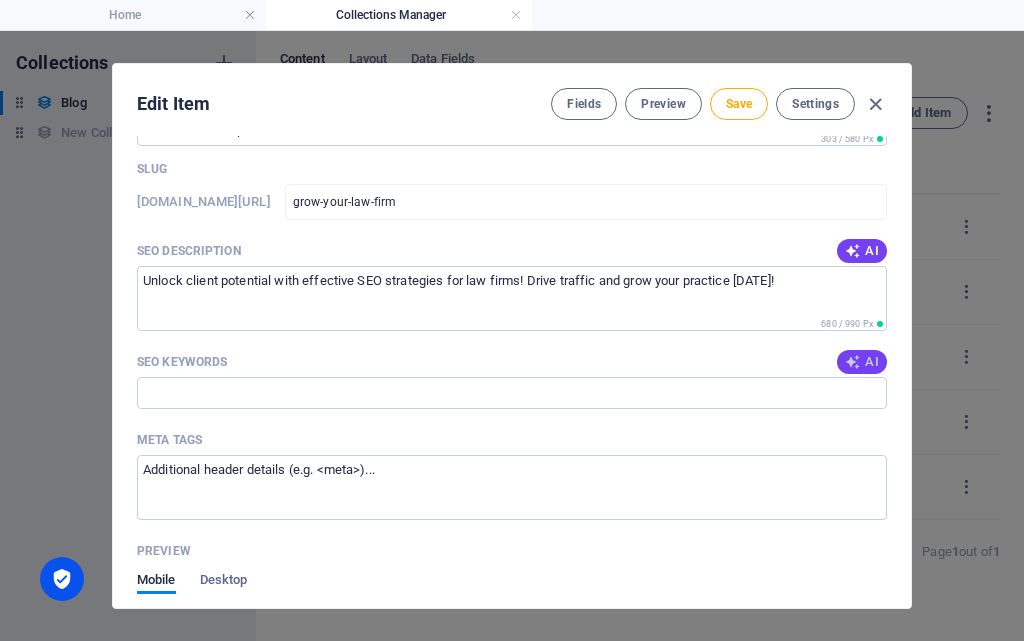 click at bounding box center (853, 362) 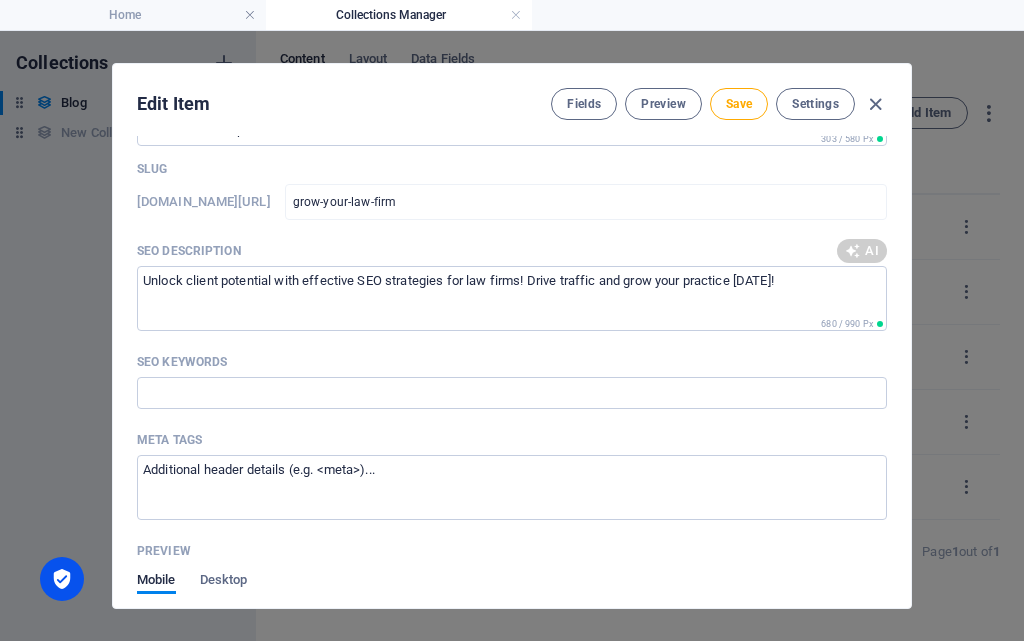 type on "law firm SEO, legal SEO strategies, client acquisition for lawyers, SEO for law firms, keyword optimization legal services, online visibility for lawyers" 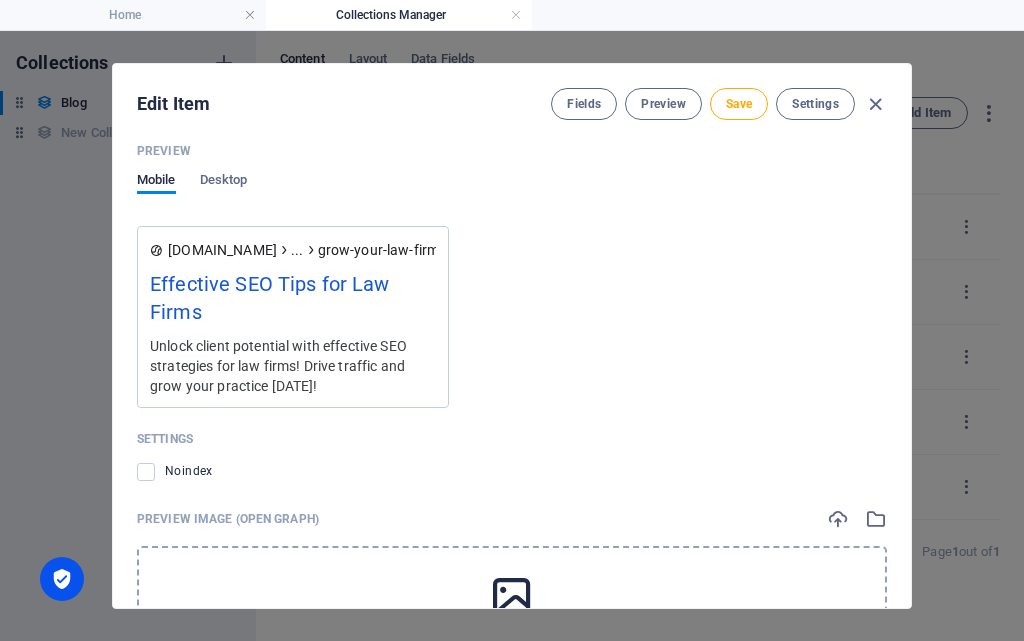 scroll, scrollTop: 1924, scrollLeft: 0, axis: vertical 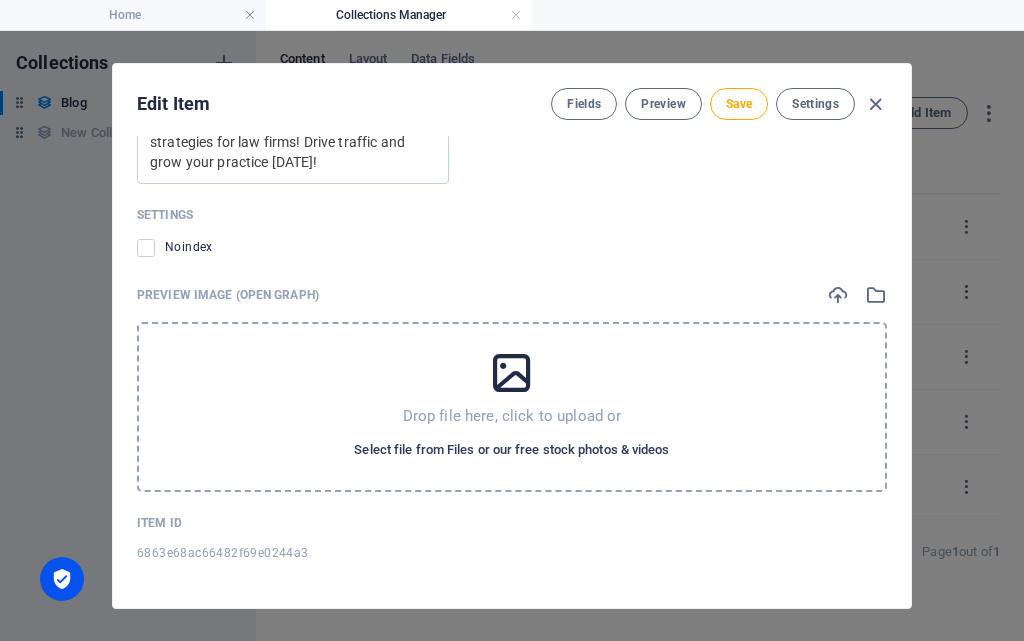 click on "Select file from Files or our free stock photos & videos" at bounding box center [511, 450] 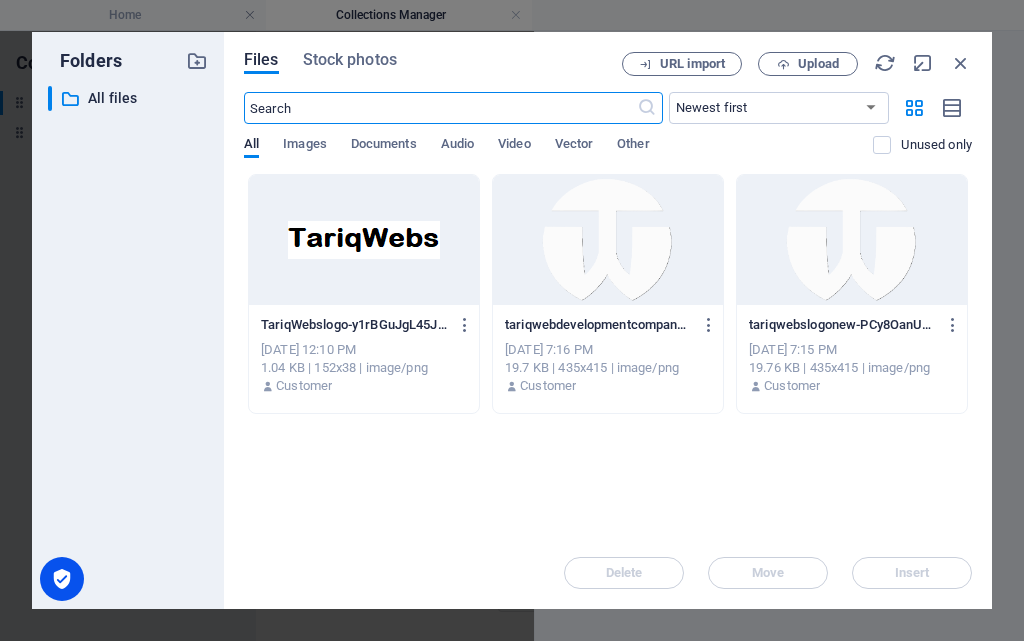 scroll, scrollTop: 1993, scrollLeft: 0, axis: vertical 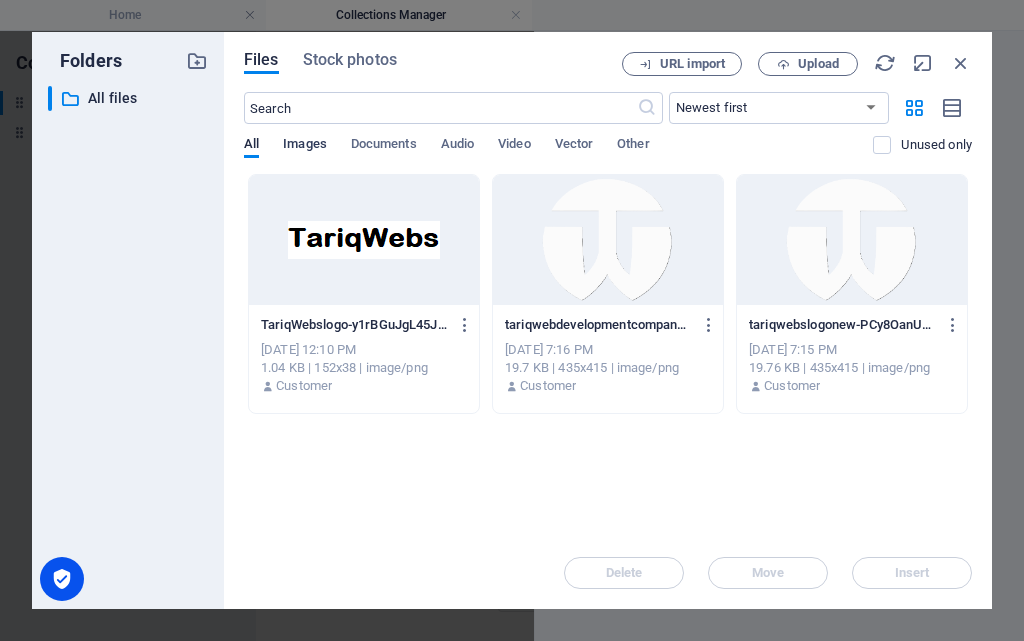 click on "Images" at bounding box center [305, 146] 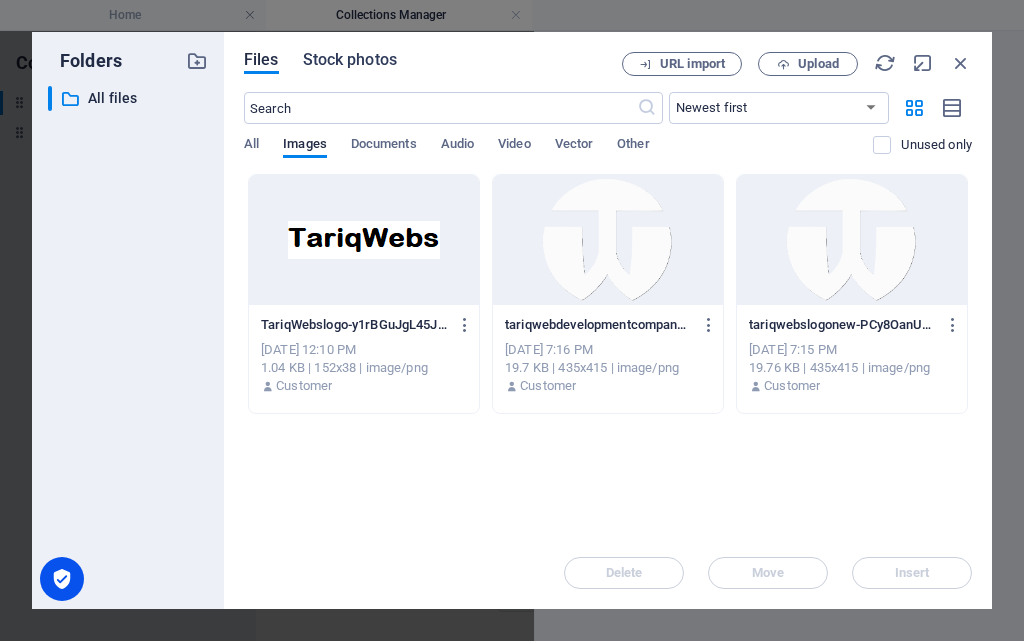 click on "Stock photos" at bounding box center (350, 60) 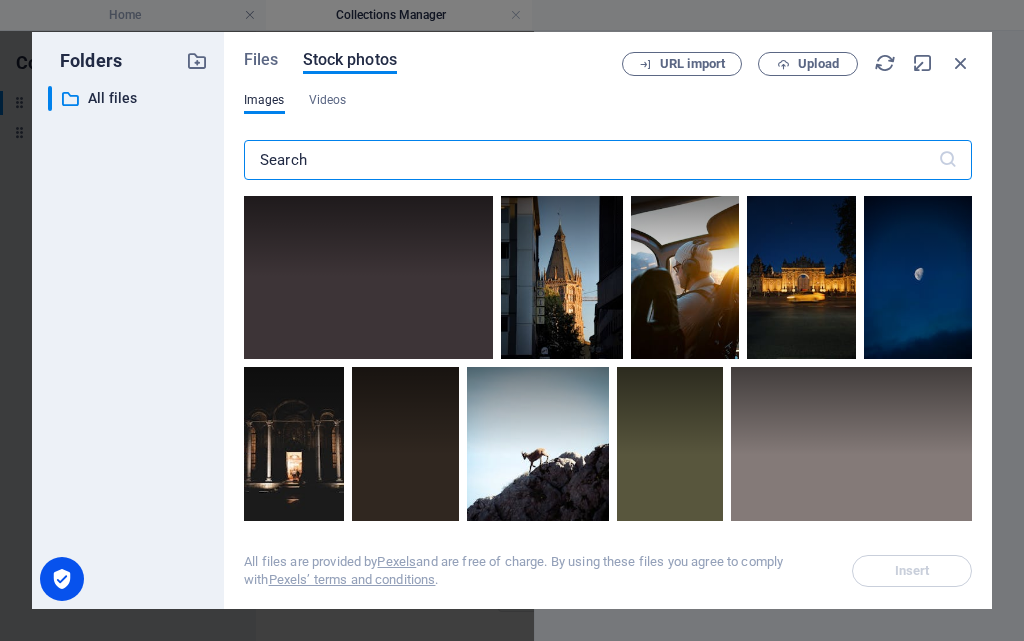 click at bounding box center [591, 160] 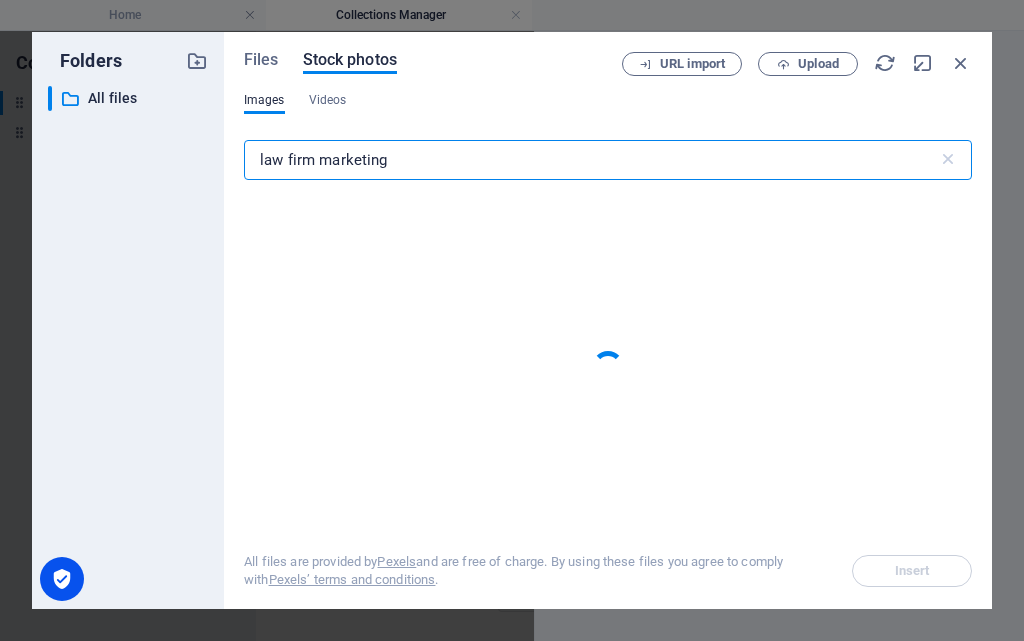 type on "law firm marketing" 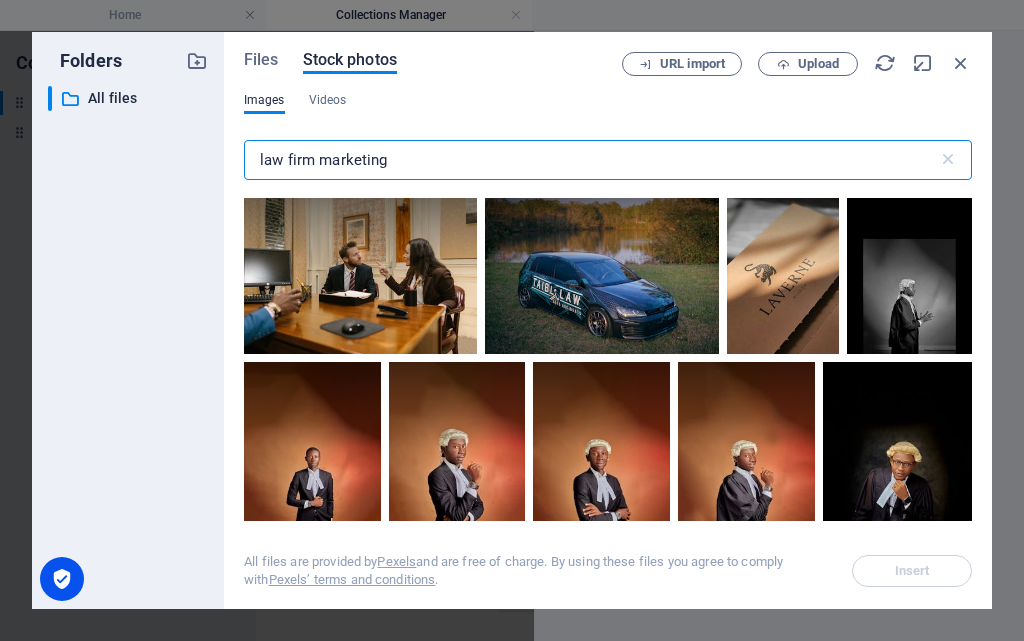 scroll, scrollTop: 0, scrollLeft: 0, axis: both 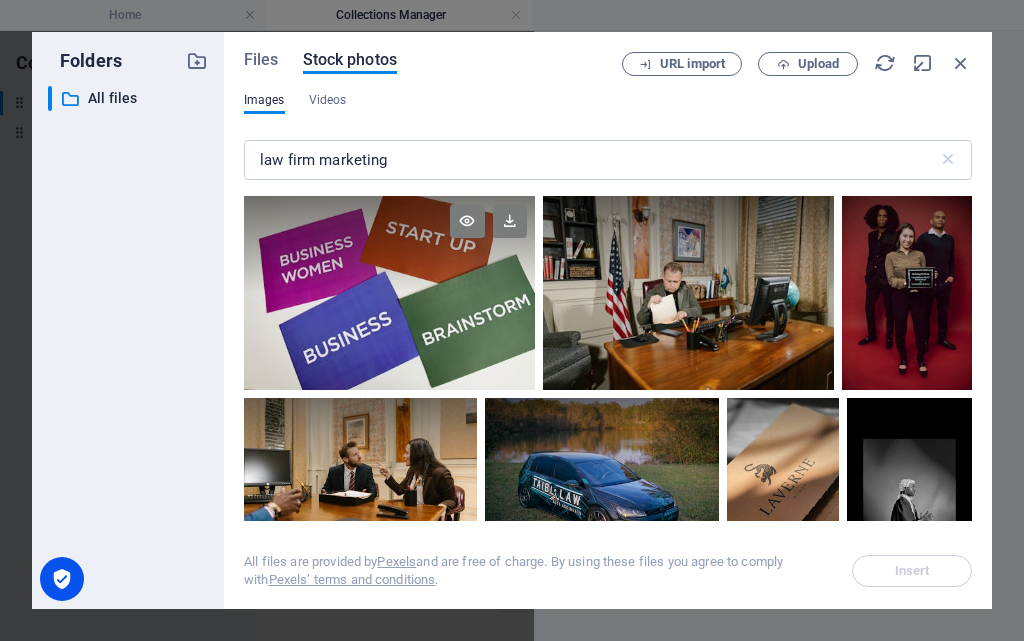 click at bounding box center (389, 244) 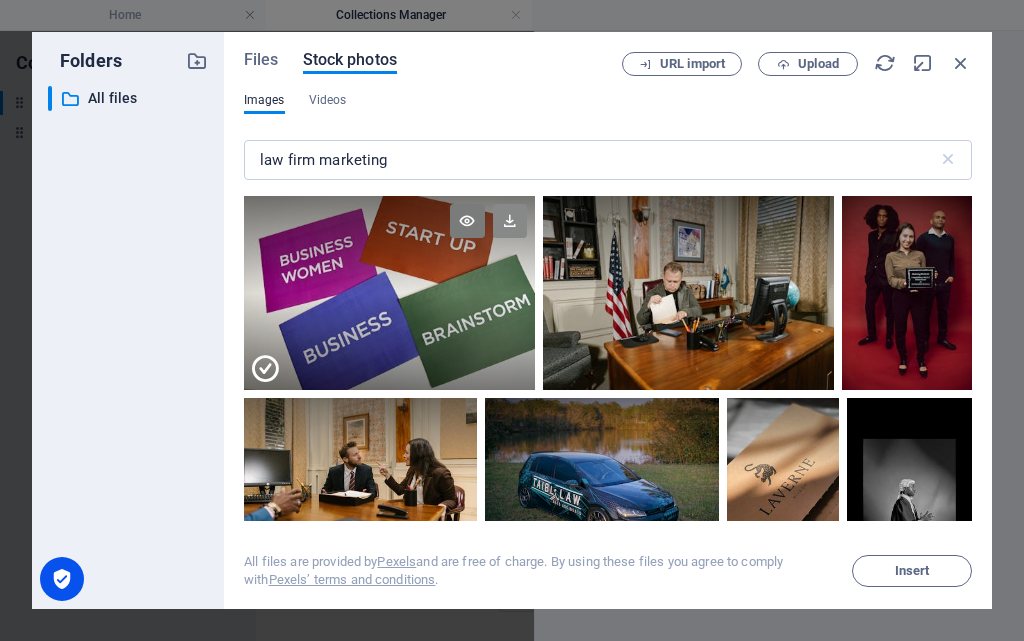 click at bounding box center [510, 221] 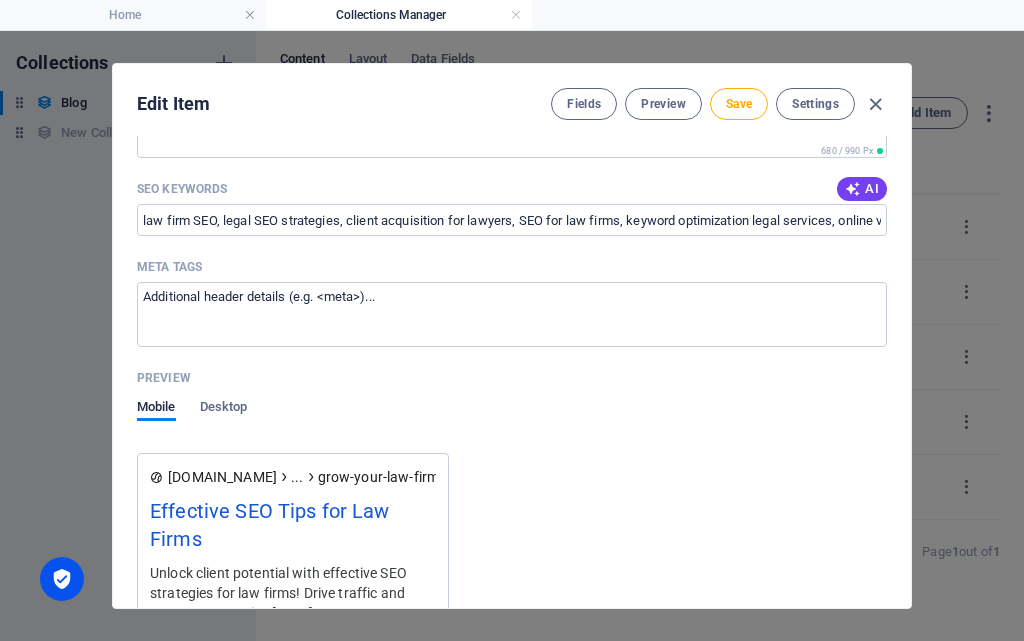 scroll, scrollTop: 1424, scrollLeft: 0, axis: vertical 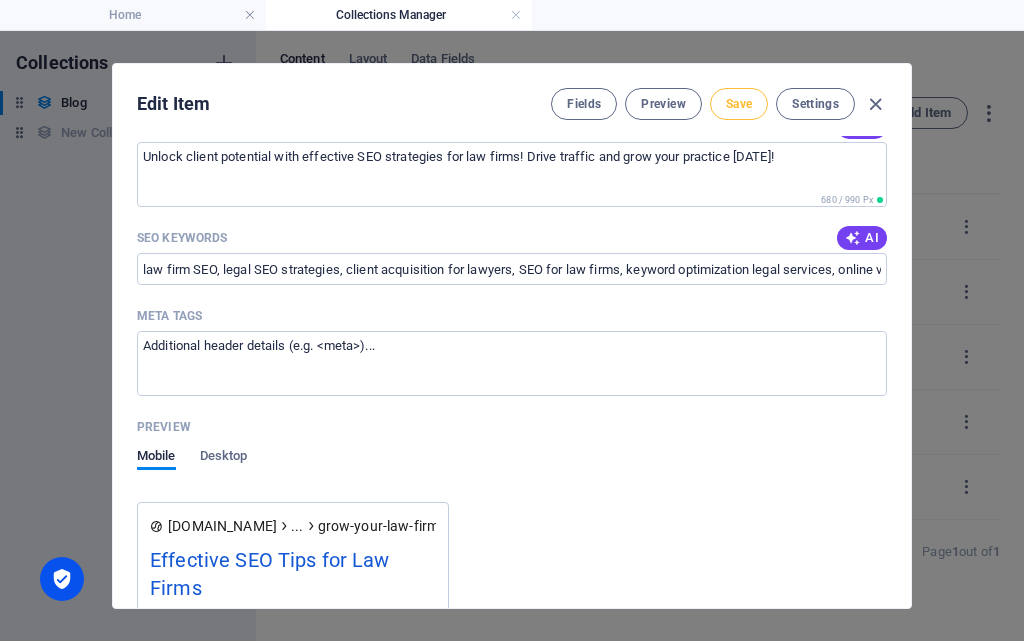 click on "Save" at bounding box center [739, 104] 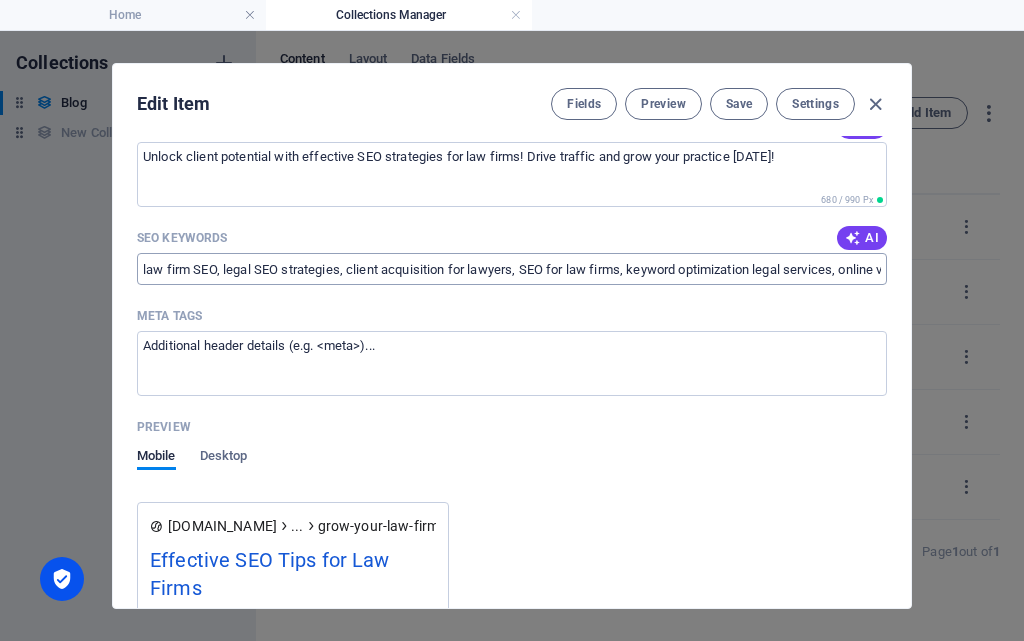 scroll, scrollTop: 1024, scrollLeft: 0, axis: vertical 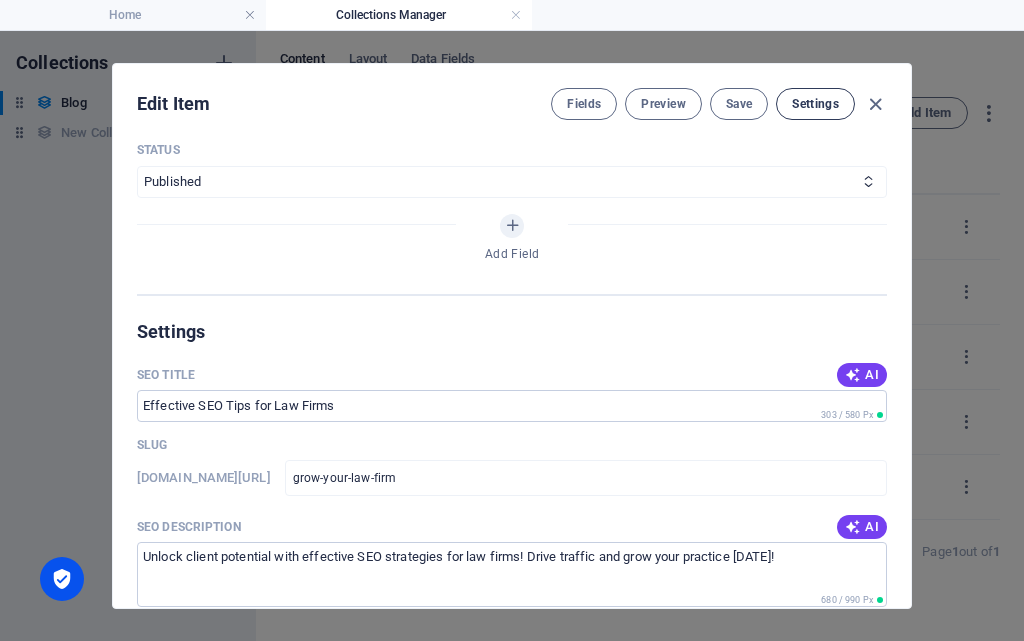 click on "Settings" at bounding box center (815, 104) 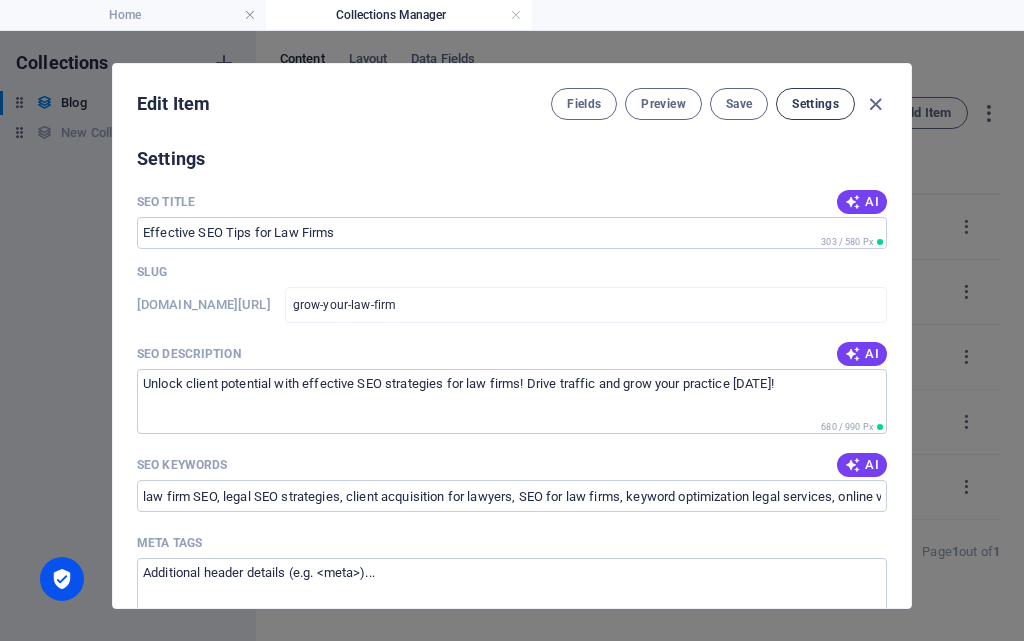 scroll, scrollTop: 1208, scrollLeft: 0, axis: vertical 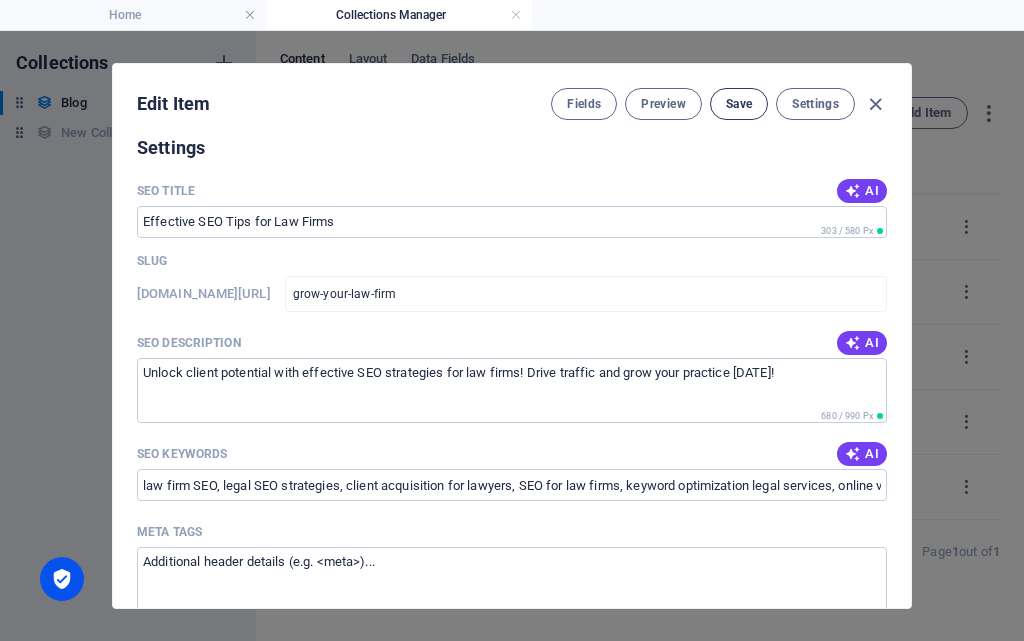 click on "Save" at bounding box center [739, 104] 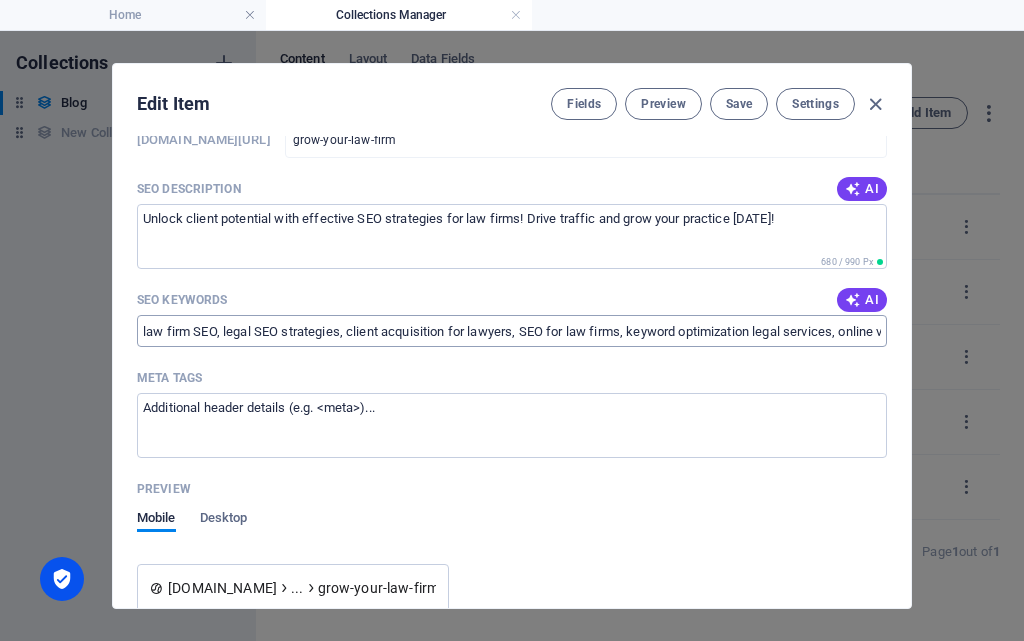 scroll, scrollTop: 1508, scrollLeft: 0, axis: vertical 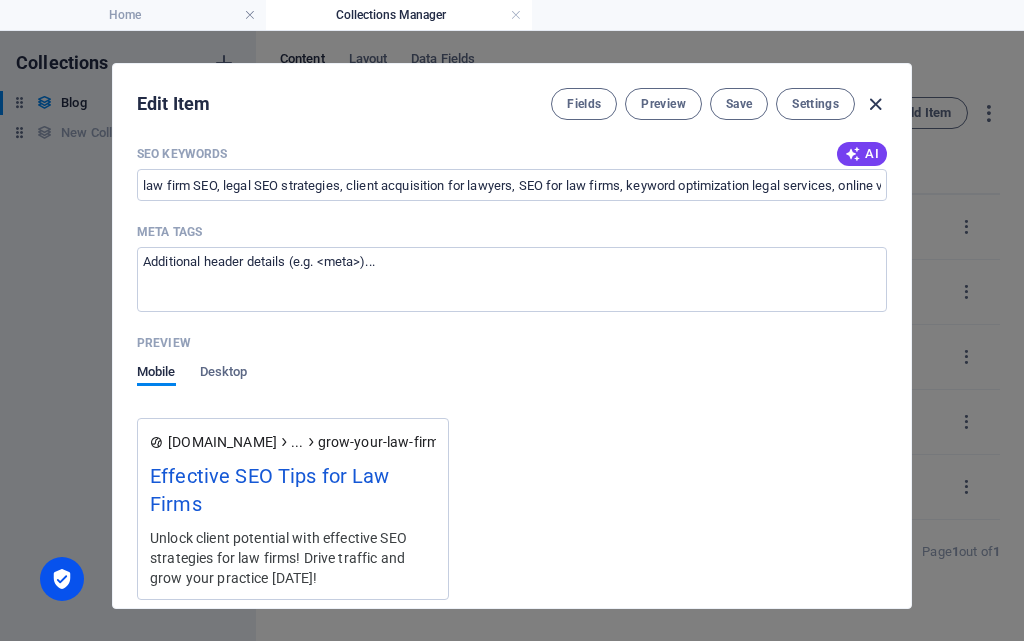 click at bounding box center (875, 104) 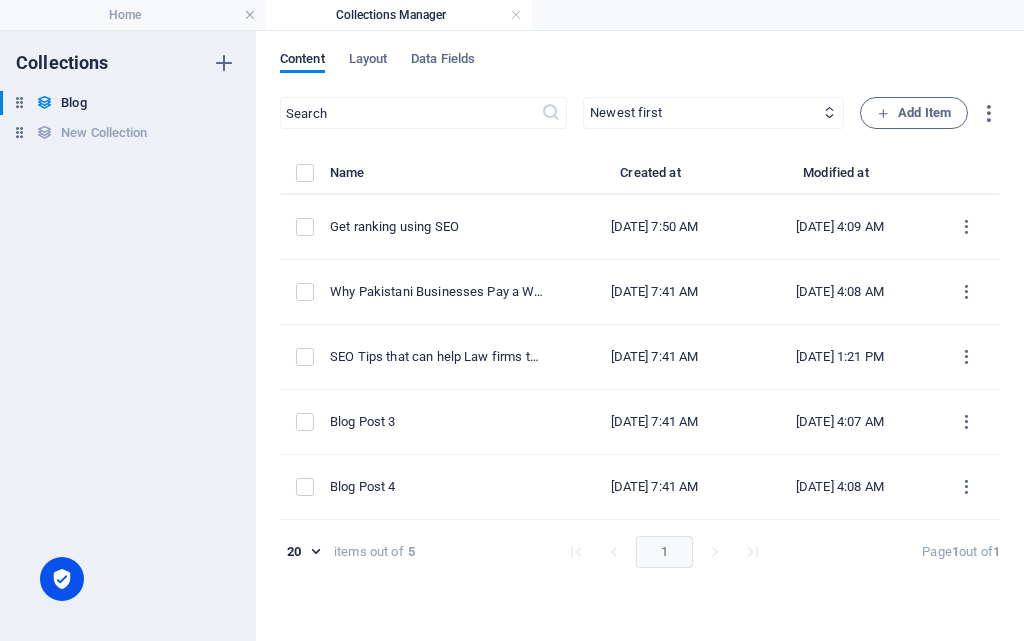 type on "[DATE]" 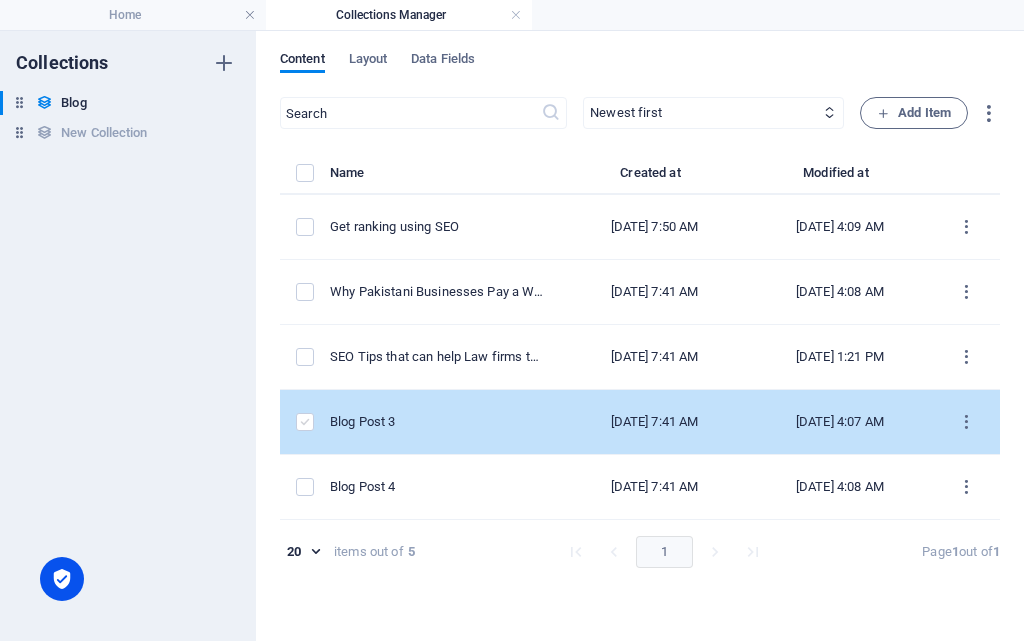 click at bounding box center [305, 422] 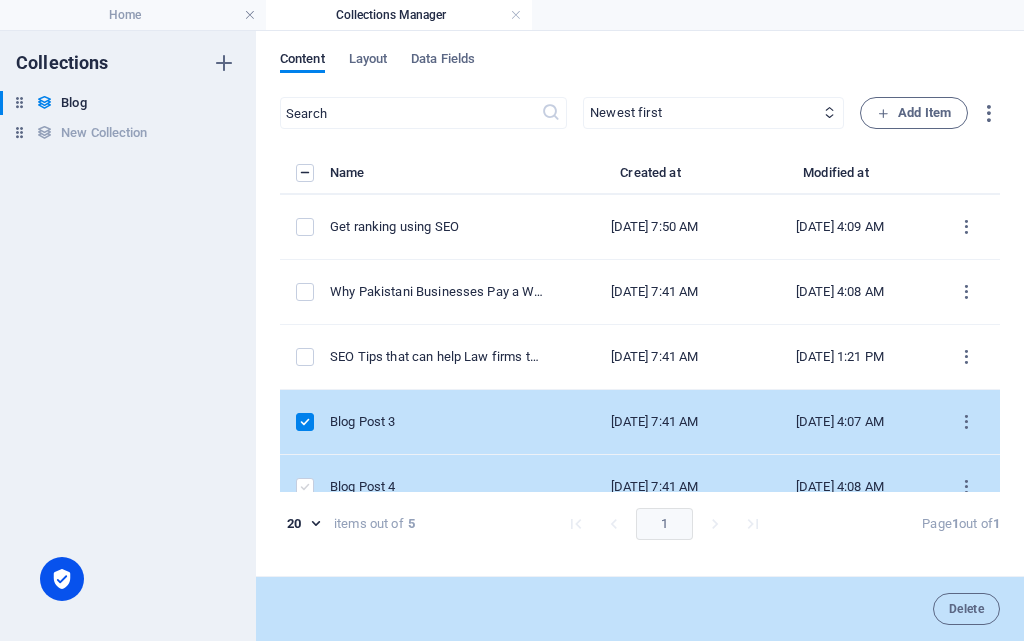 click at bounding box center (305, 487) 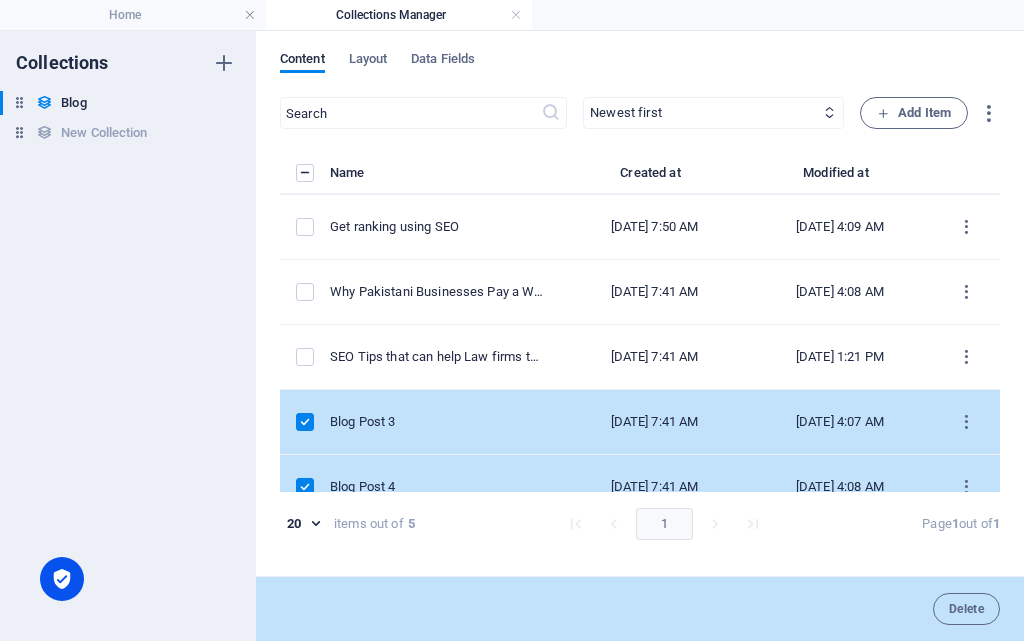 scroll, scrollTop: 28, scrollLeft: 0, axis: vertical 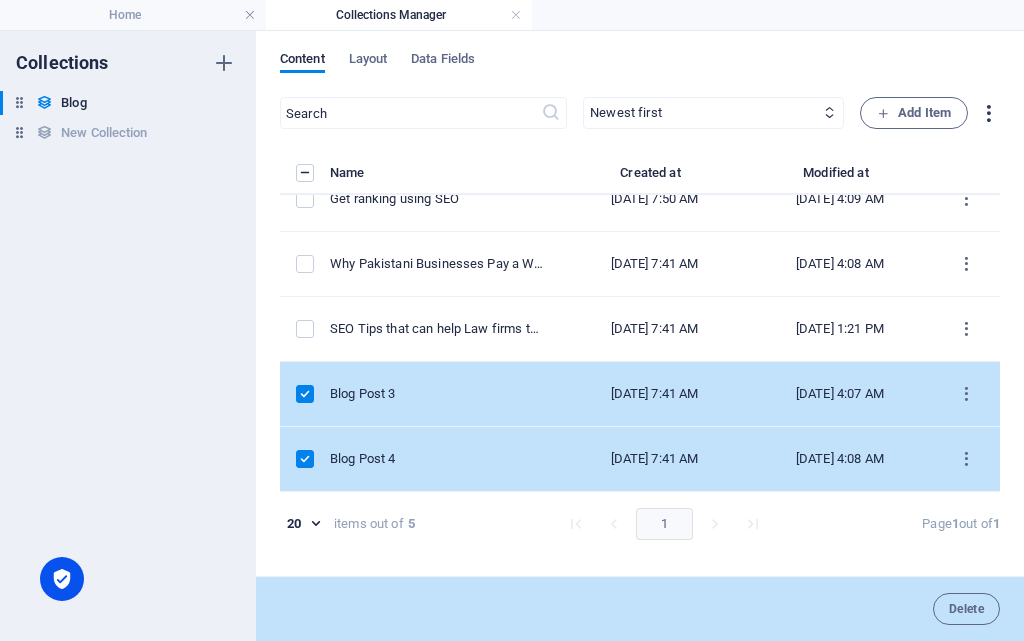 click at bounding box center (988, 113) 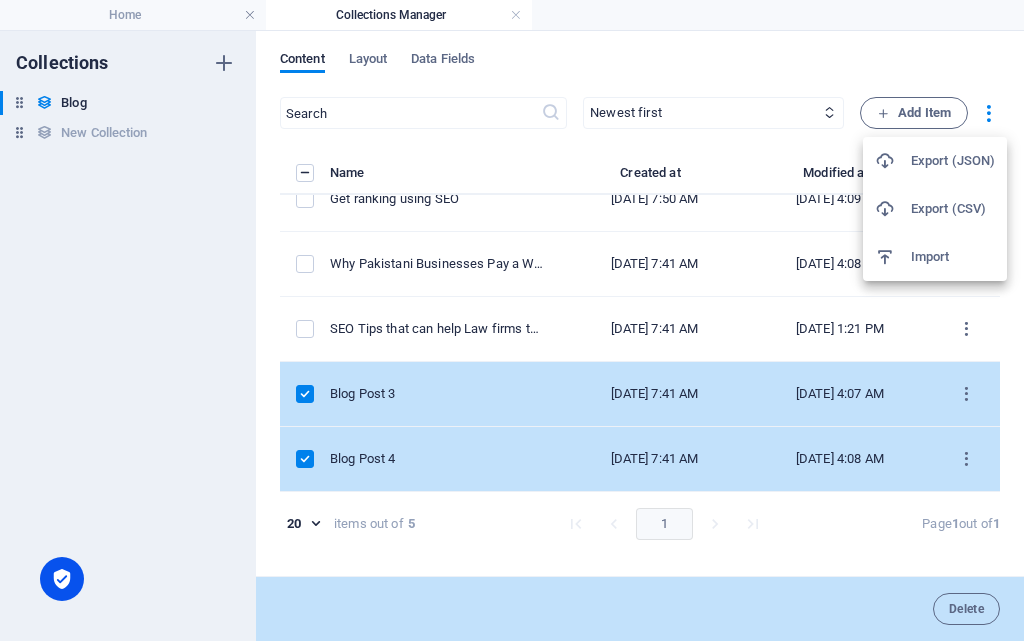 click at bounding box center [512, 320] 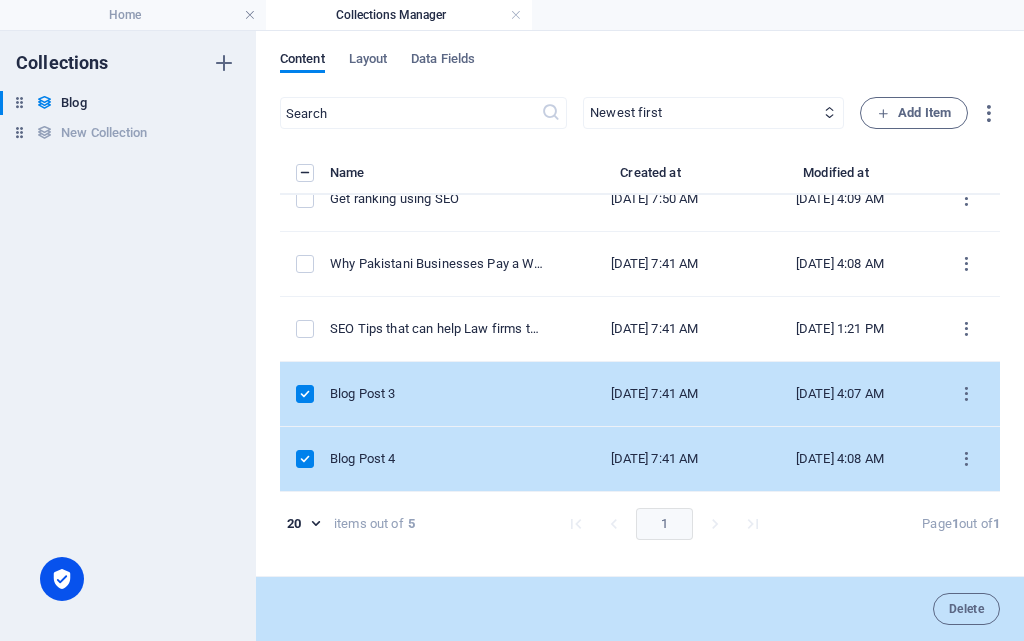 click at bounding box center [305, 394] 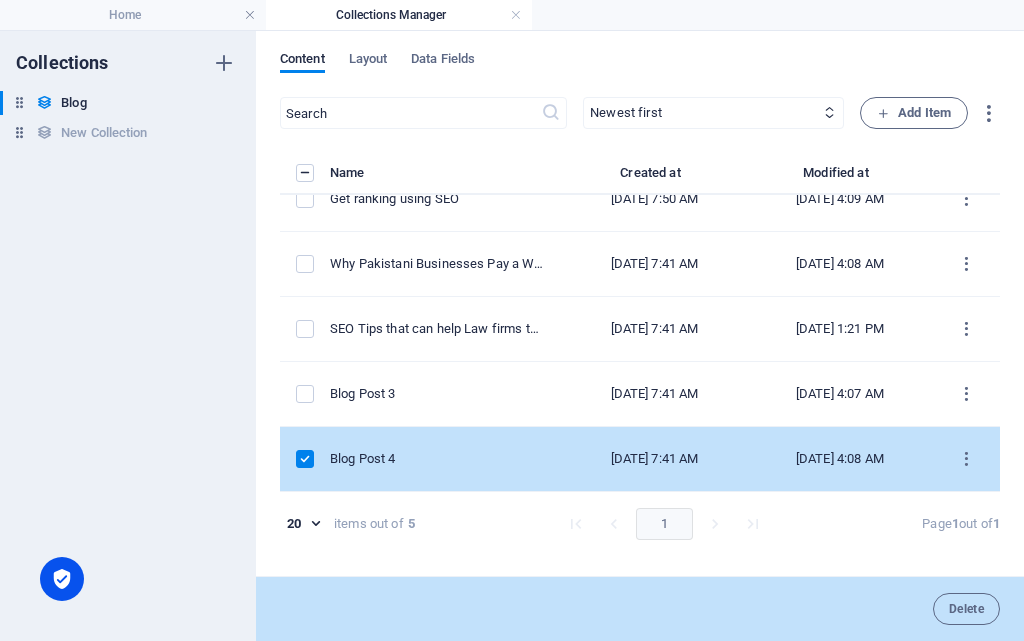 click at bounding box center (305, 459) 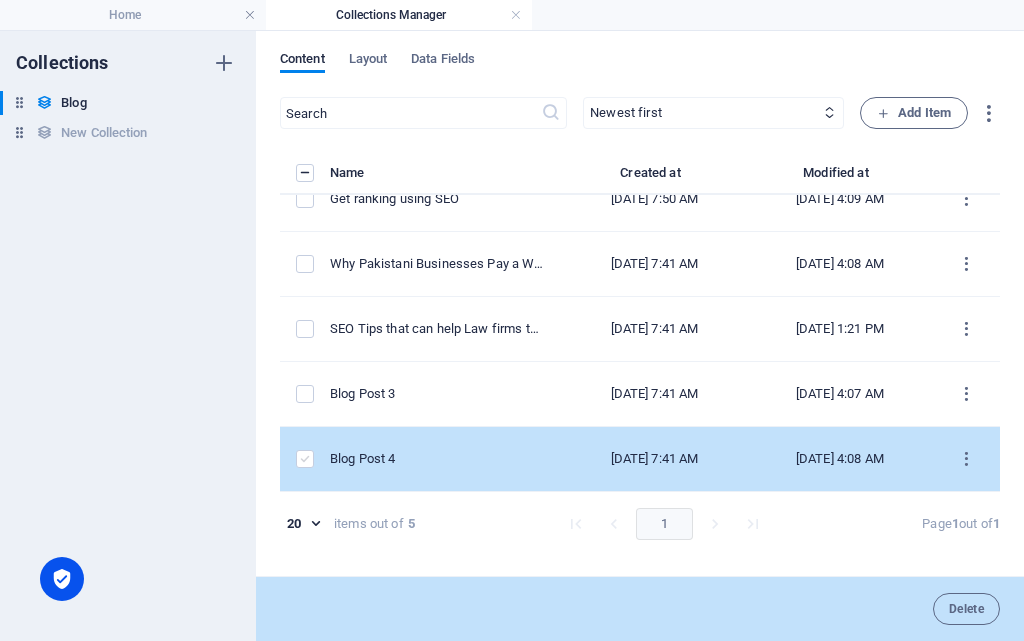 scroll, scrollTop: 0, scrollLeft: 0, axis: both 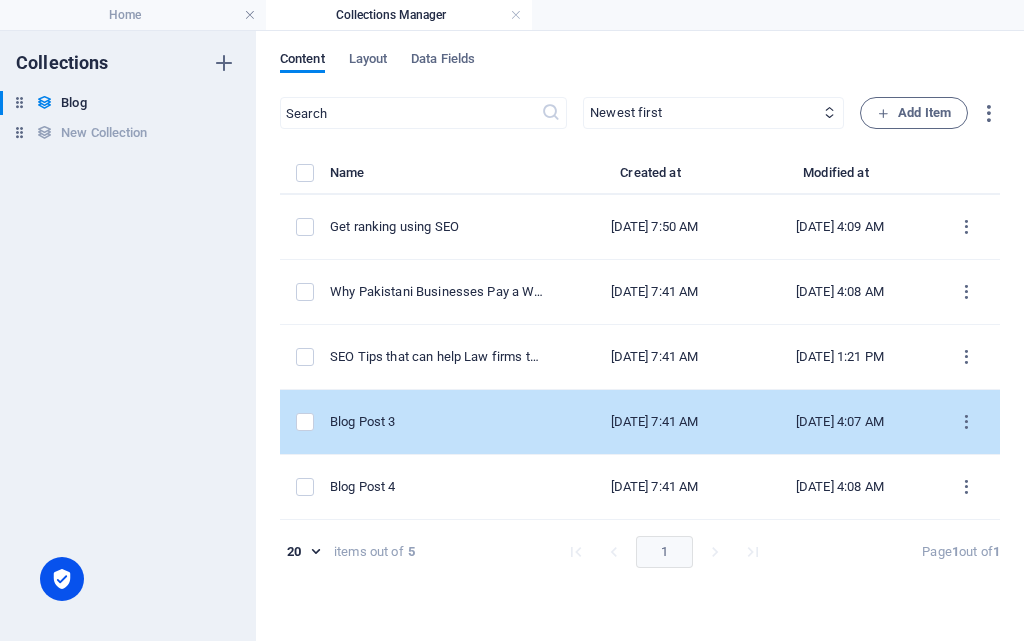 click on "Blog Post 3" at bounding box center (438, 422) 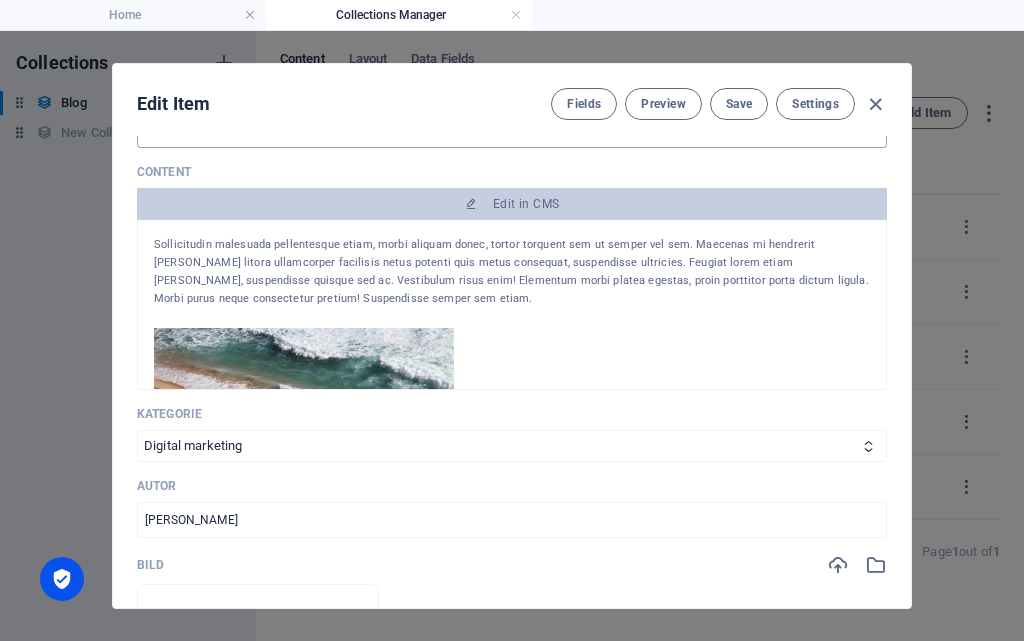 scroll, scrollTop: 300, scrollLeft: 0, axis: vertical 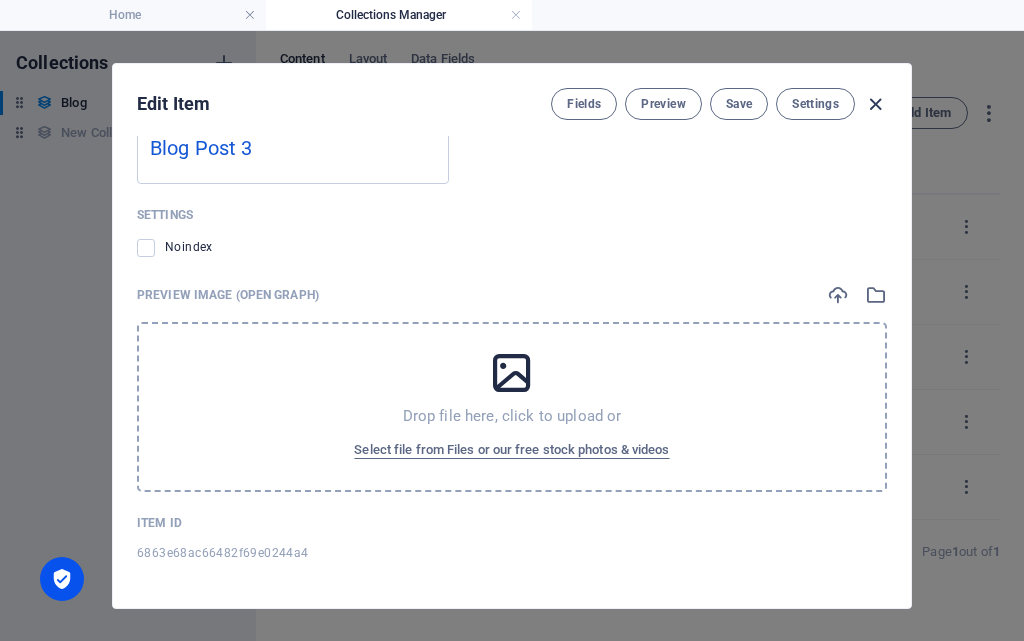click at bounding box center [875, 104] 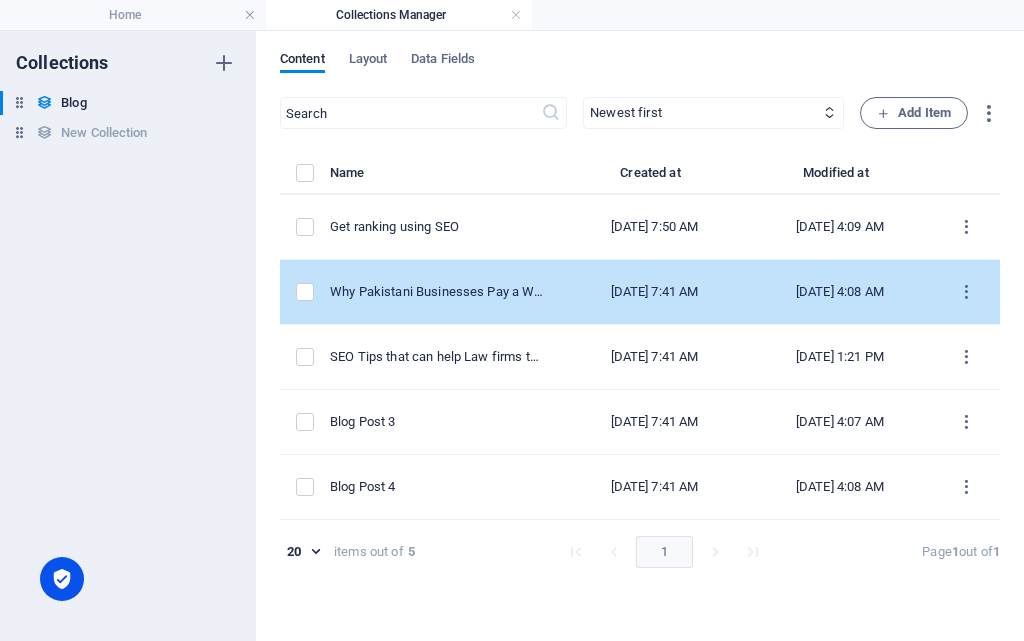 scroll, scrollTop: 0, scrollLeft: 0, axis: both 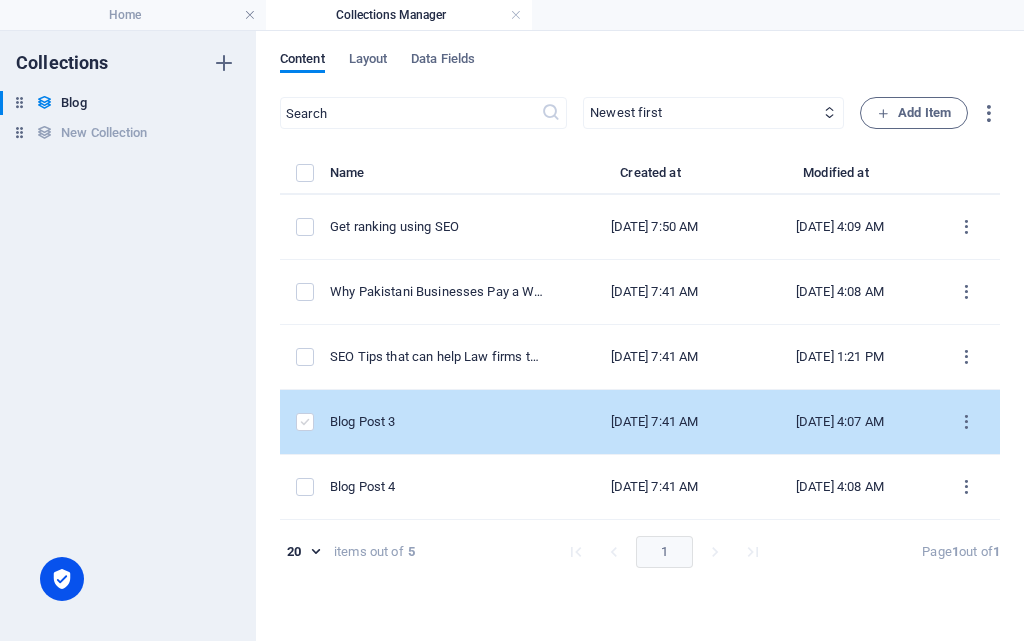 click at bounding box center (305, 422) 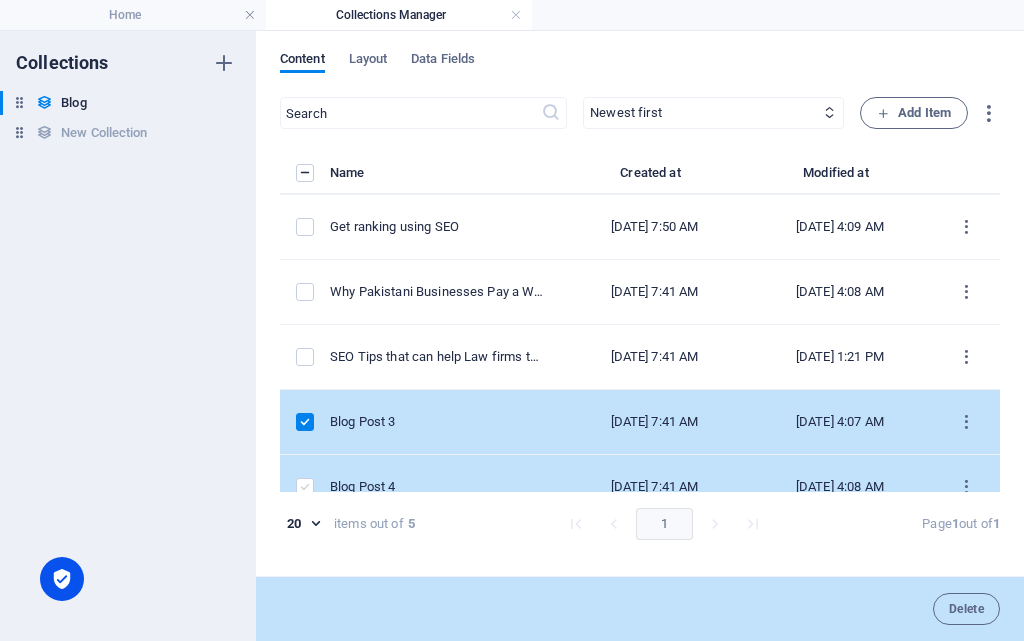 click at bounding box center (305, 487) 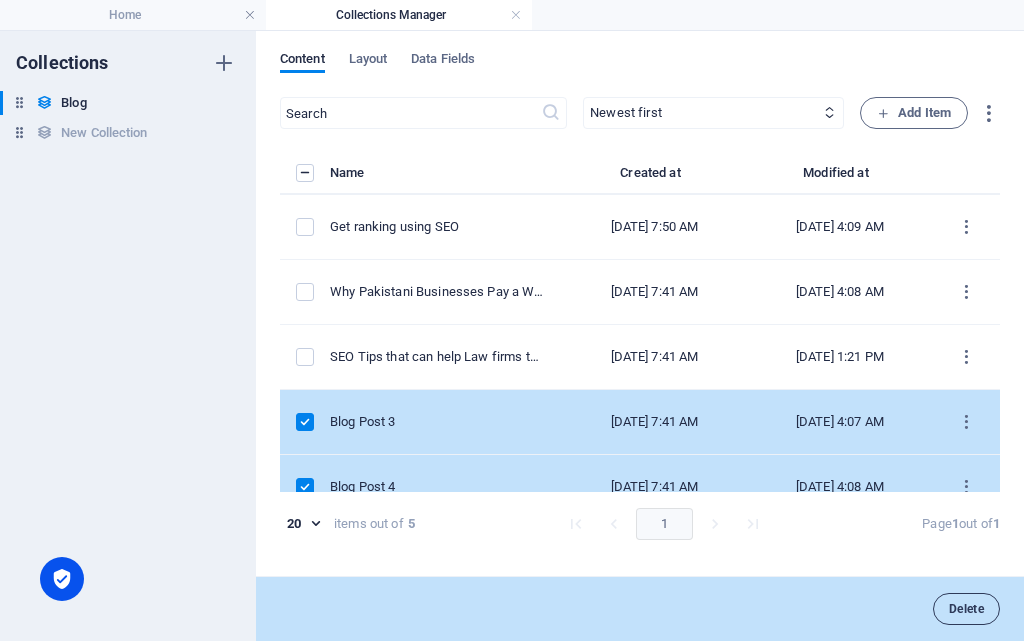 click on "Delete" at bounding box center [966, 609] 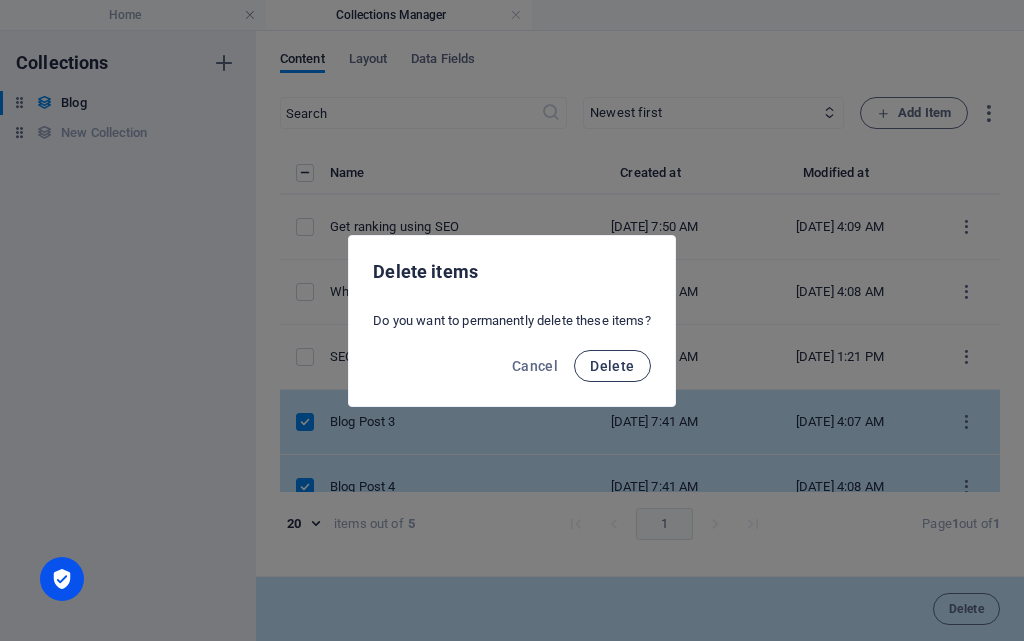 click on "Delete" at bounding box center (612, 366) 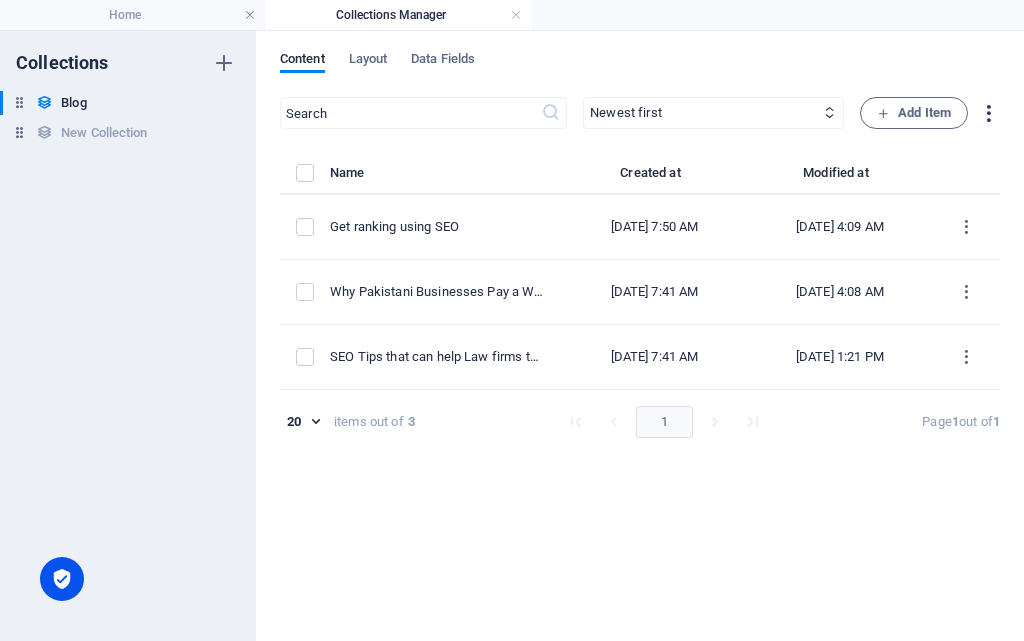 click at bounding box center (988, 113) 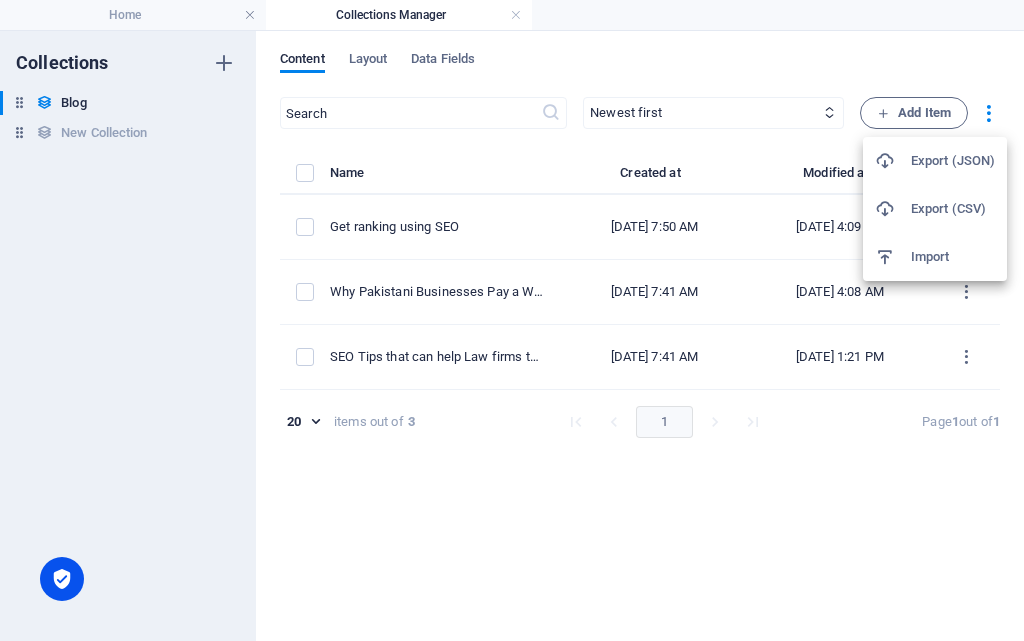 click at bounding box center [512, 320] 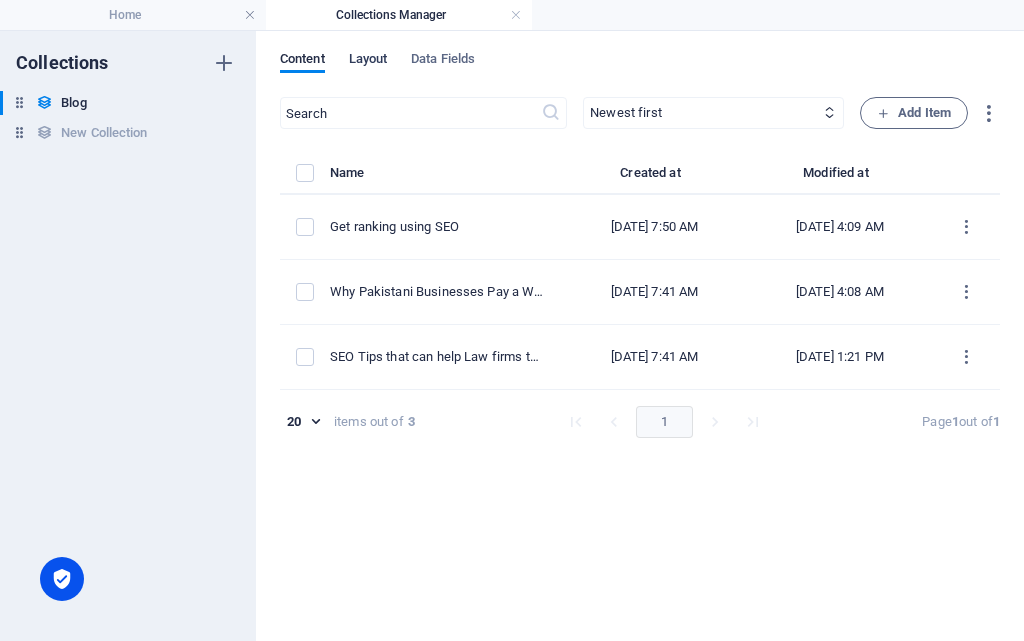 click on "Layout" at bounding box center (368, 61) 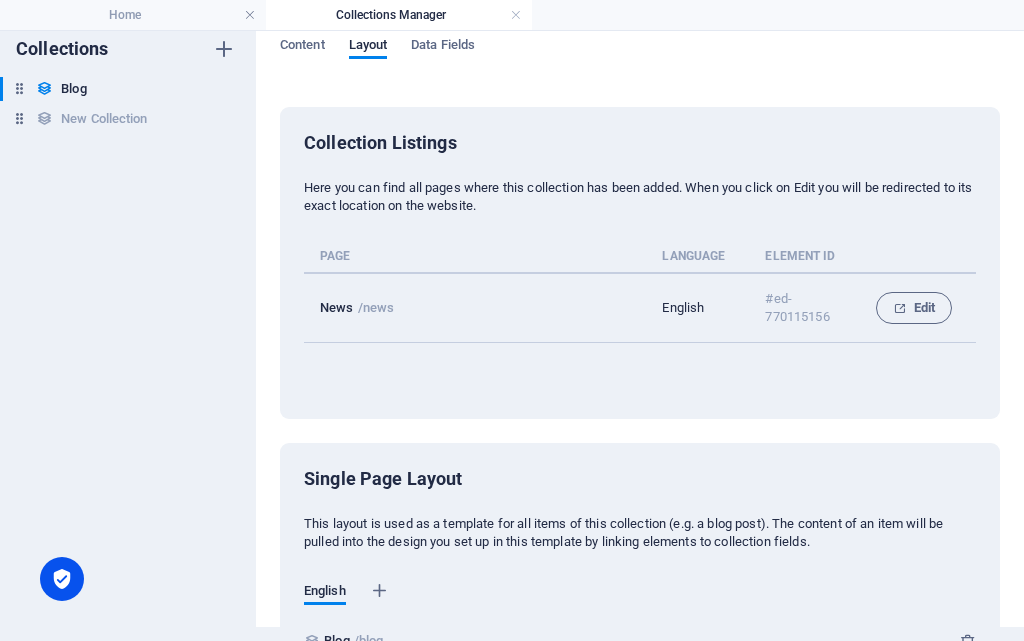 scroll, scrollTop: 0, scrollLeft: 0, axis: both 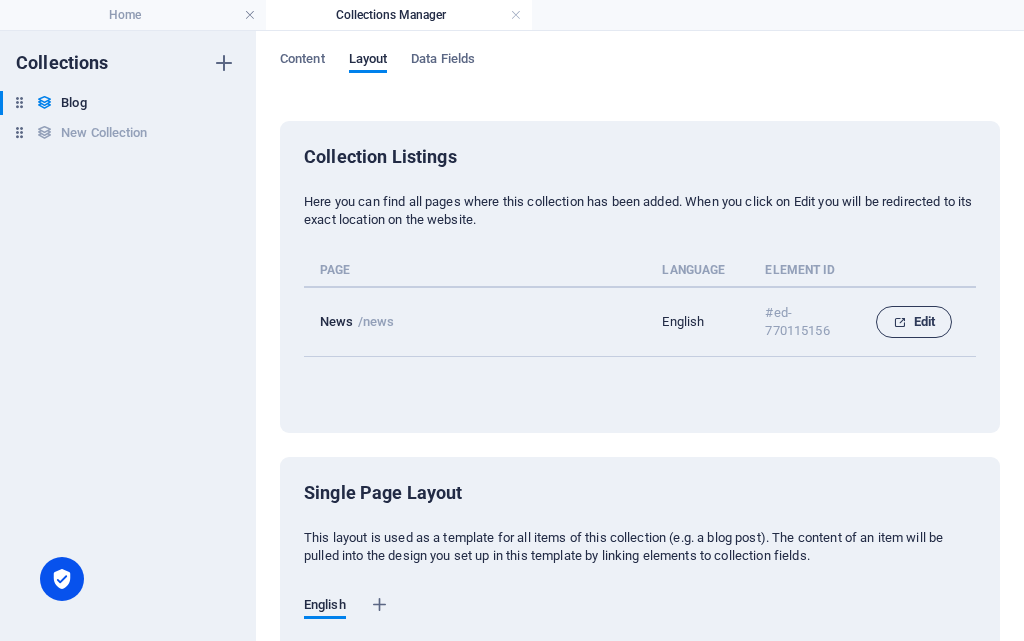 click on "Edit" at bounding box center (914, 322) 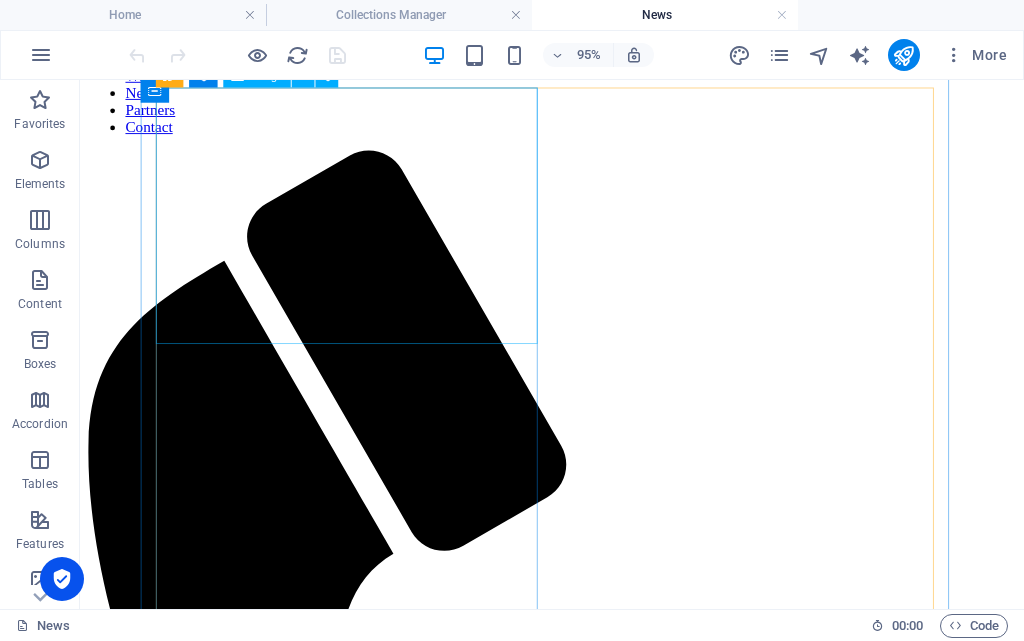 scroll, scrollTop: 0, scrollLeft: 0, axis: both 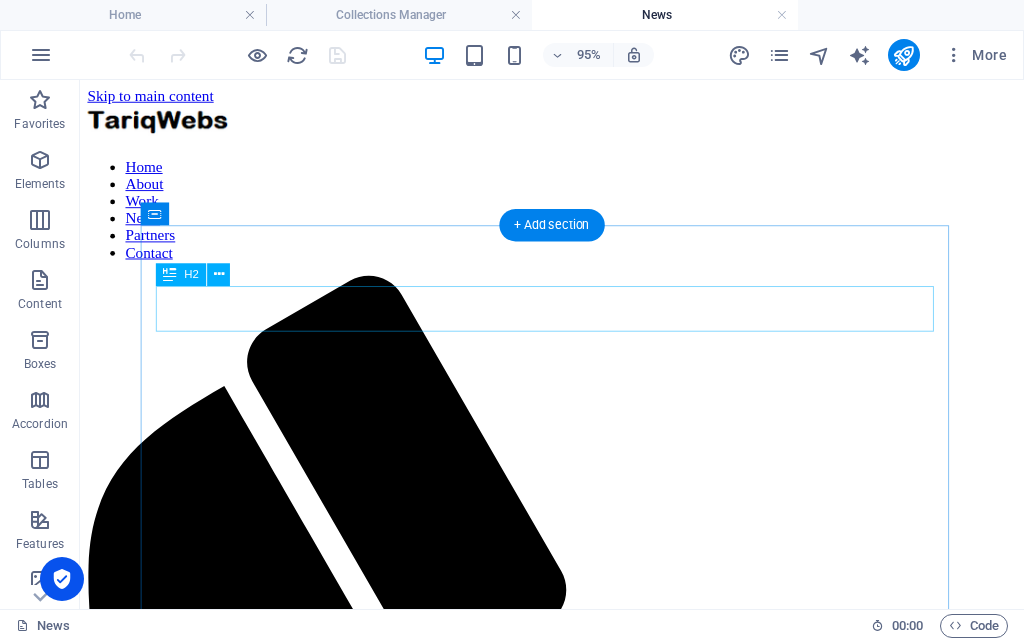 click on "Life of [PERSON_NAME]" at bounding box center [577, 1620] 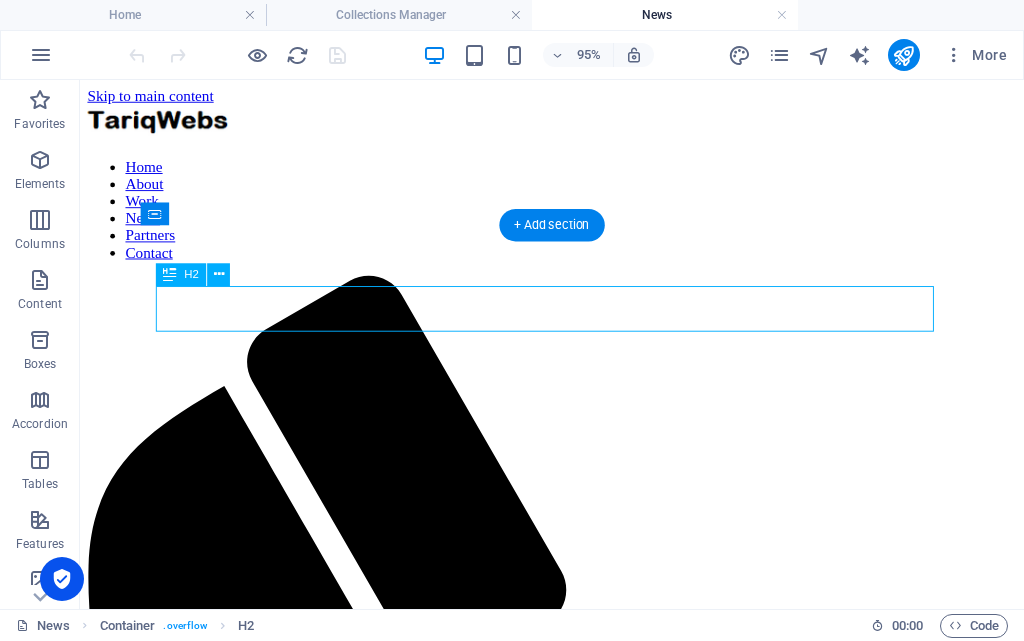 click on "Life of [PERSON_NAME]" at bounding box center [577, 1620] 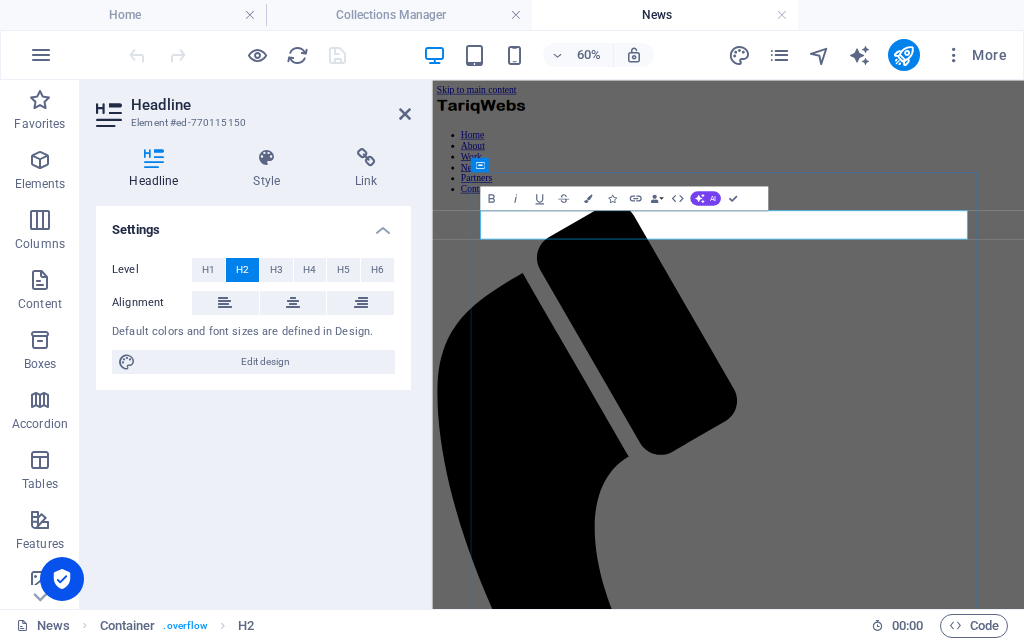 type 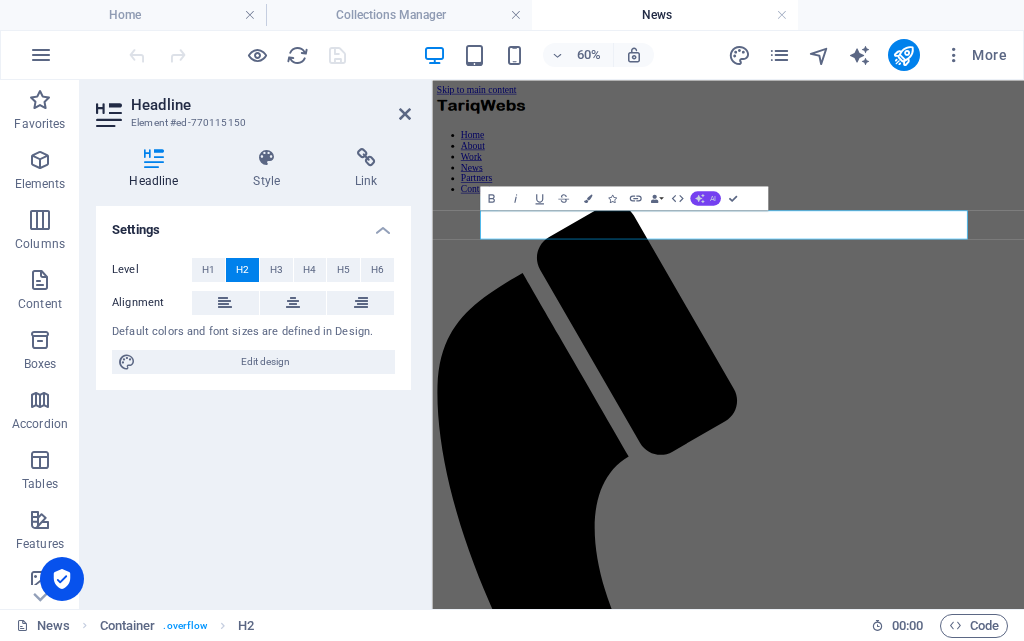click on "AI" at bounding box center [705, 198] 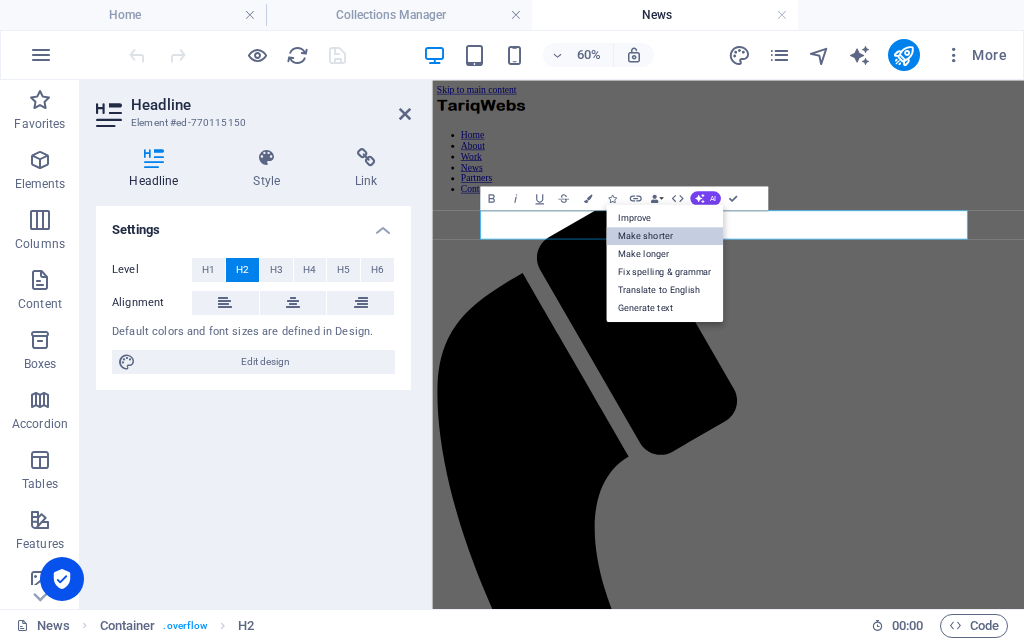 click on "Make shorter" at bounding box center (664, 236) 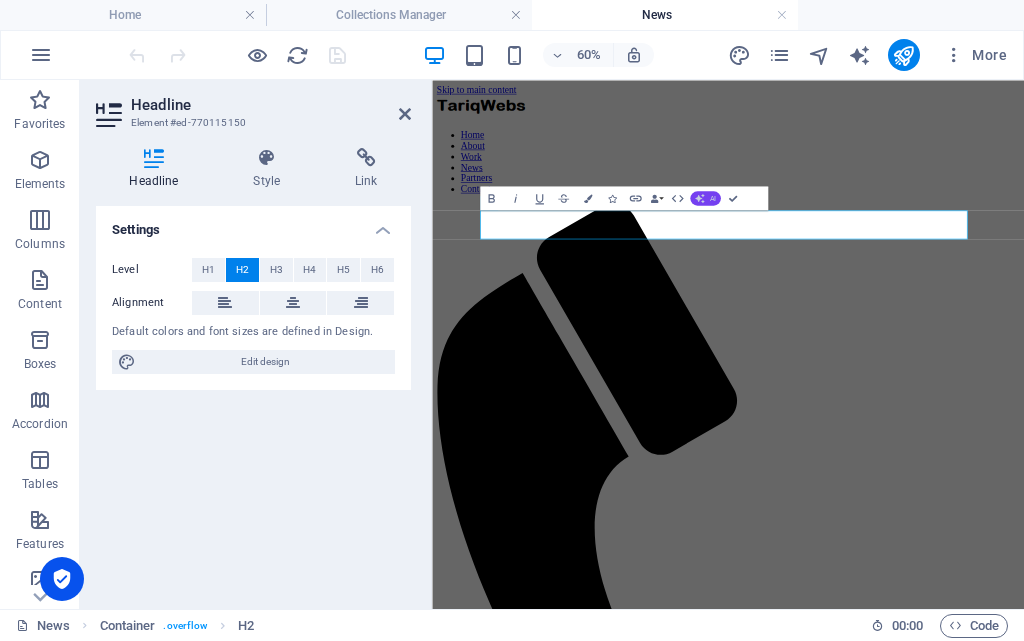 click on "AI" at bounding box center [712, 198] 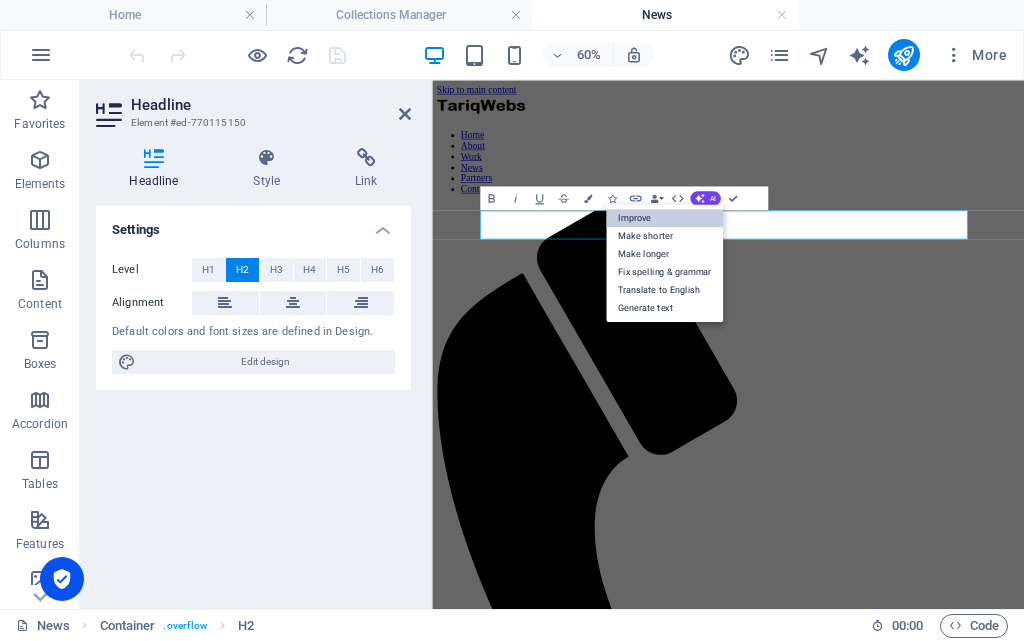click on "Improve" at bounding box center (664, 218) 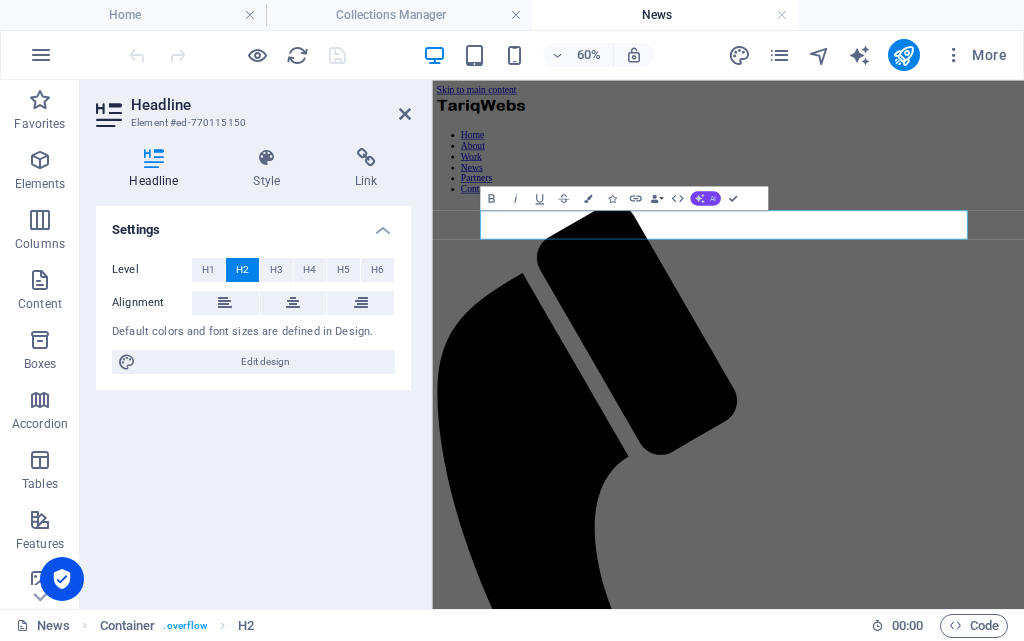 click on "AI" at bounding box center [705, 198] 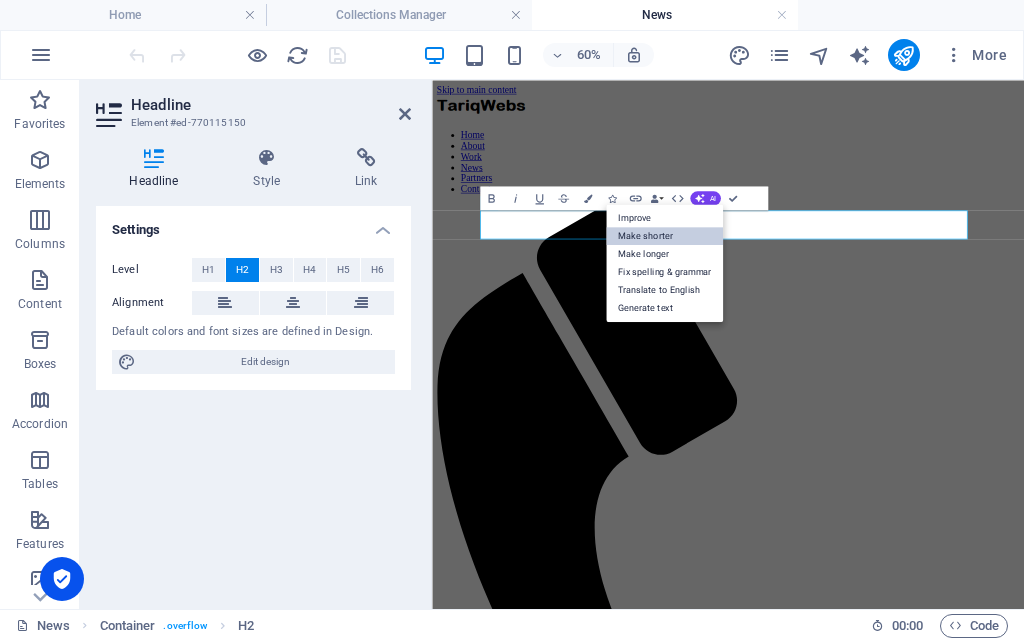 click on "Make shorter" at bounding box center [664, 236] 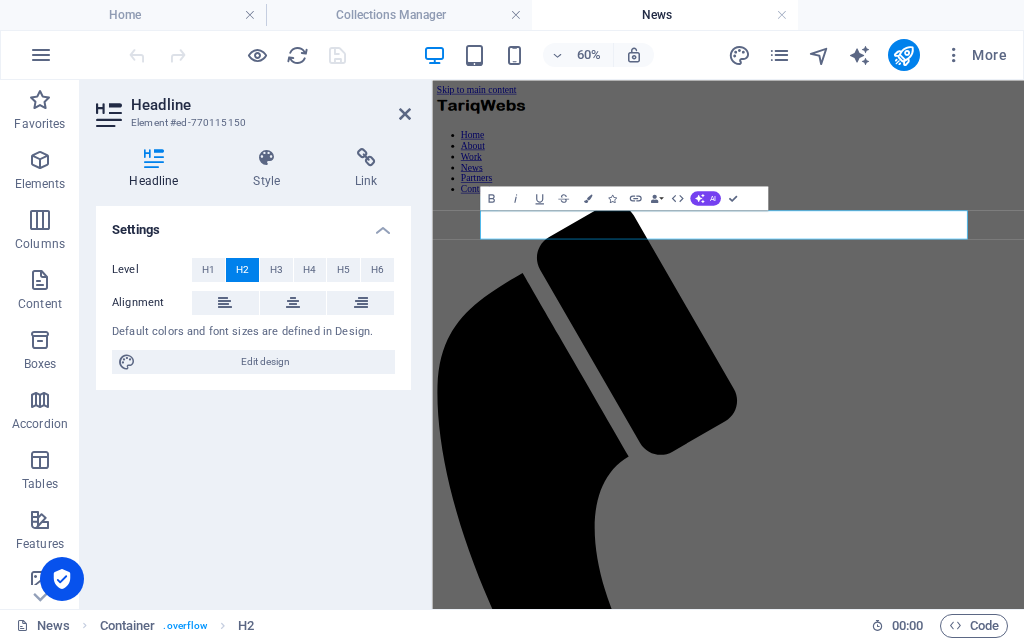 click on "Skip to main content
Home About Work News Partners Contact GROW YOUR BUSINESS ON YOUR TERMS Get ranking using SEO Digital marketing Tariq [DATE] Grow your business and get Leads that converts to sales and appointments. Learn the latest SEO techniques in the age of AI with right tools and strategies.  SEO  Tips that can help Law firms to get more Clients Web Development [PERSON_NAME] [DATE] While you can opt for PPC as a quick method to get leads but SEO is so powerful and successful strategy that once you apply SEO techniques then you will never go for other options. SEO is a long term and sustainable strategy that takes time to get your page rank on first page for legal terms but it give you long term results.  previous Next  Phone Call me! [PHONE_NUMBER] Social Facebook Instagram Twitter Contact [DOMAIN_NAME][EMAIL_ADDRESS][DOMAIN_NAME] Legal Notice Privacy" at bounding box center [925, 1648] 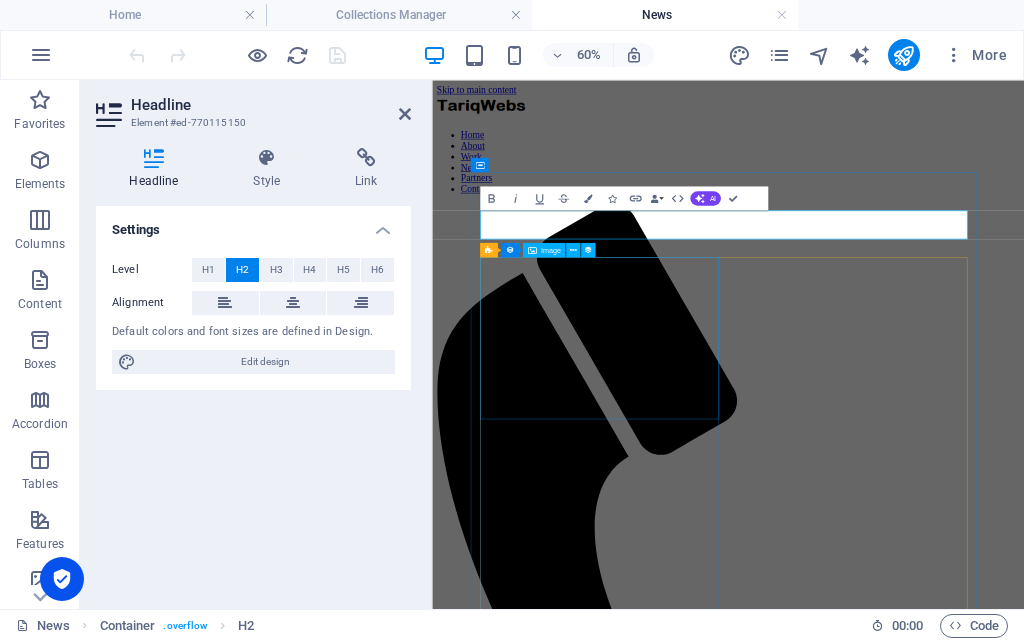 click on "Image" at bounding box center [551, 249] 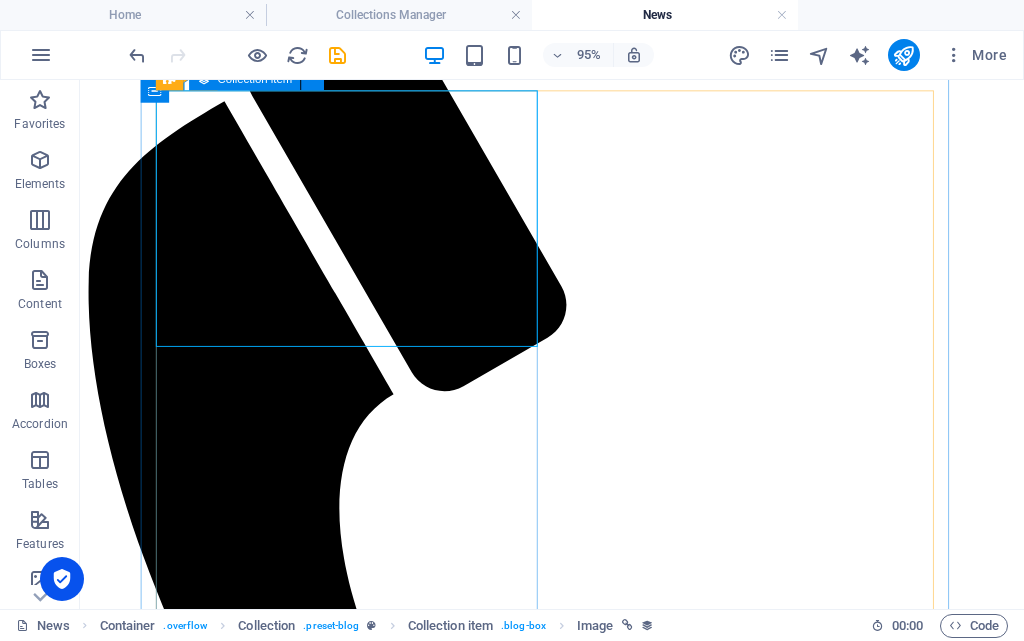 scroll, scrollTop: 100, scrollLeft: 0, axis: vertical 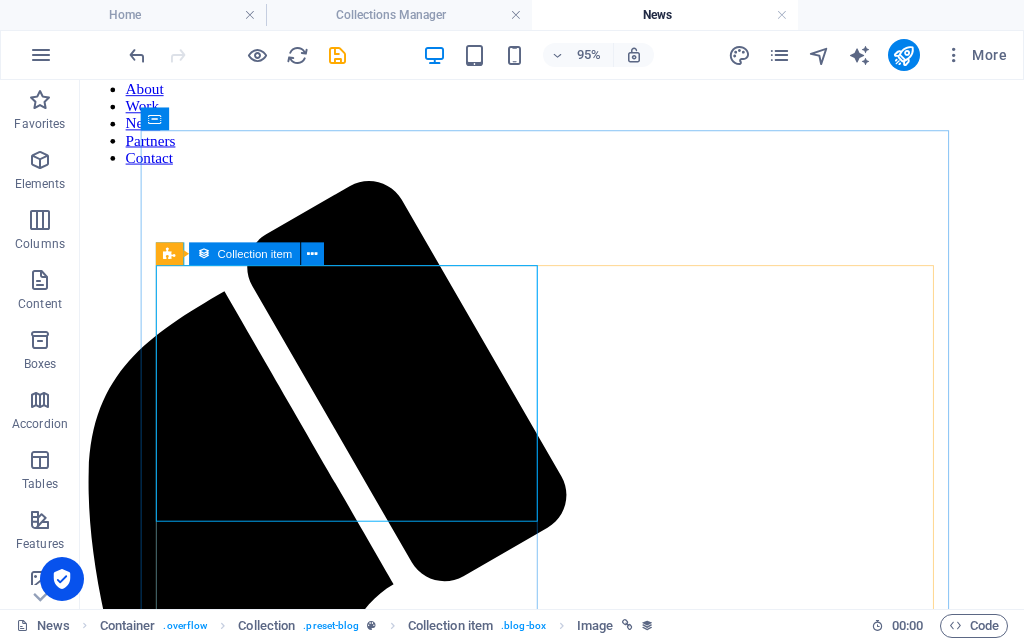 click on "Collection item" at bounding box center (255, 253) 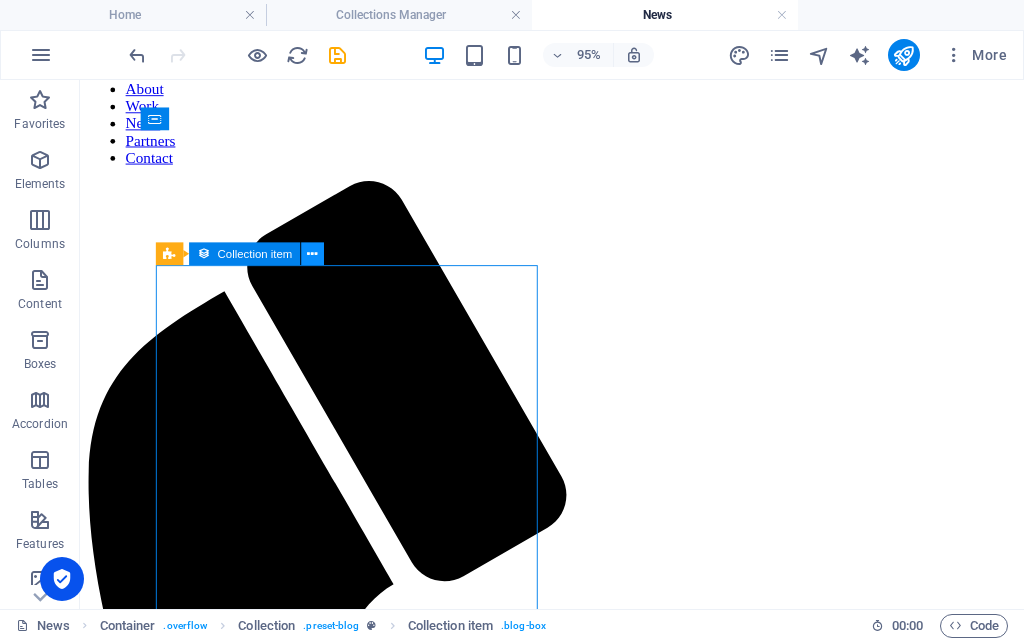 click at bounding box center [312, 253] 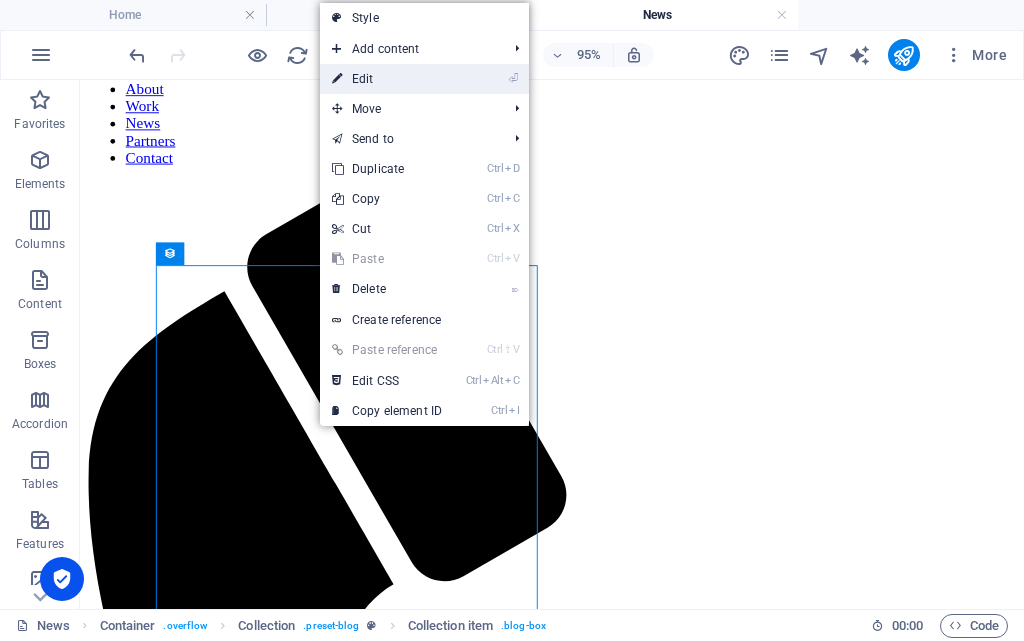 click on "⏎  Edit" at bounding box center (387, 79) 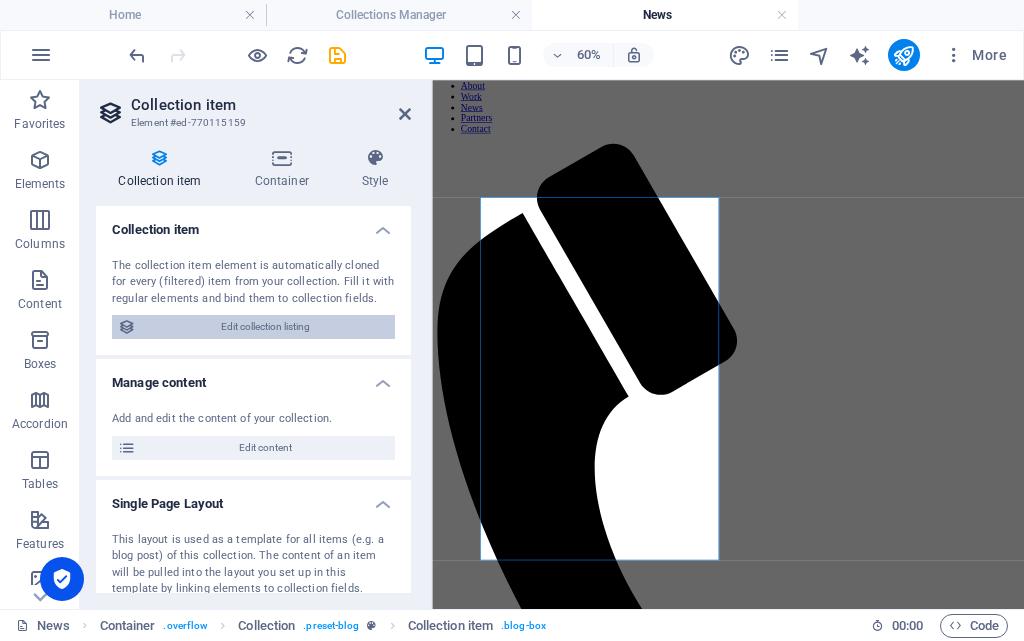 click on "Edit collection listing" at bounding box center [265, 327] 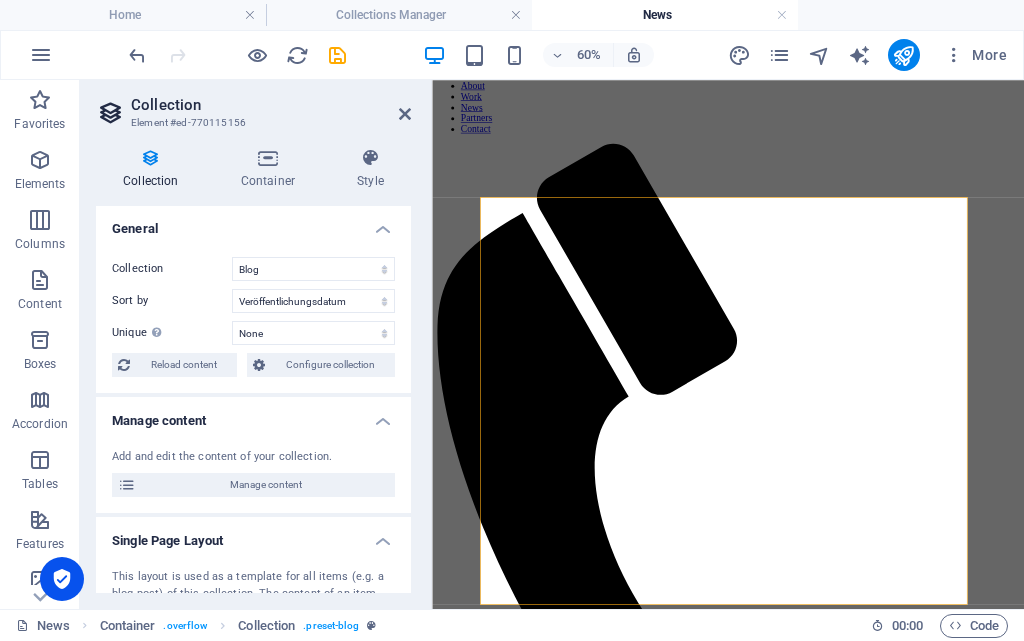 scroll, scrollTop: 0, scrollLeft: 0, axis: both 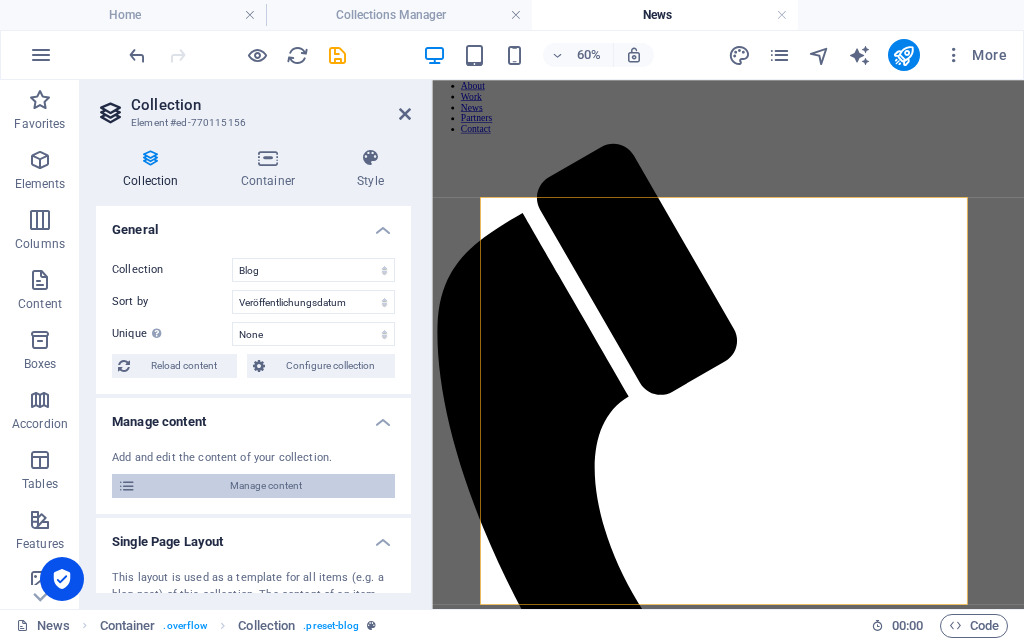 click on "Manage content" at bounding box center [265, 486] 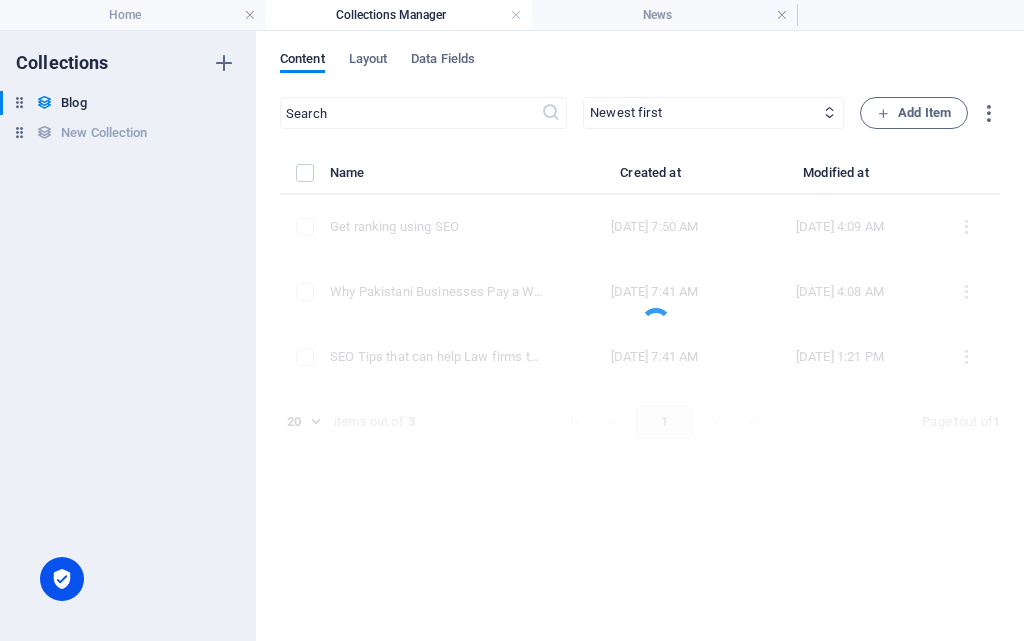 scroll, scrollTop: 0, scrollLeft: 0, axis: both 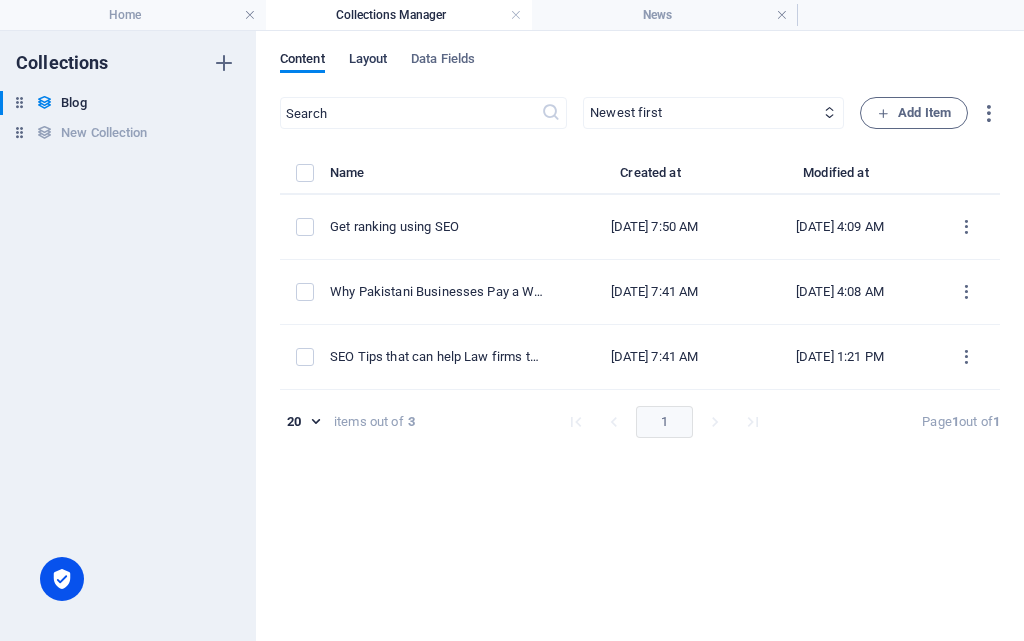 click on "Layout" at bounding box center [368, 61] 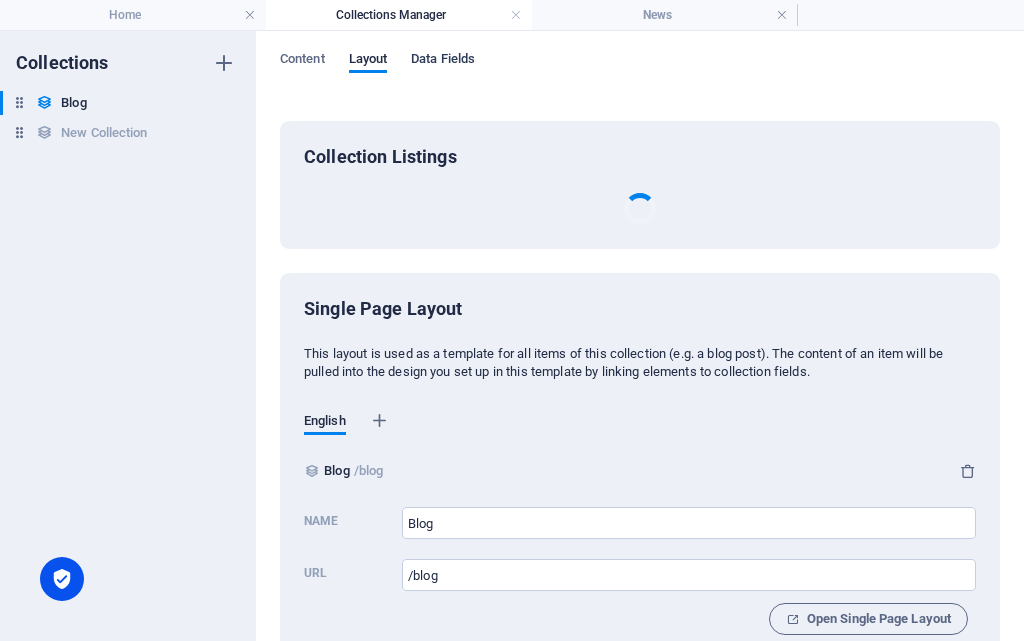 click on "Data Fields" at bounding box center [443, 61] 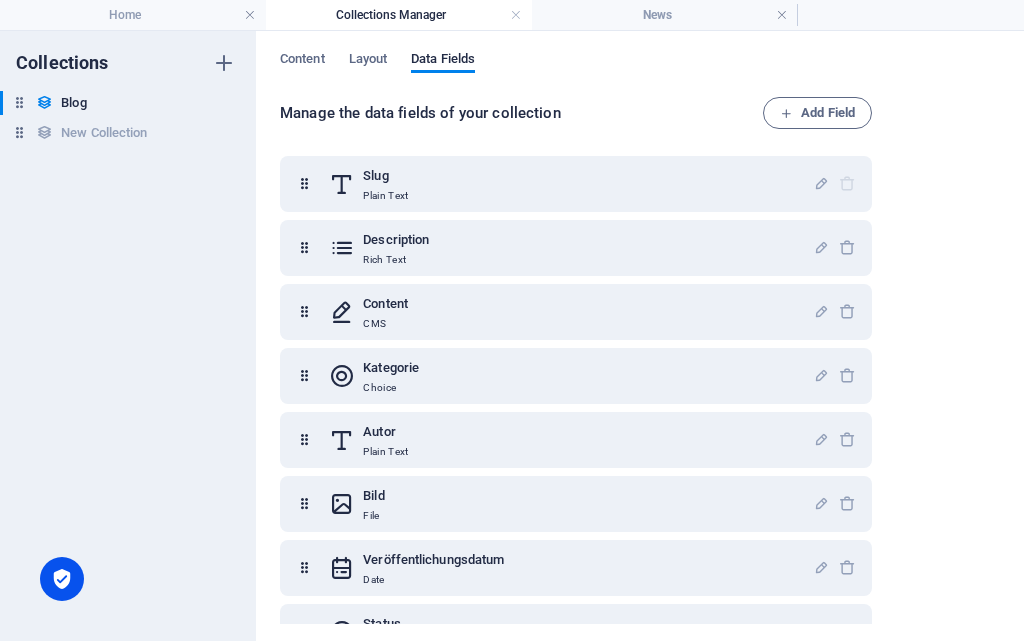 scroll, scrollTop: 100, scrollLeft: 0, axis: vertical 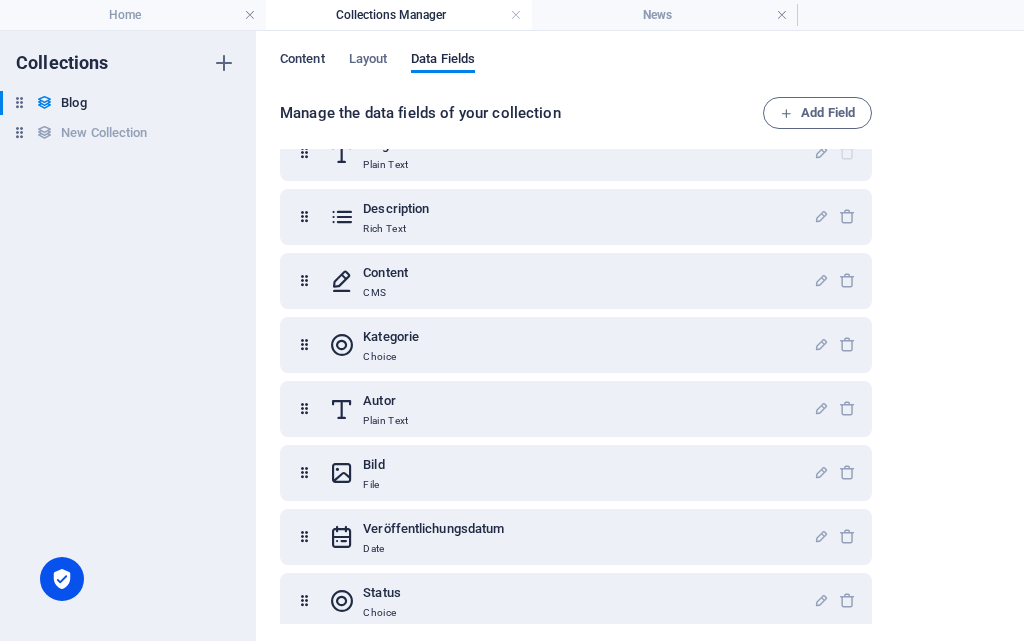 click on "Content" at bounding box center (302, 61) 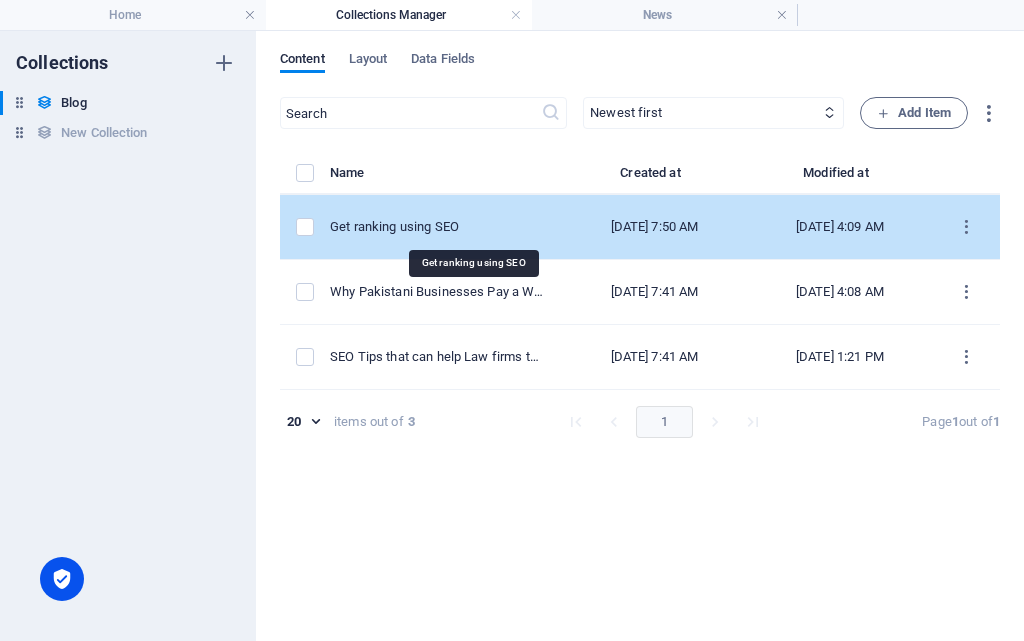 click on "Get ranking using SEO" at bounding box center (438, 227) 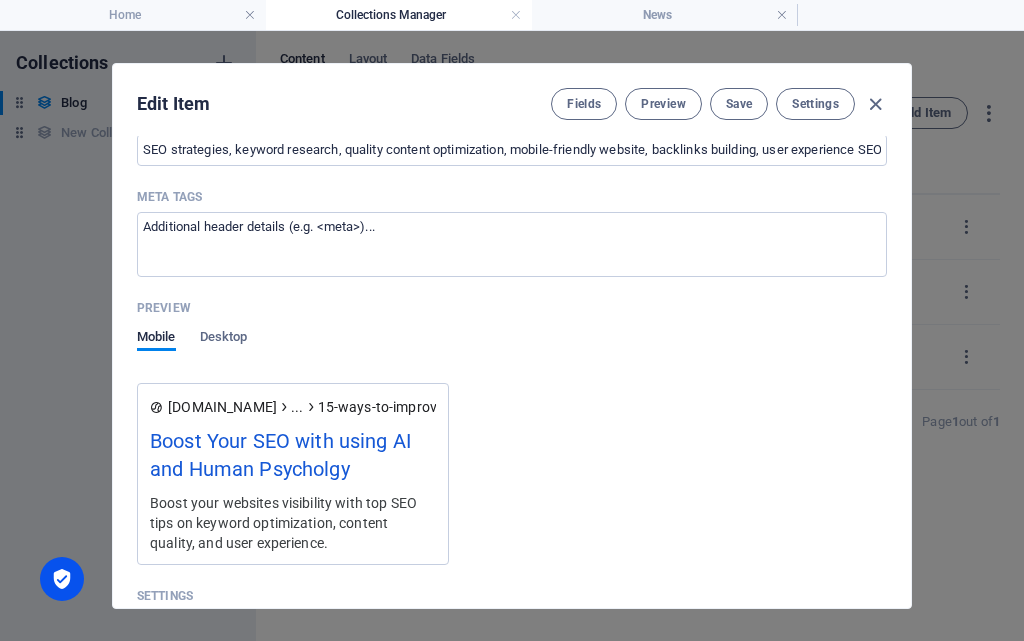 scroll, scrollTop: 1505, scrollLeft: 0, axis: vertical 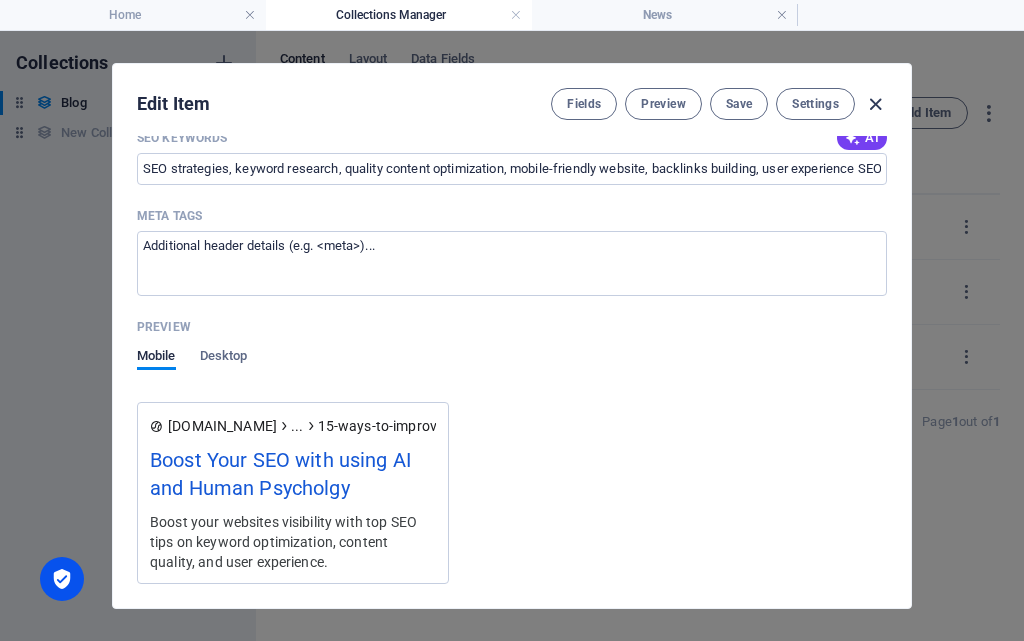 click at bounding box center (875, 104) 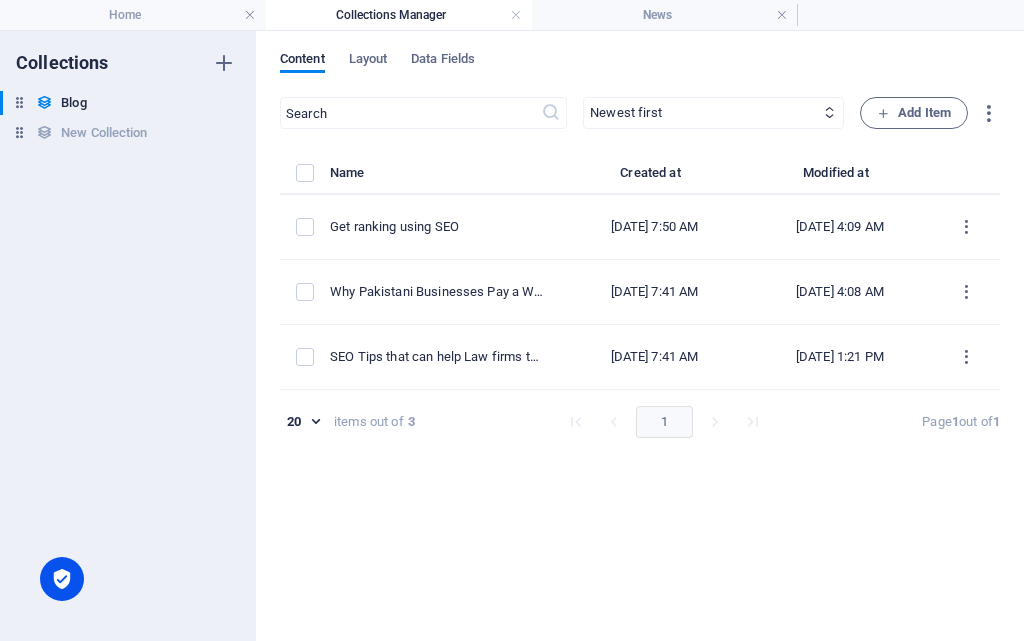 scroll, scrollTop: 1386, scrollLeft: 0, axis: vertical 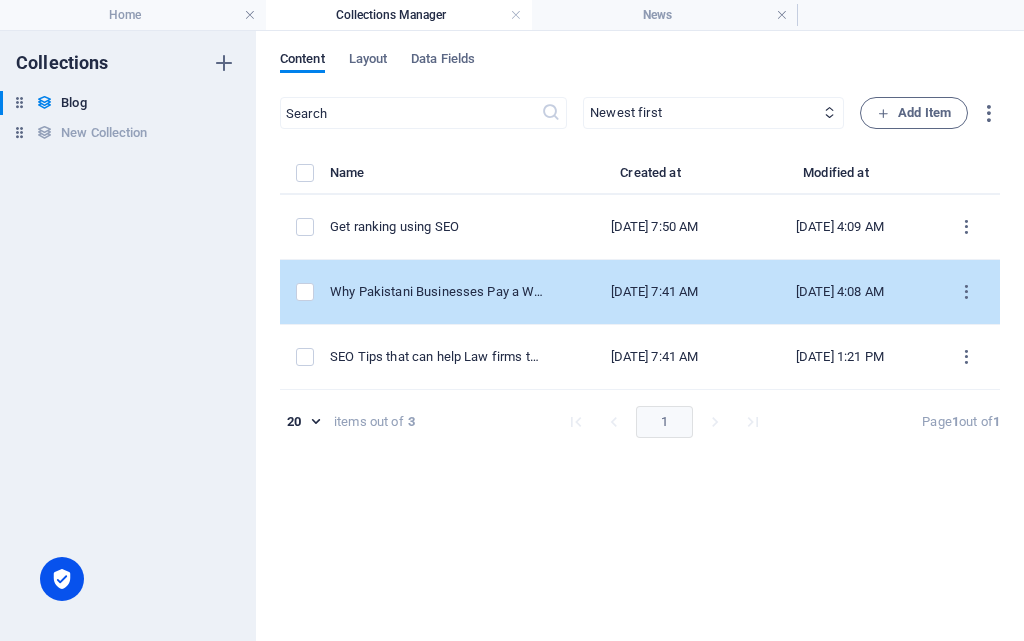 click on "[DATE] 7:41 AM" at bounding box center (654, 292) 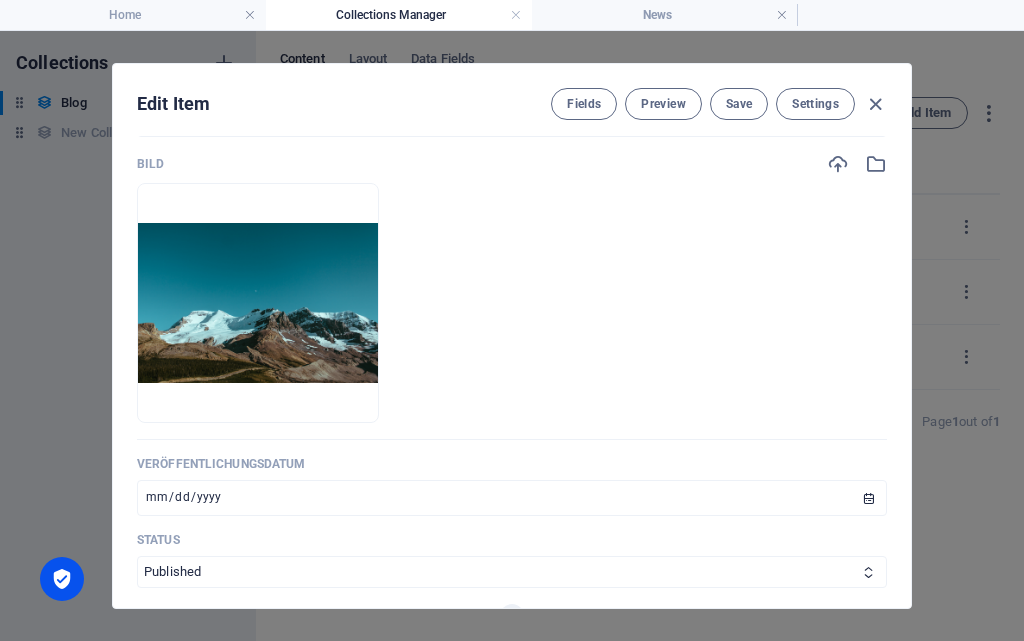 scroll, scrollTop: 652, scrollLeft: 0, axis: vertical 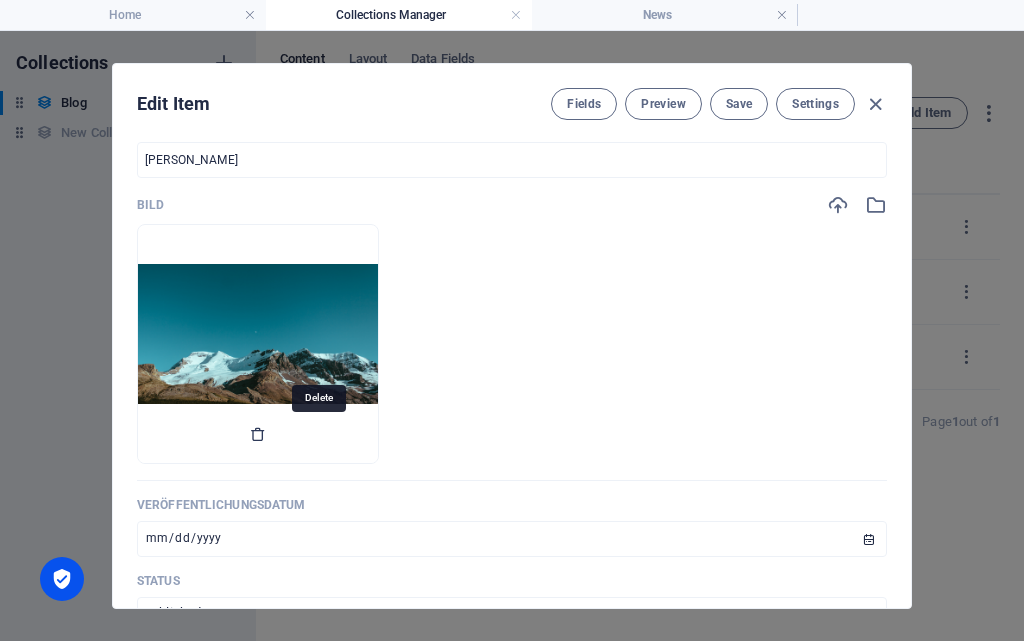 click at bounding box center [258, 434] 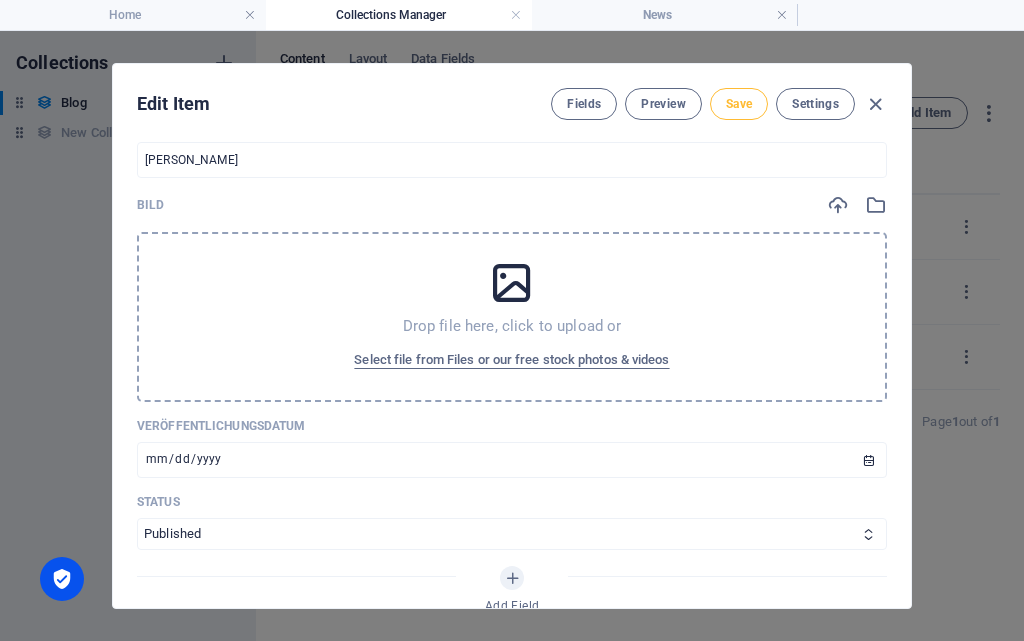 click on "Save" at bounding box center [739, 104] 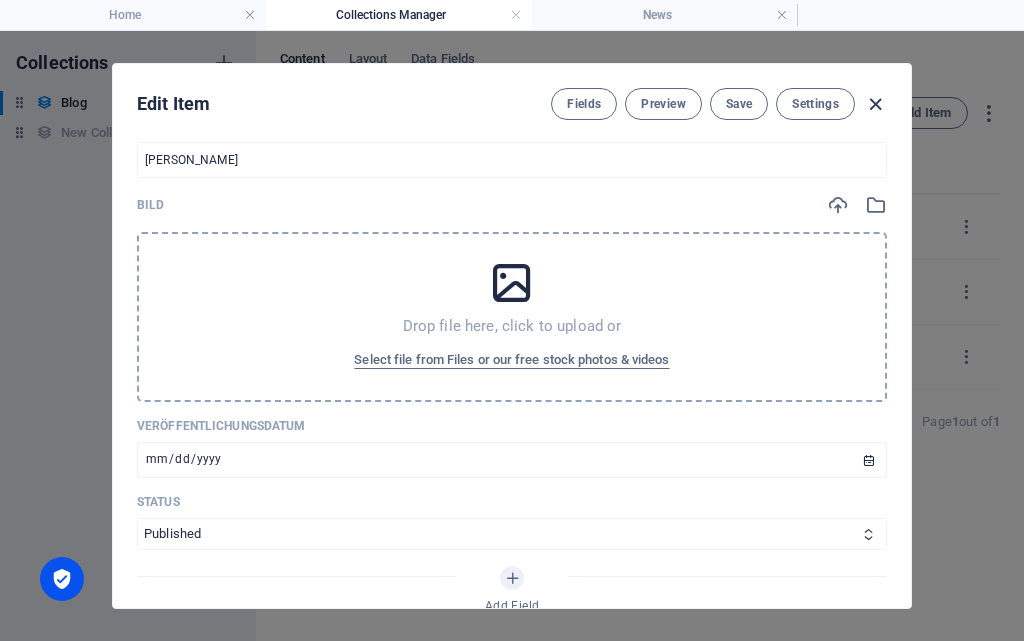 click at bounding box center [875, 104] 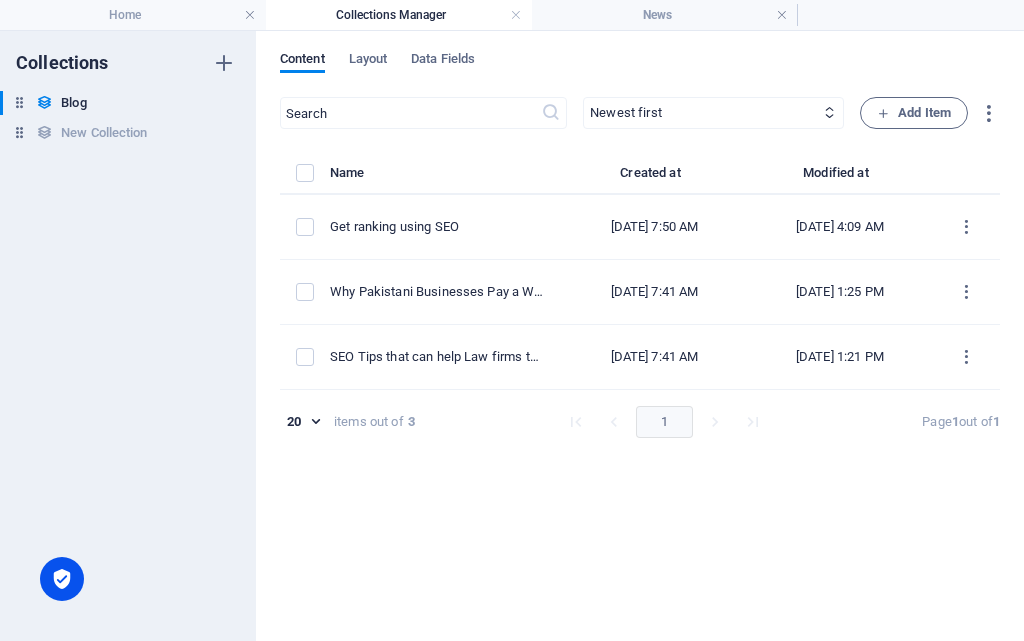 type on "[DATE]" 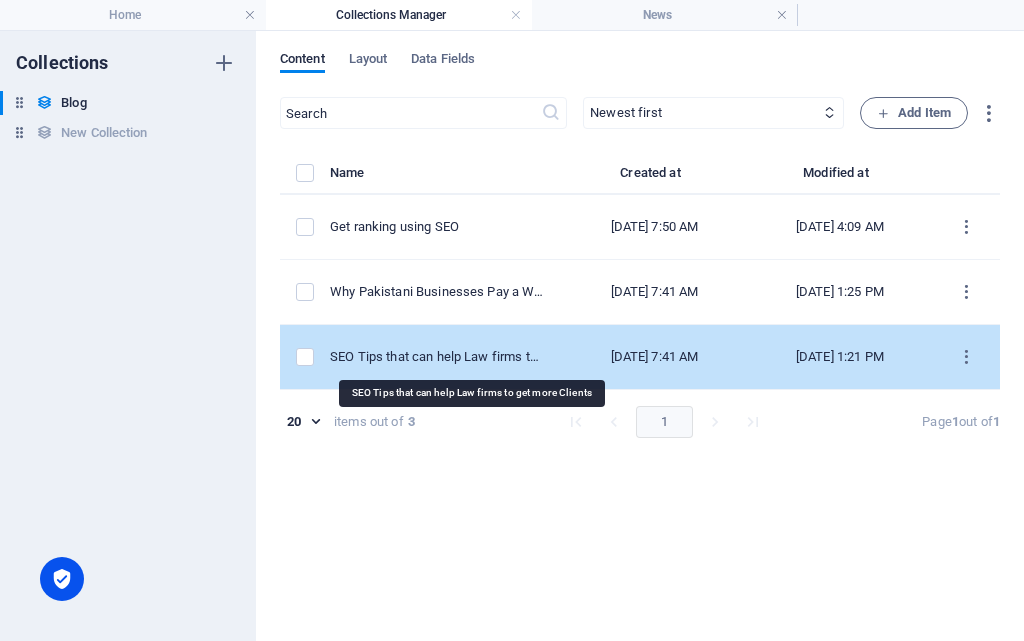 click on "SEO  Tips that can help Law firms to get more Clients" at bounding box center [438, 357] 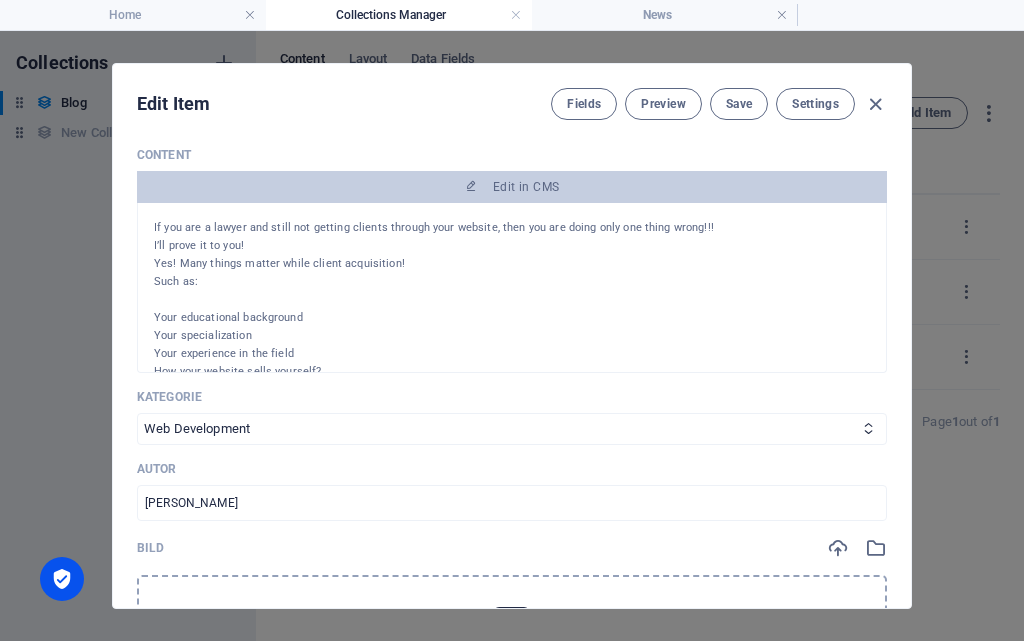 scroll, scrollTop: 303, scrollLeft: 0, axis: vertical 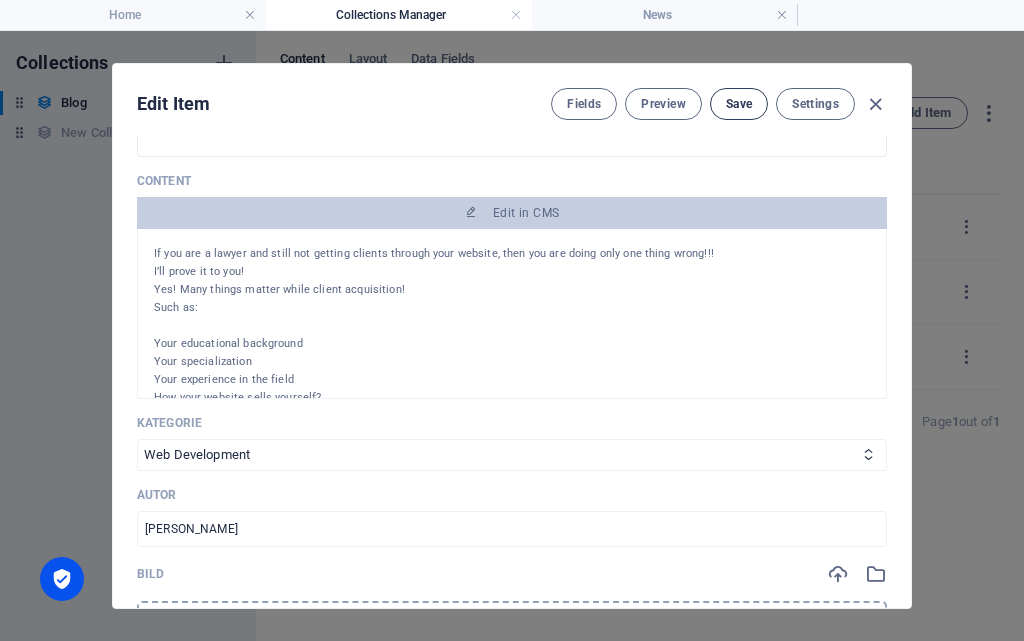 click on "Save" at bounding box center (739, 104) 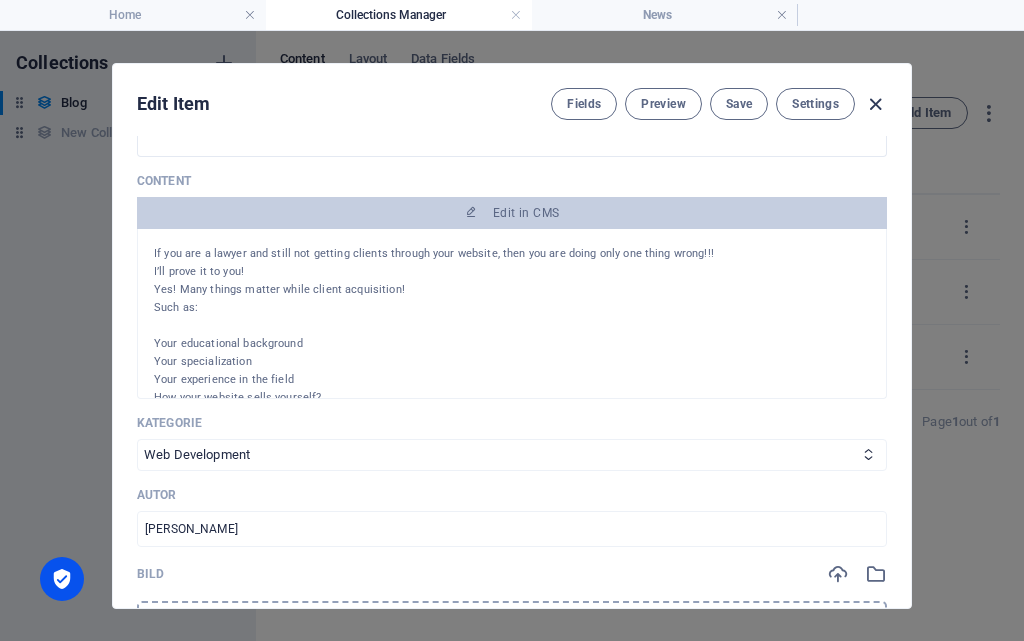 click at bounding box center [875, 104] 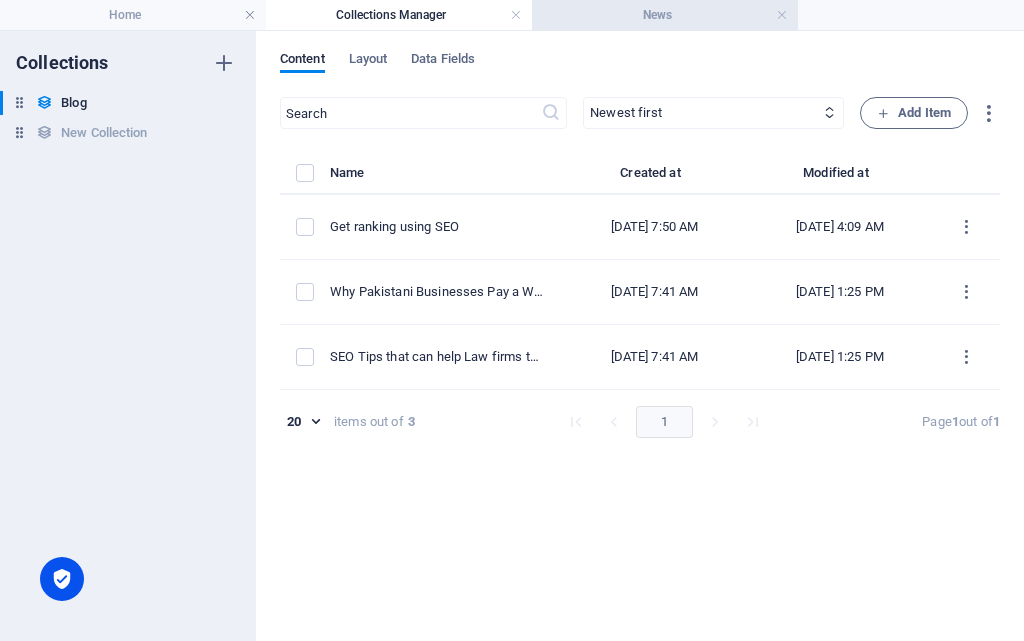 click on "News" at bounding box center (665, 15) 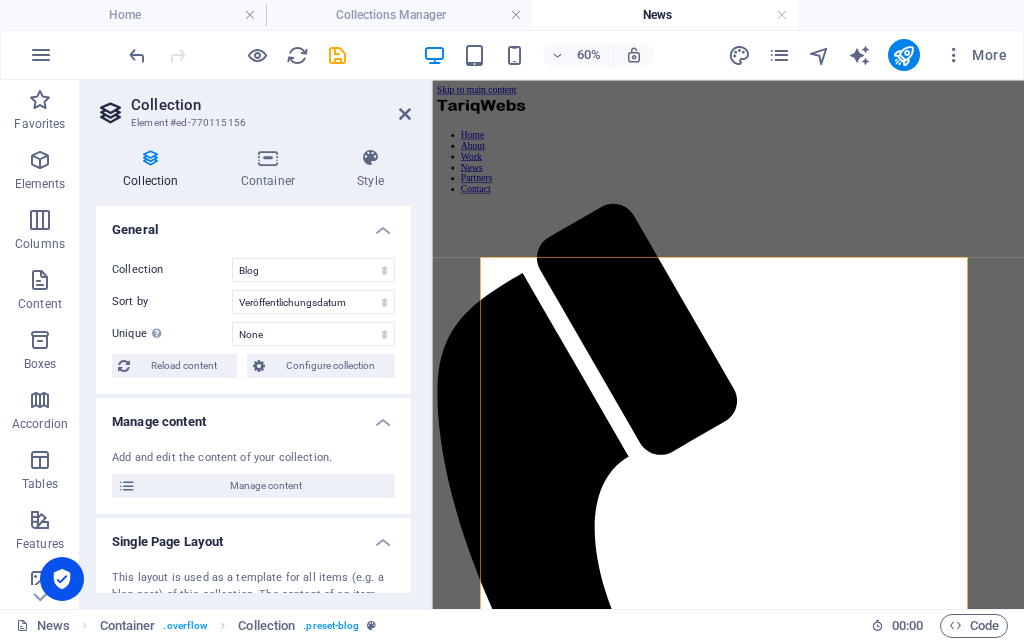 scroll, scrollTop: 100, scrollLeft: 0, axis: vertical 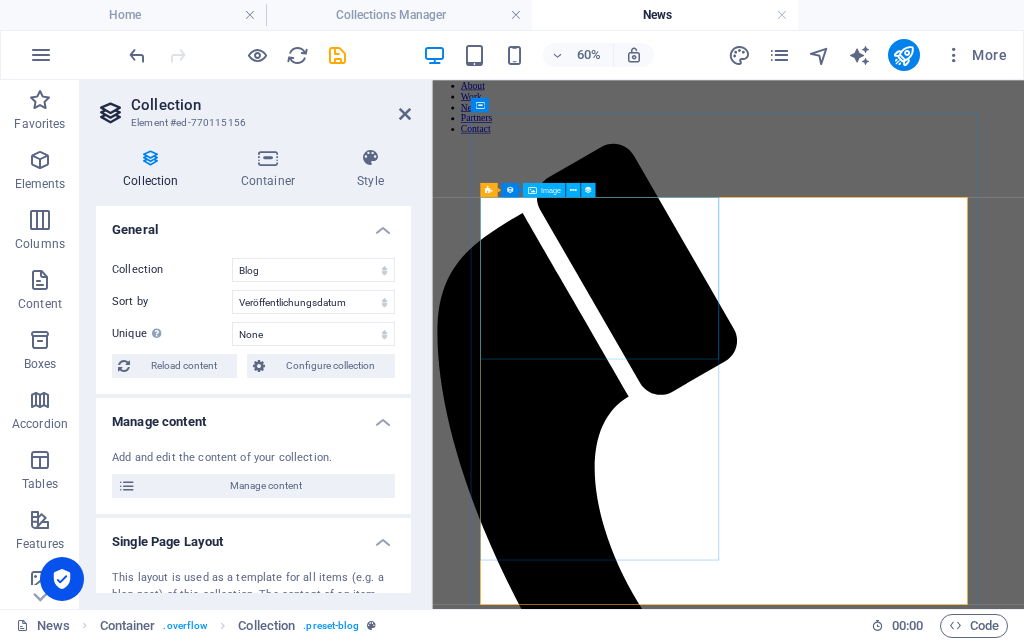click at bounding box center (925, 1712) 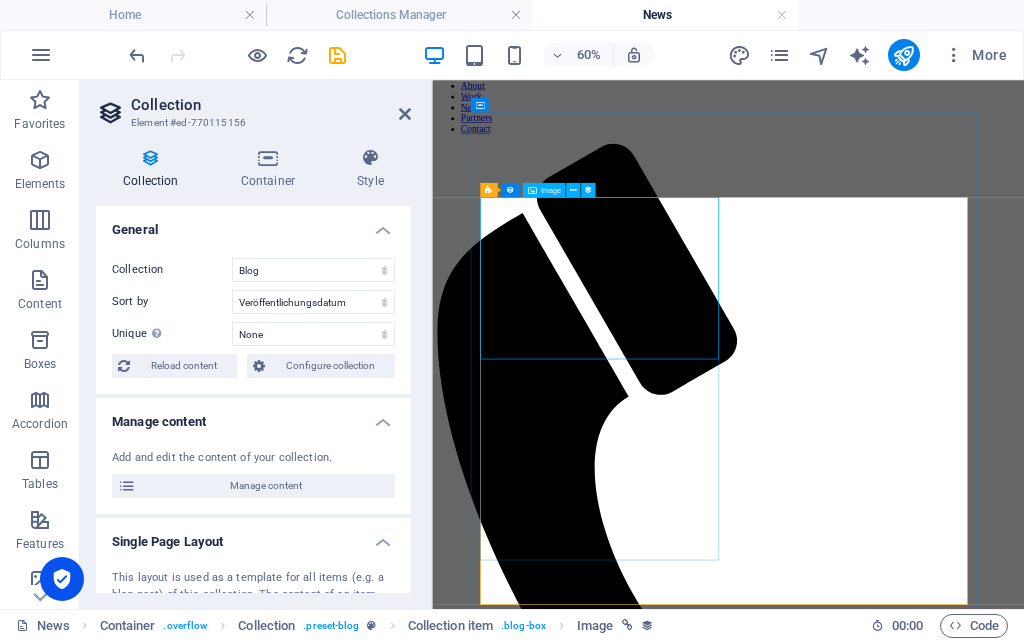 click on "Image" at bounding box center [544, 190] 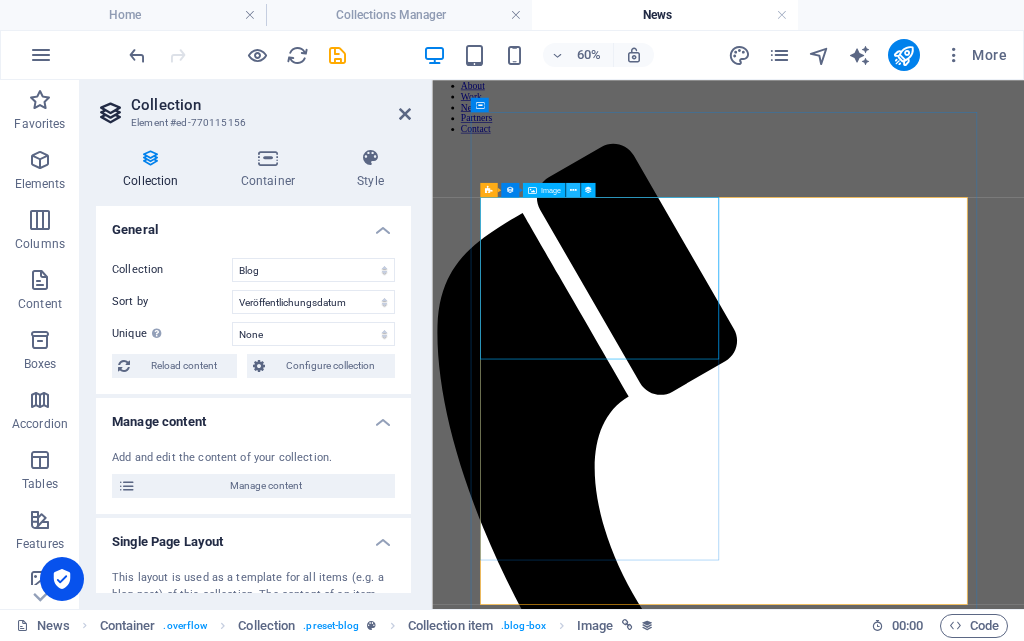 click at bounding box center (573, 190) 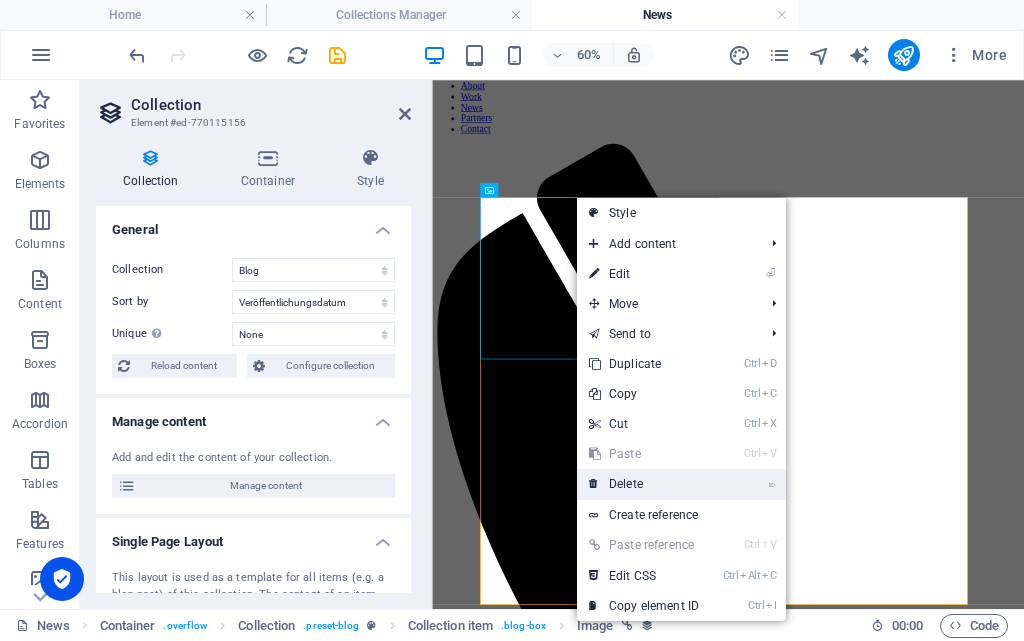 click on "⌦  Delete" at bounding box center (644, 484) 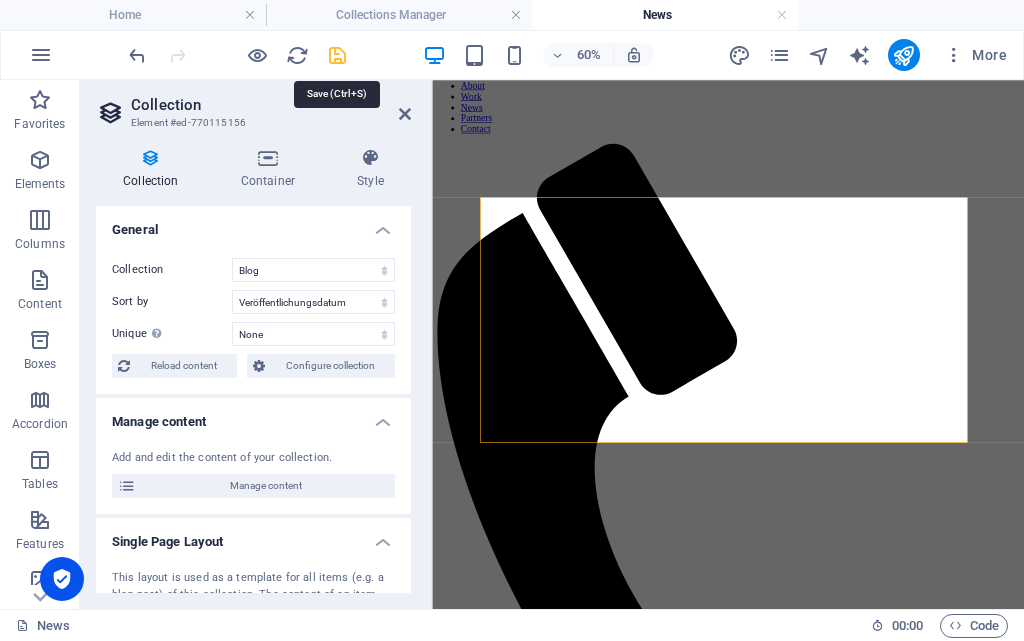 click at bounding box center [337, 55] 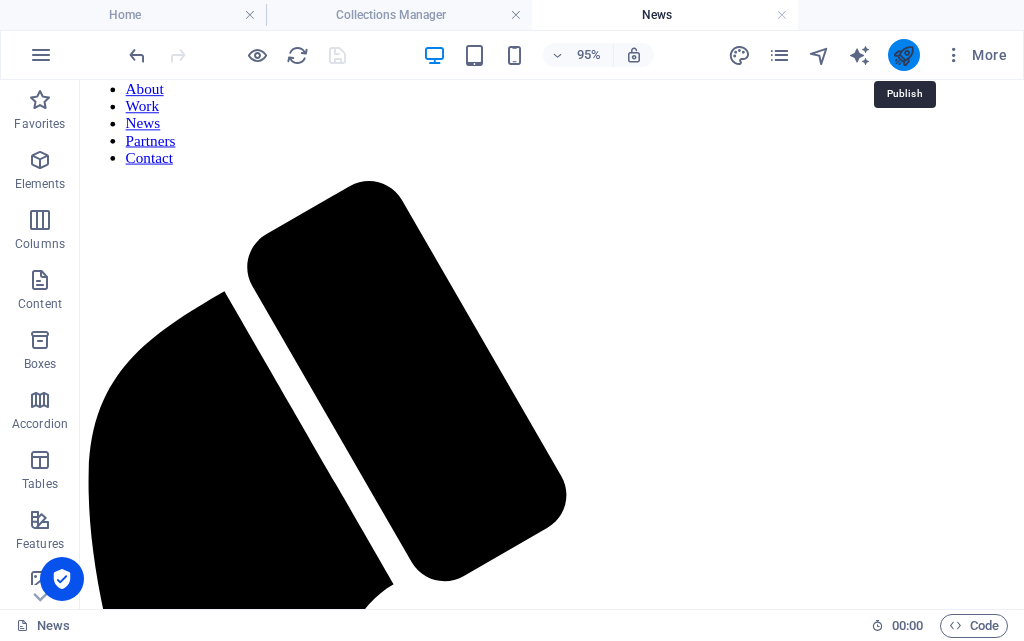 click at bounding box center (903, 55) 